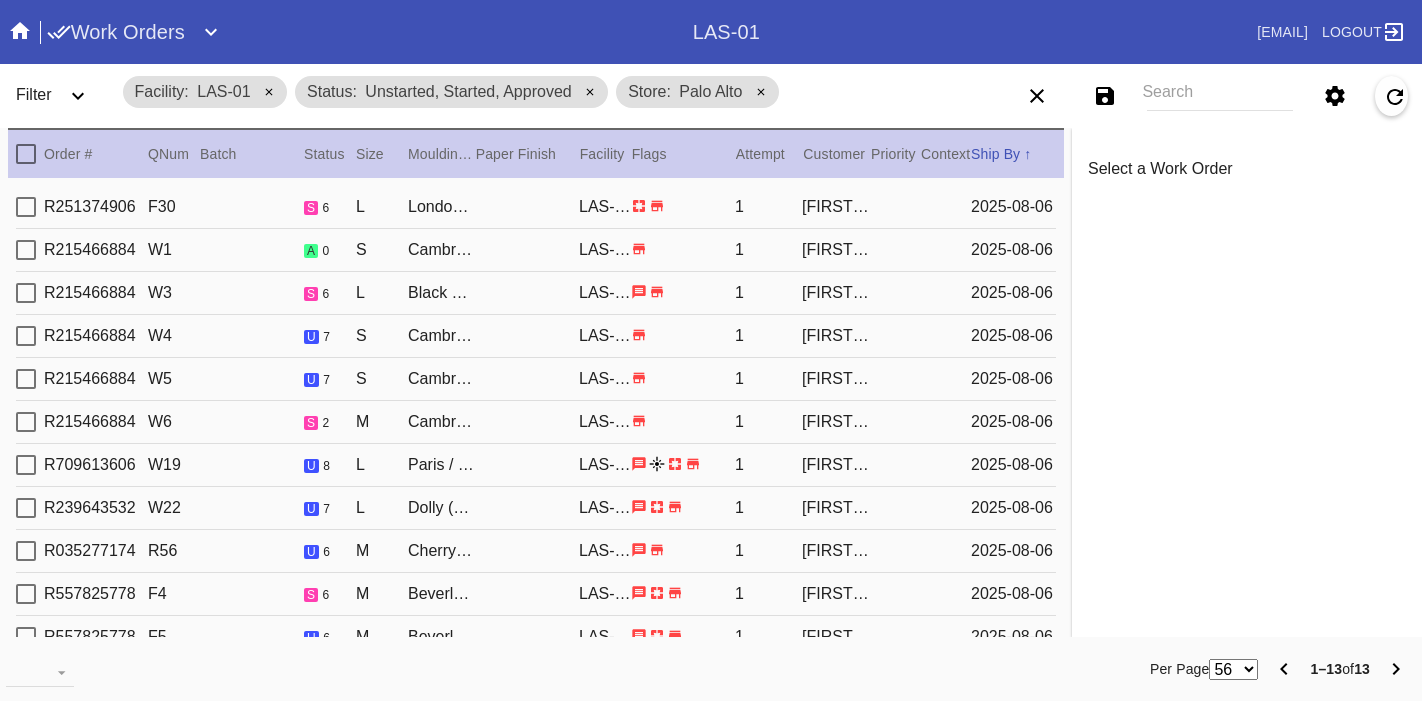 scroll, scrollTop: 0, scrollLeft: 0, axis: both 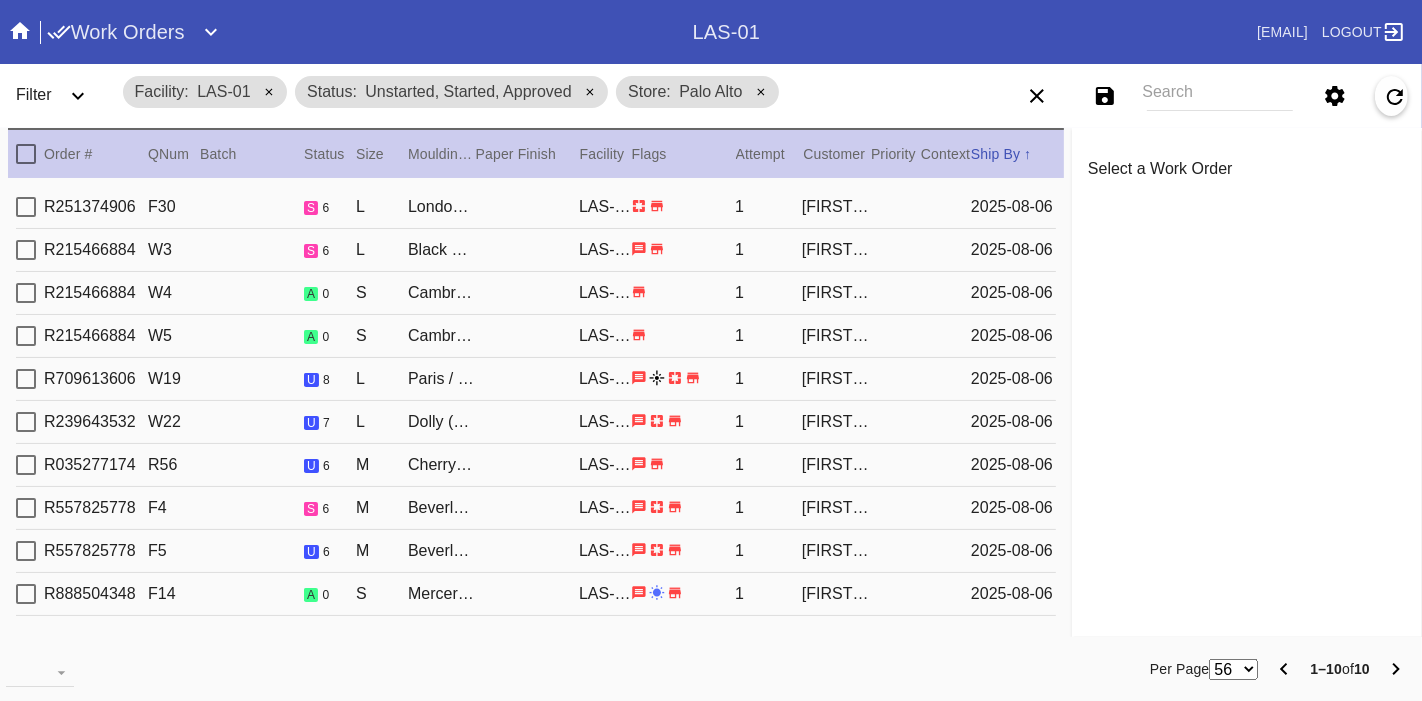 click at bounding box center (26, 154) 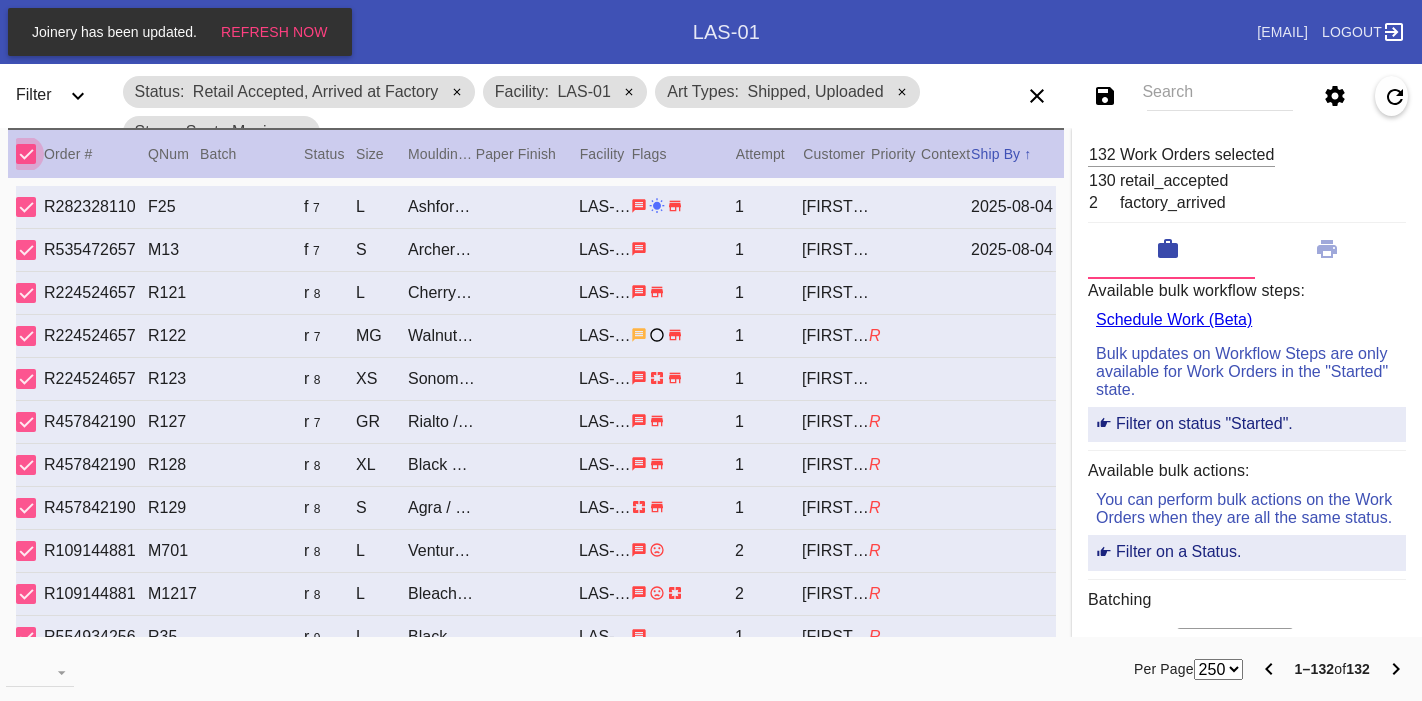 select on "number:250" 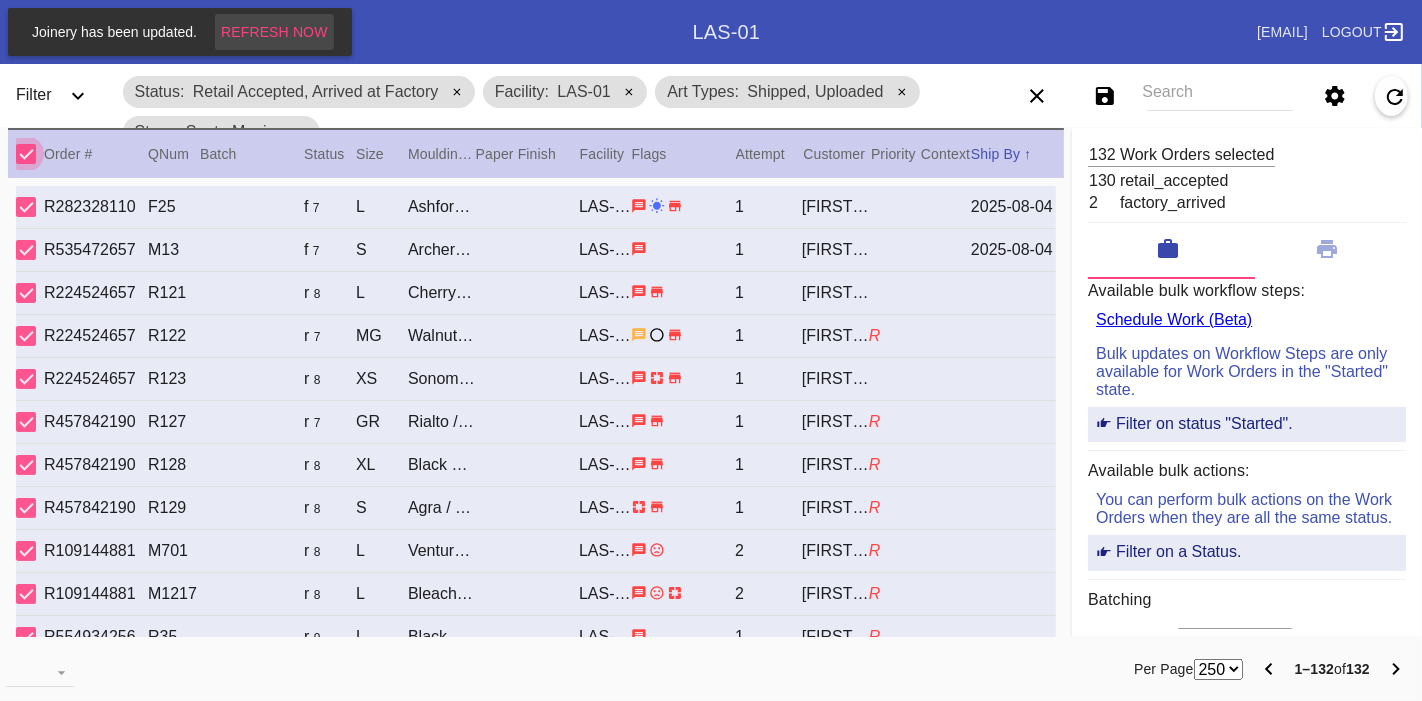 click on "Refresh Now" at bounding box center [274, 32] 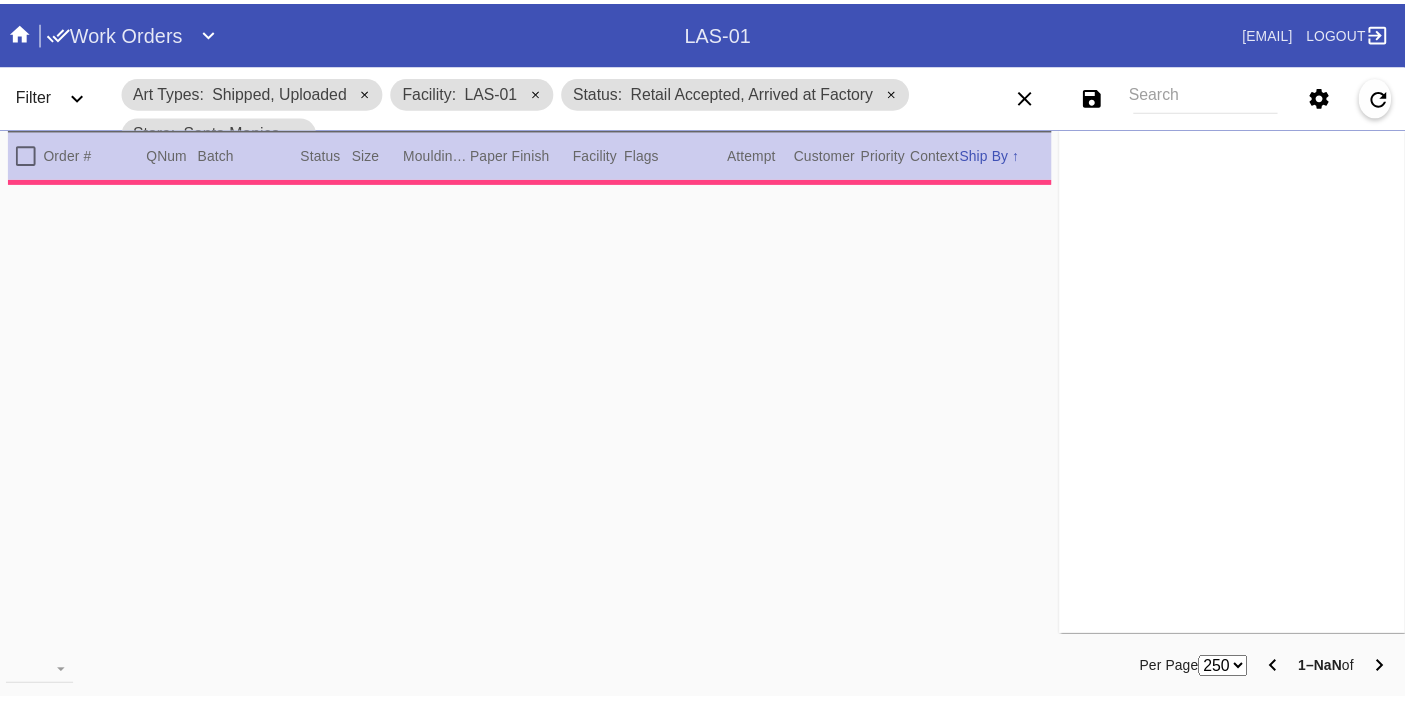 scroll, scrollTop: 0, scrollLeft: 0, axis: both 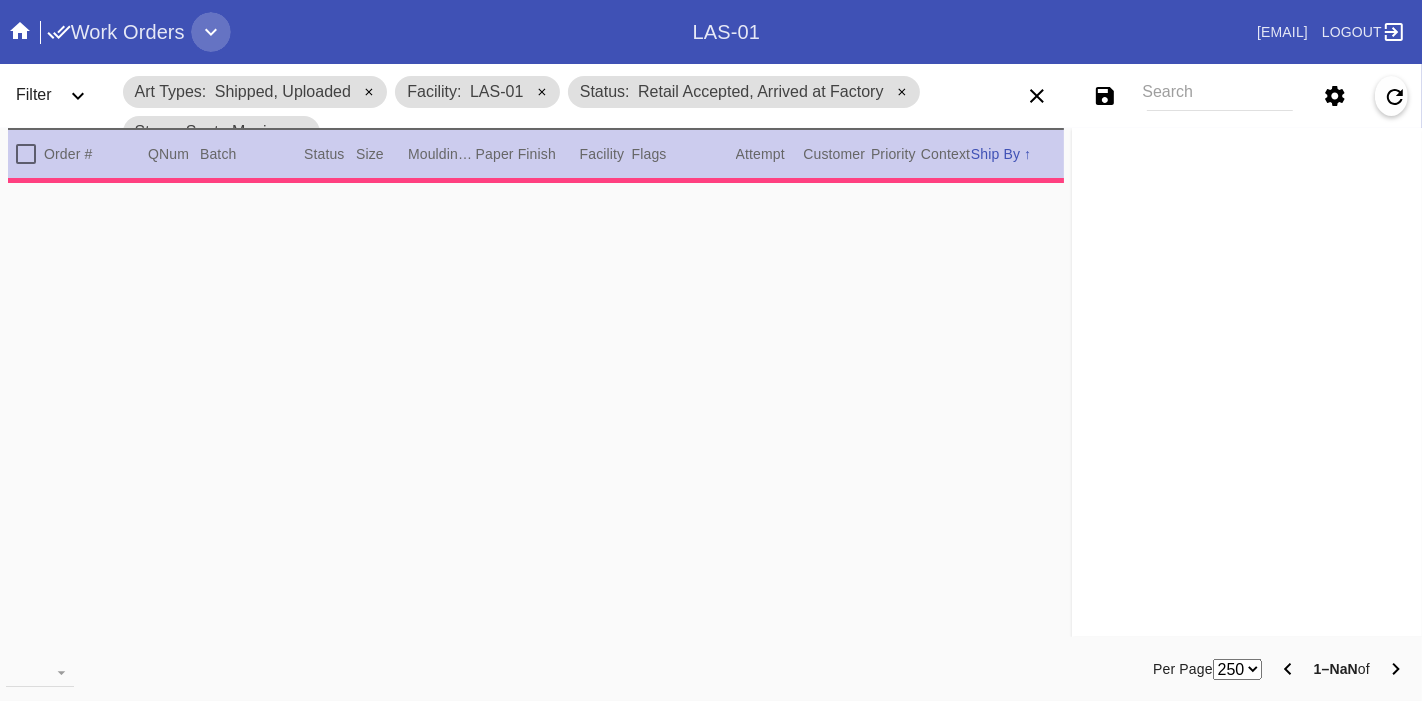 click 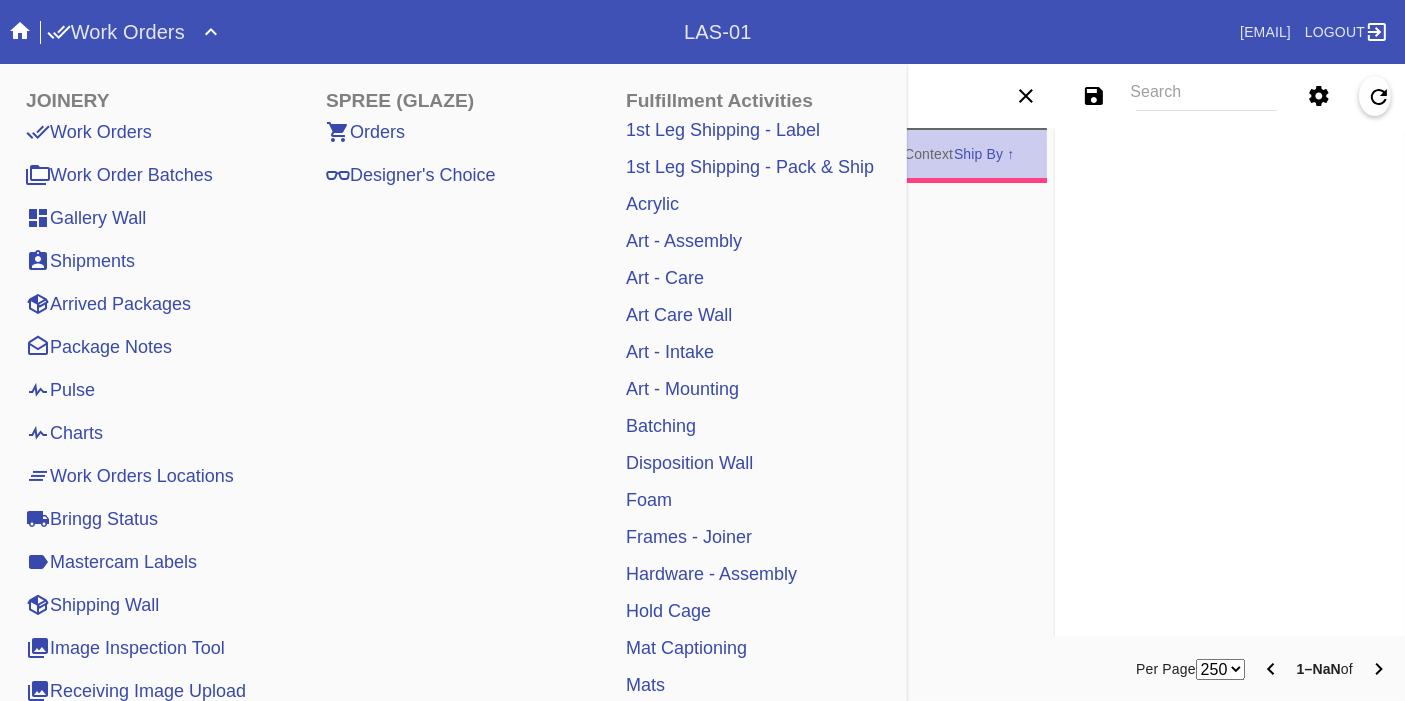 click on "Pulse" at bounding box center [60, 390] 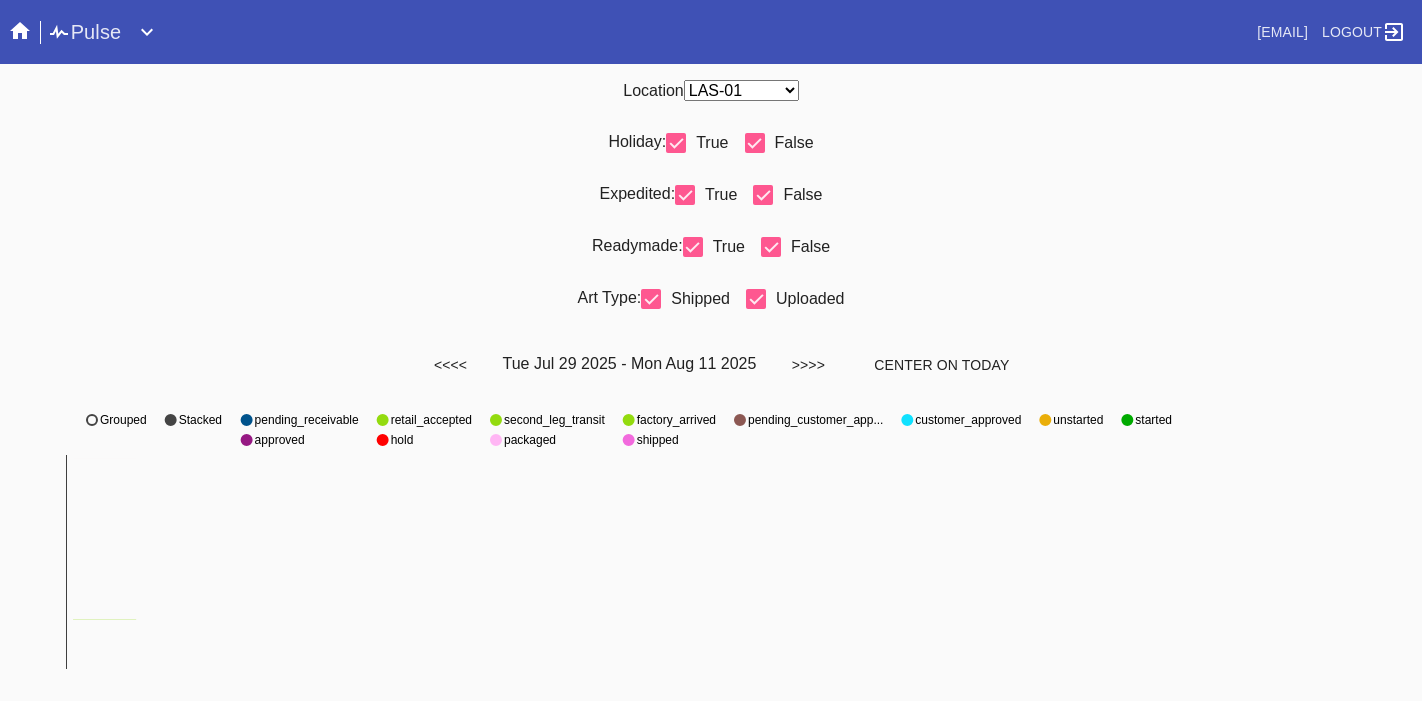 scroll, scrollTop: 0, scrollLeft: 0, axis: both 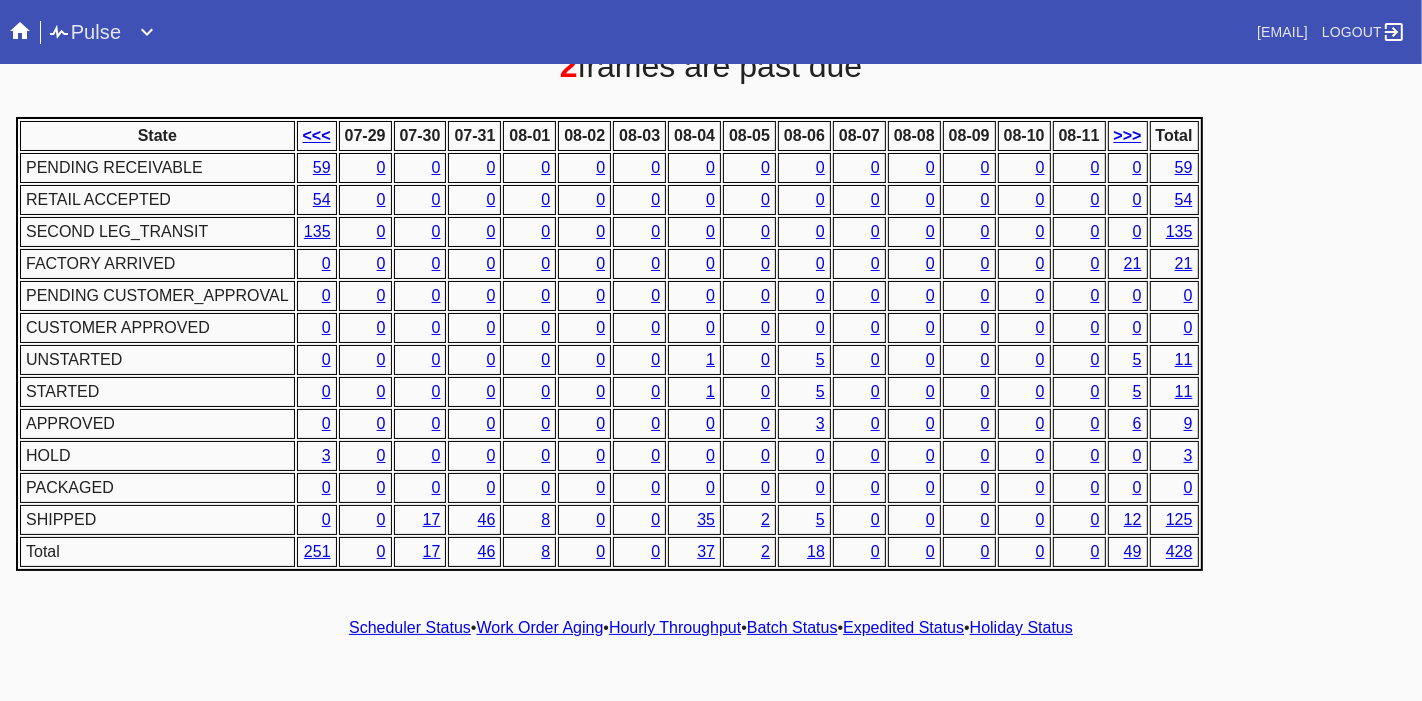 click on "State <<< 07-29 07-30 07-31 08-01 08-02 08-03 08-04 08-05 08-06 08-07 08-08 08-09 08-10 08-11 >>> Total PENDING RECEIVABLE 59 0 0 0 0 0 0 0 0 0 0 0 0 0 0 0 59 RETAIL ACCEPTED 54 0 0 0 0 0 0 0 0 0 0 0 0 0 0 0 54 SECOND LEG_TRANSIT 135 0 0 0 0 0 0 0 0 0 0 0 0 0 0 0 135 FACTORY ARRIVED 0 0 0 0 0 0 0 0 0 0 0 0 0 0 0 21 21 PENDING CUSTOMER_APPROVAL 0 0 0 0 0 0 0 0 0 0 0 0 0 0 0 0 0 CUSTOMER APPROVED 0 0 0 0 0 0 0 0 0 0 0 0 0 0 0 0 0 UNSTARTED 0 0 0 0 0 0 0 1 0 5 0 0 0 0 0 5 11 STARTED 0 0 0 0 0 0 0 1 0 5 0 0 0 0 0 5 11 APPROVED 0 0 0 0 0 0 0 0 0 3 0 0 0 0 0 6 9 HOLD 3 0 0 0 0 0 0 0 0 0 0 0 0 0 0 0 3 PACKAGED 0 0 0 0 0 0 0 0 0 0 0 0 0 0 0 0 0 SHIPPED 0 0 17 46 8 0 0 35 2 5 0 0 0 0 0 12 125 Total 251 0 17 46 8 0 0 37 2 18 0 0 0 0 0 49 428" at bounding box center [711, 344] 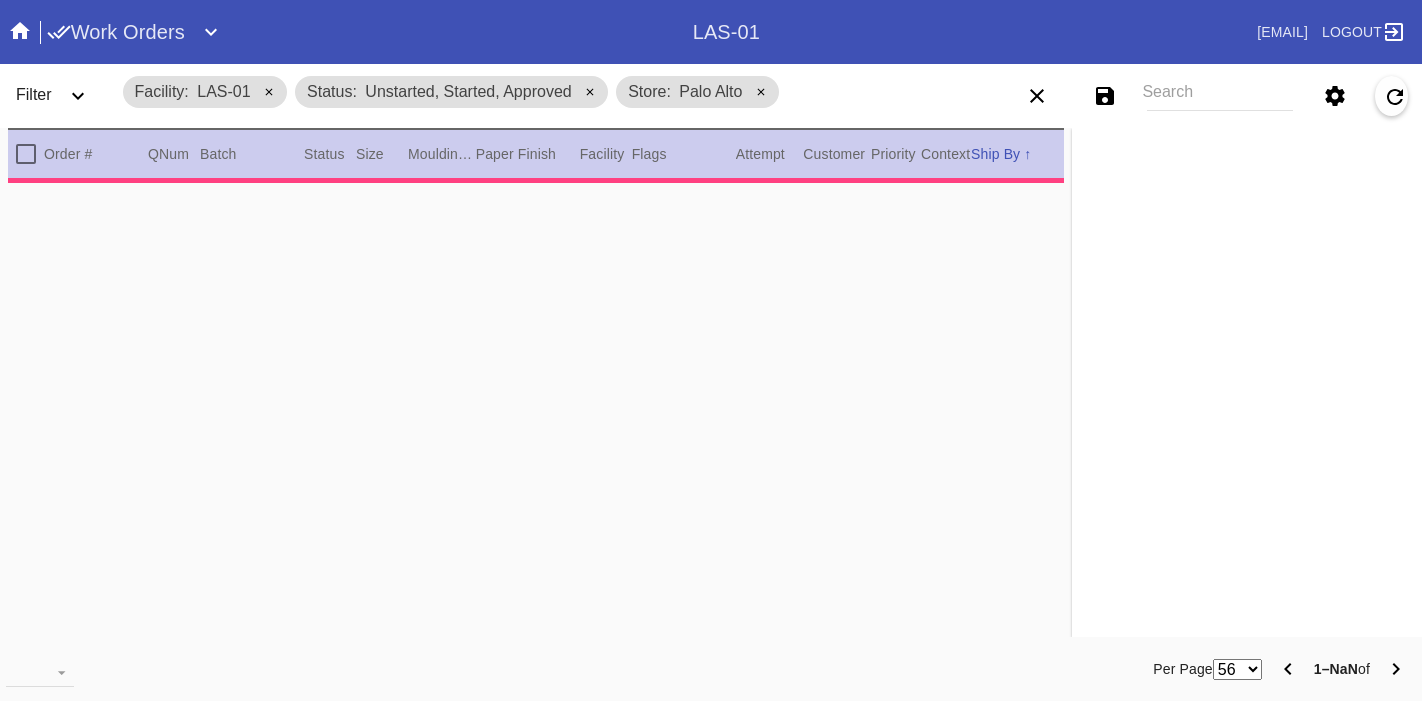 scroll, scrollTop: 0, scrollLeft: 0, axis: both 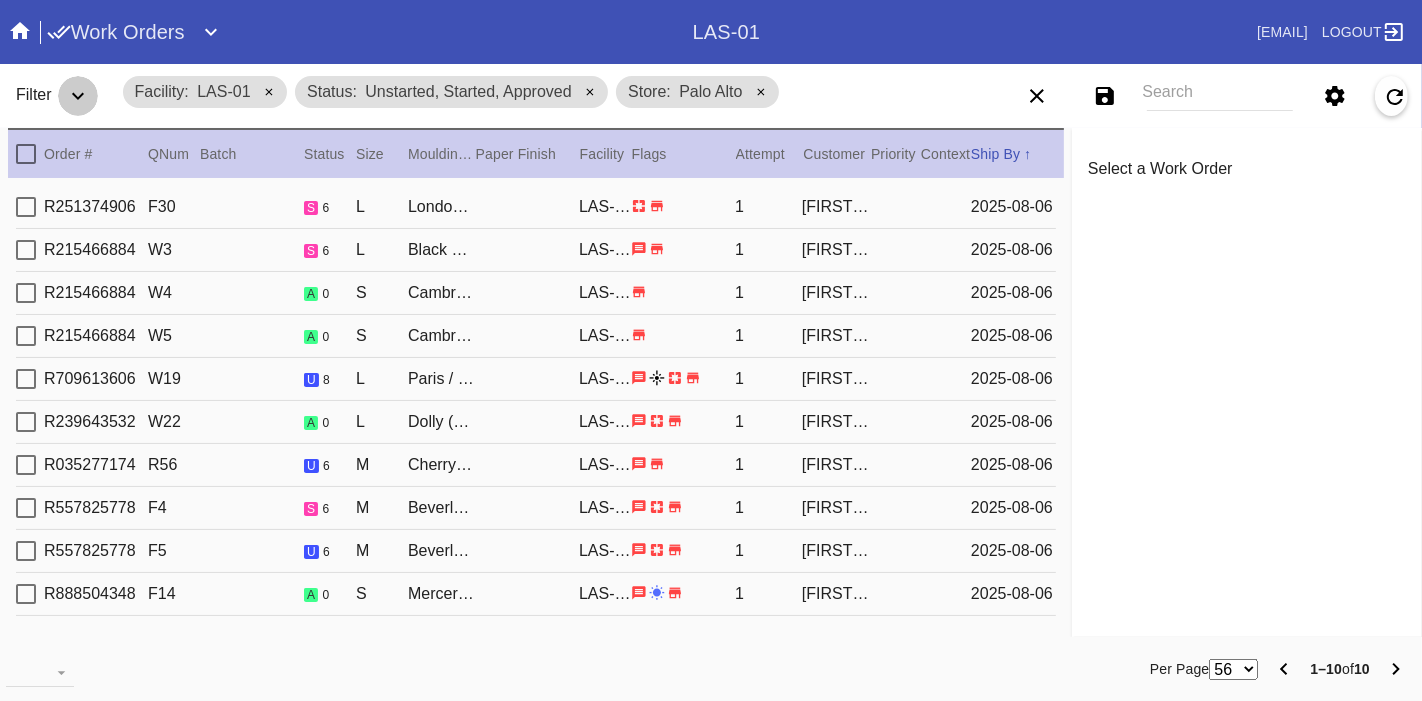 click 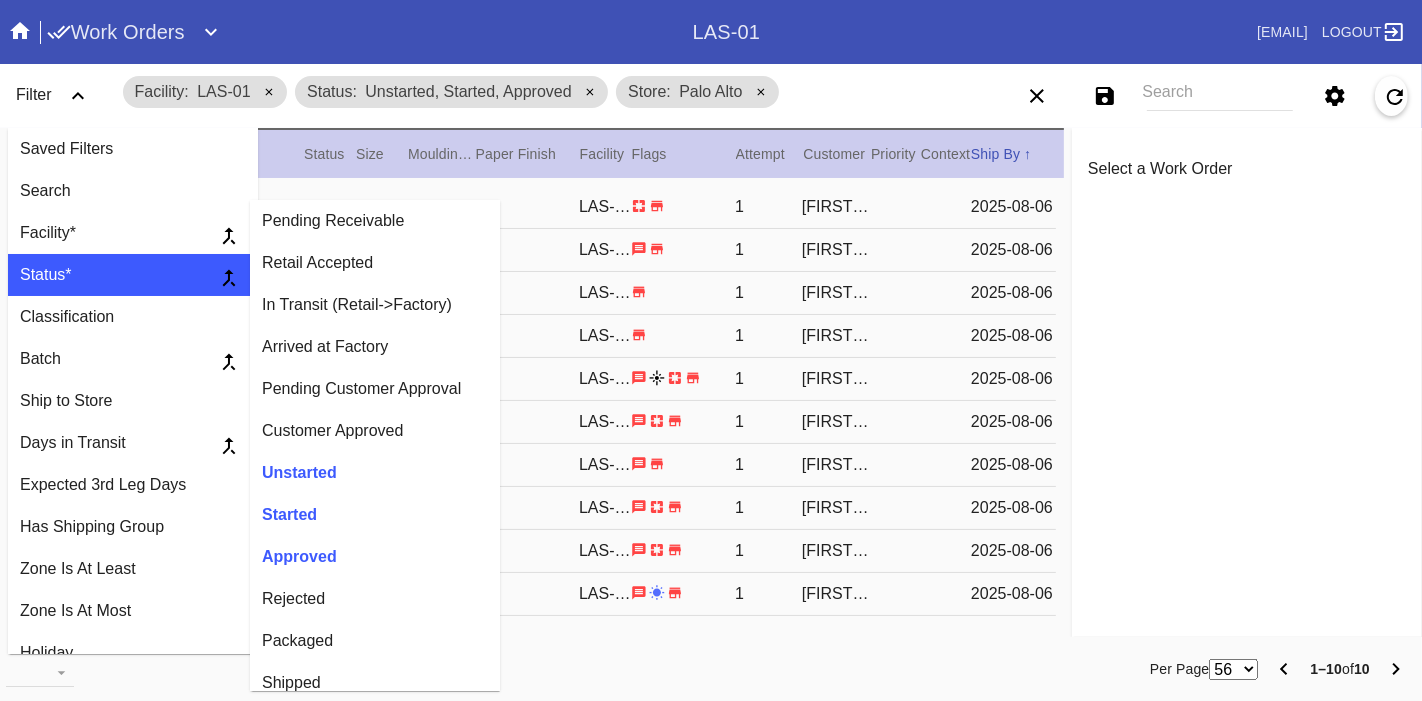 scroll, scrollTop: 115, scrollLeft: 0, axis: vertical 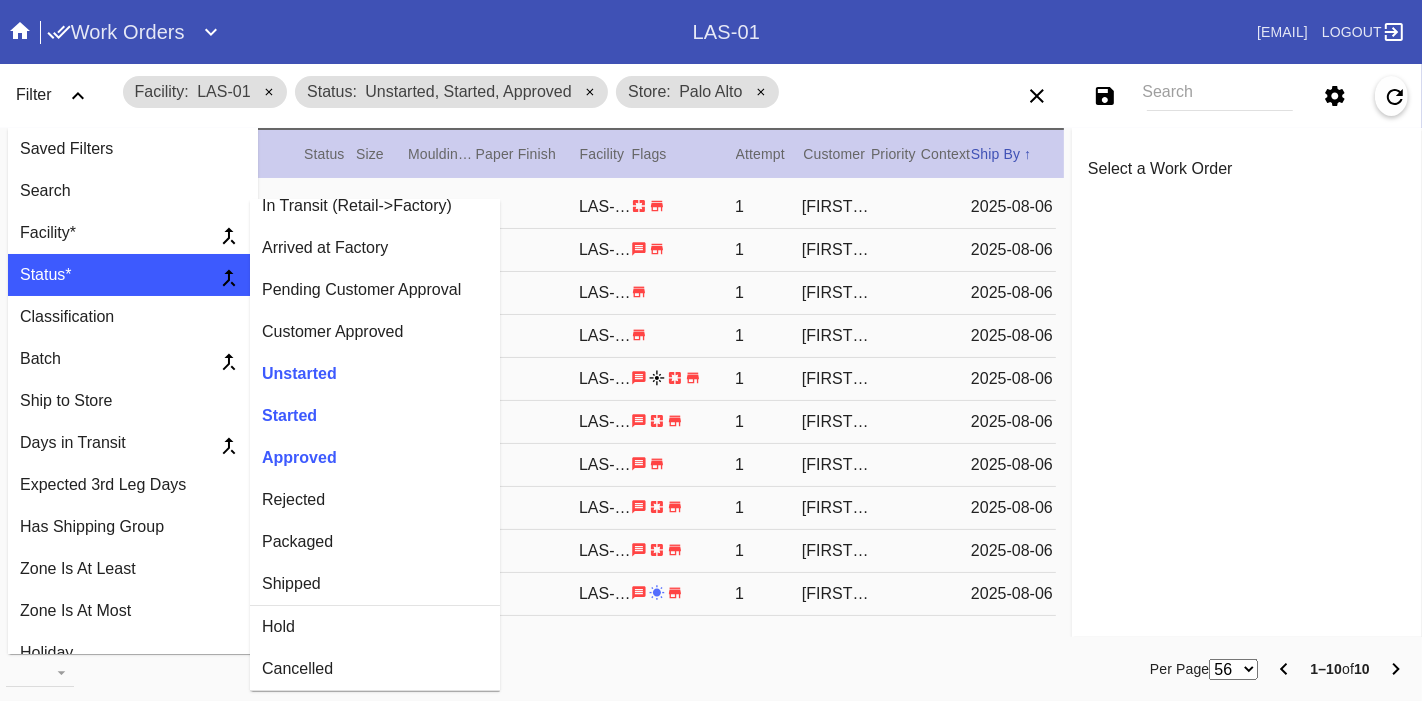 click on "Shipped" at bounding box center (375, 584) 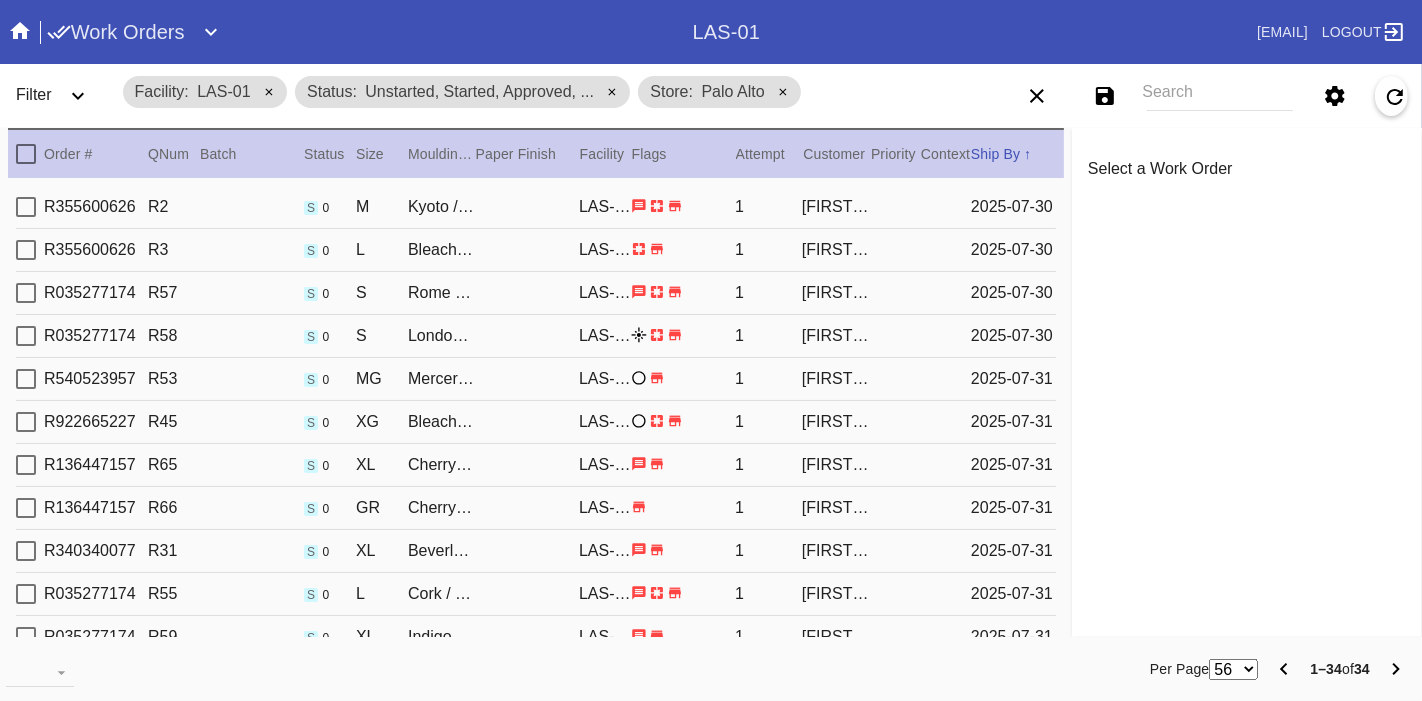 click at bounding box center (26, 154) 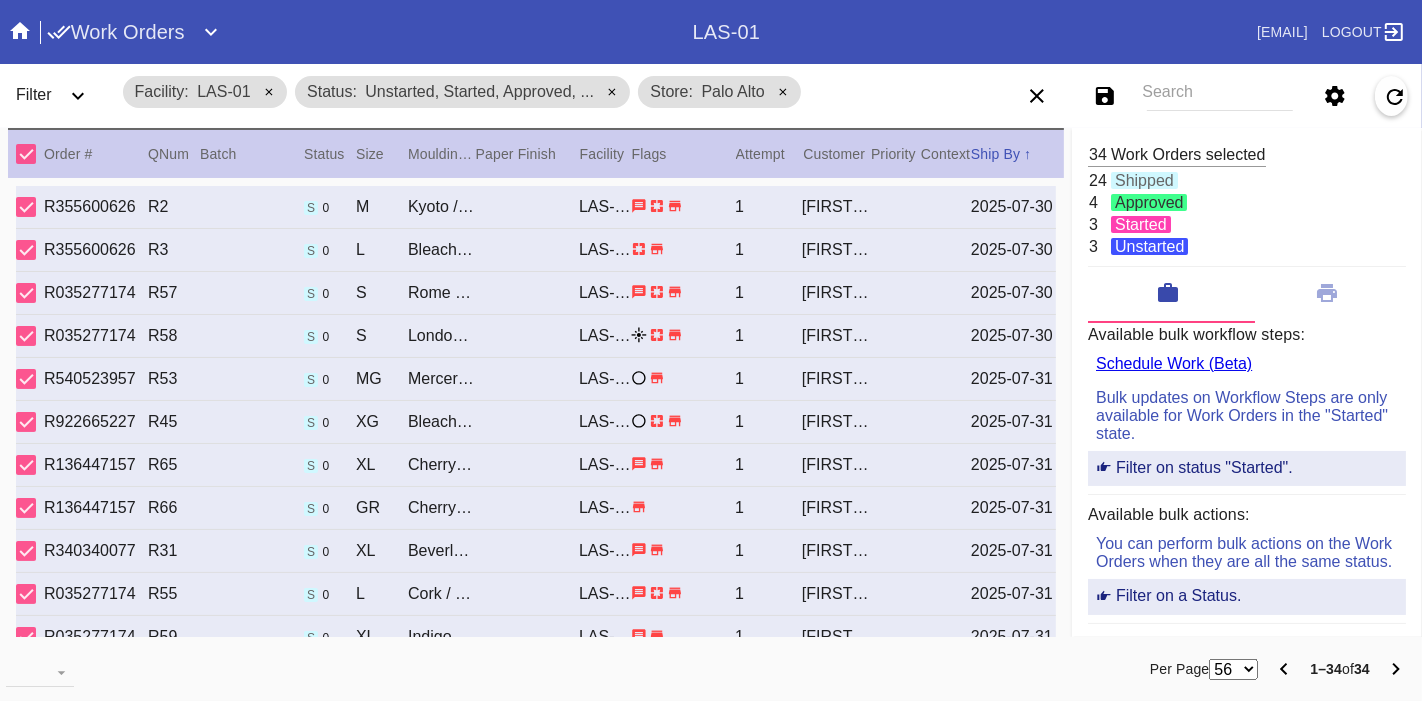 click on "started" at bounding box center [1141, 224] 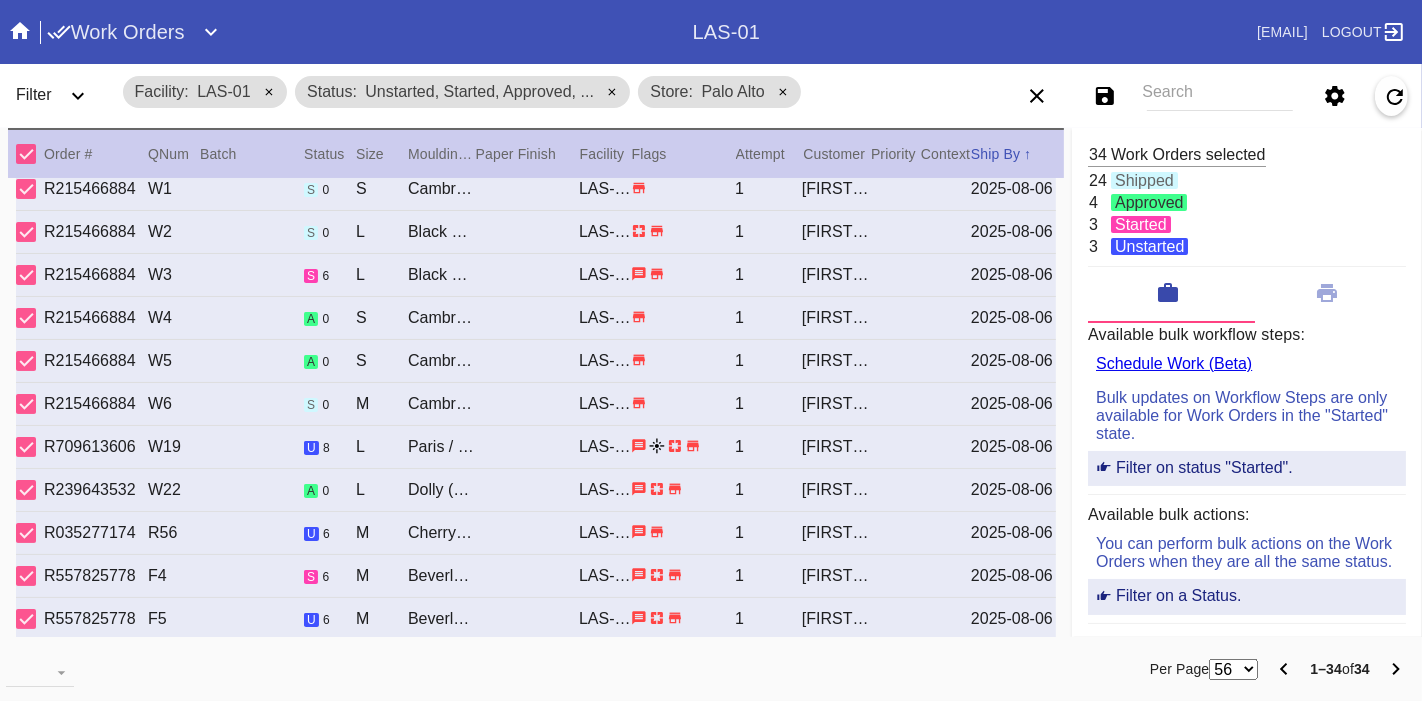 scroll, scrollTop: 922, scrollLeft: 0, axis: vertical 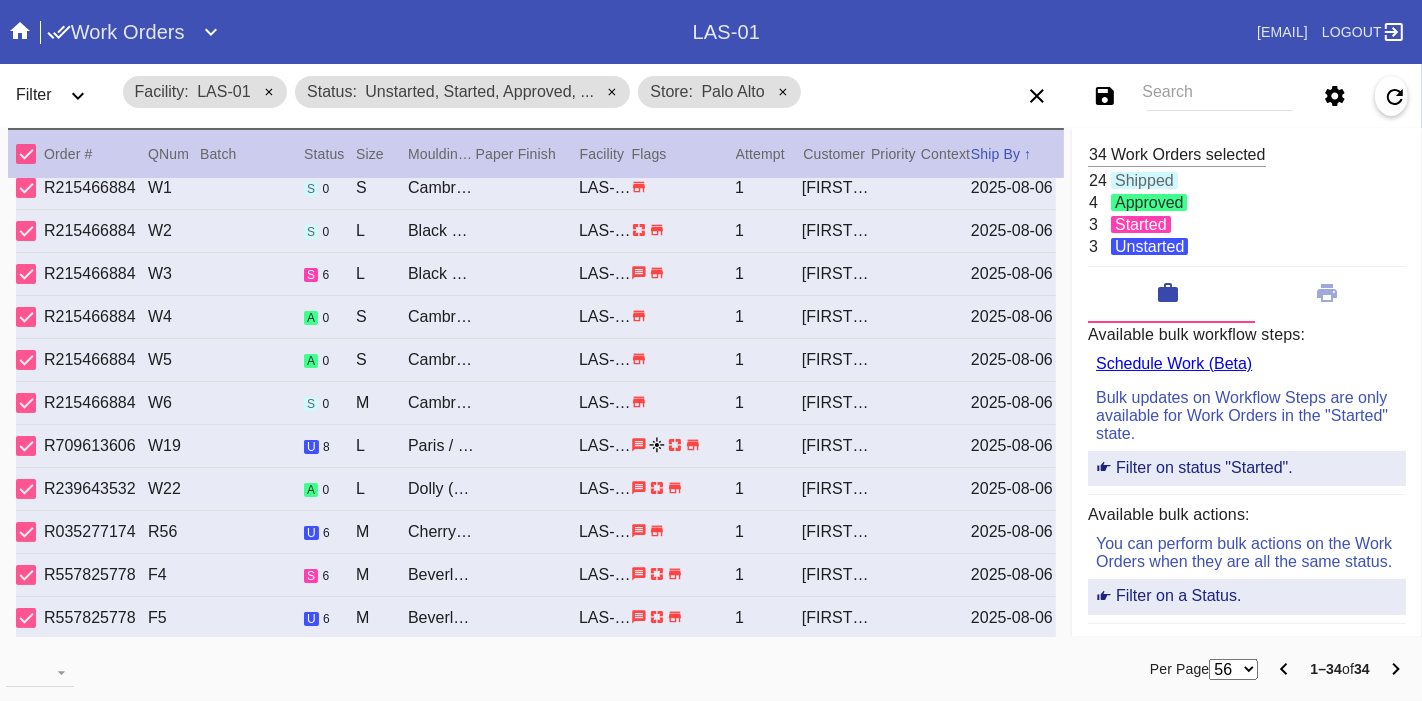 click at bounding box center [26, 154] 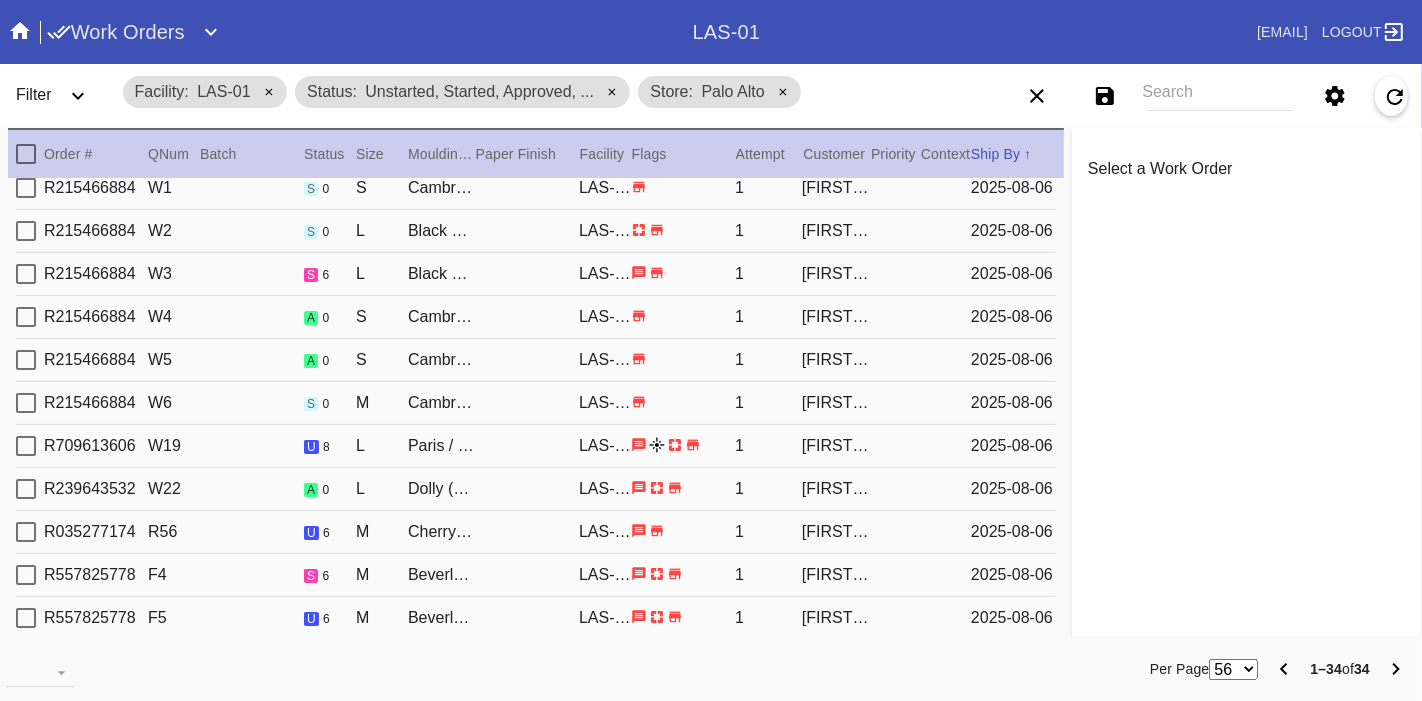 click on "R215466884" at bounding box center [96, 274] 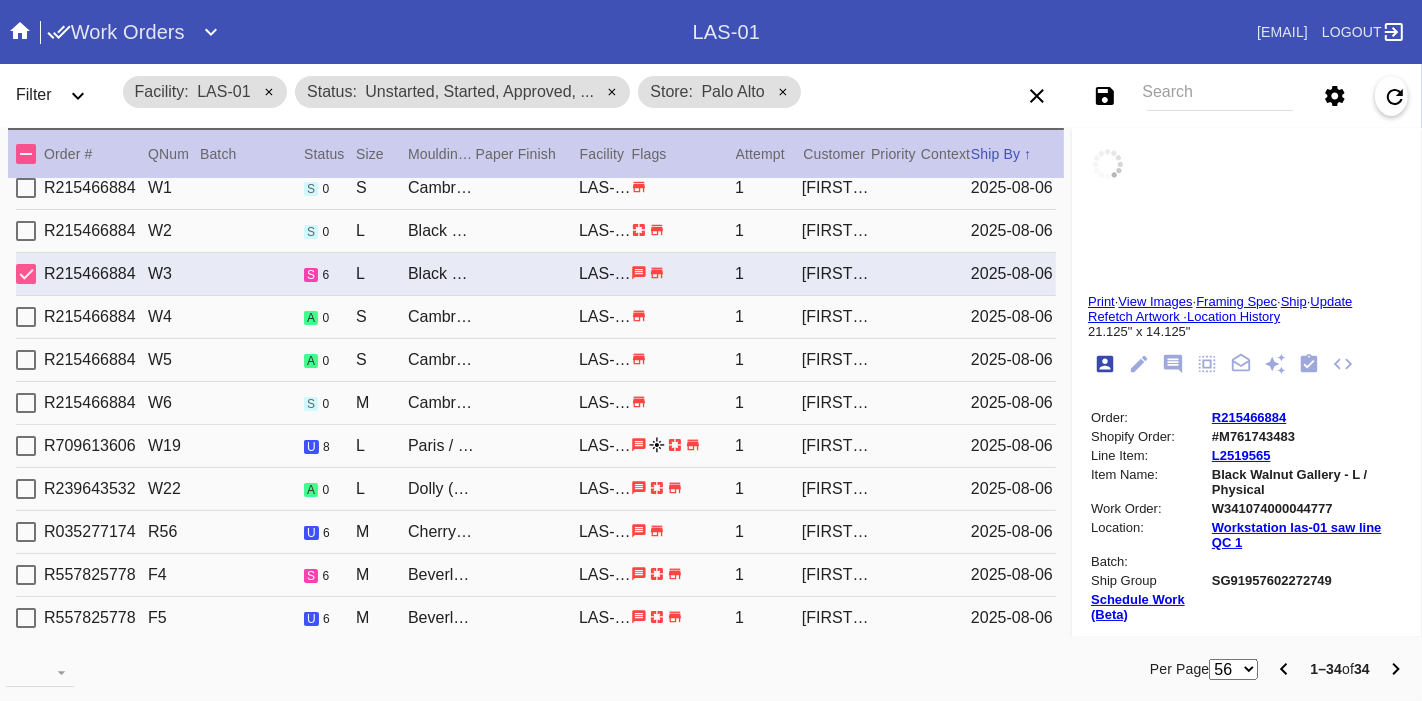 click on "R215466884" at bounding box center [96, 274] 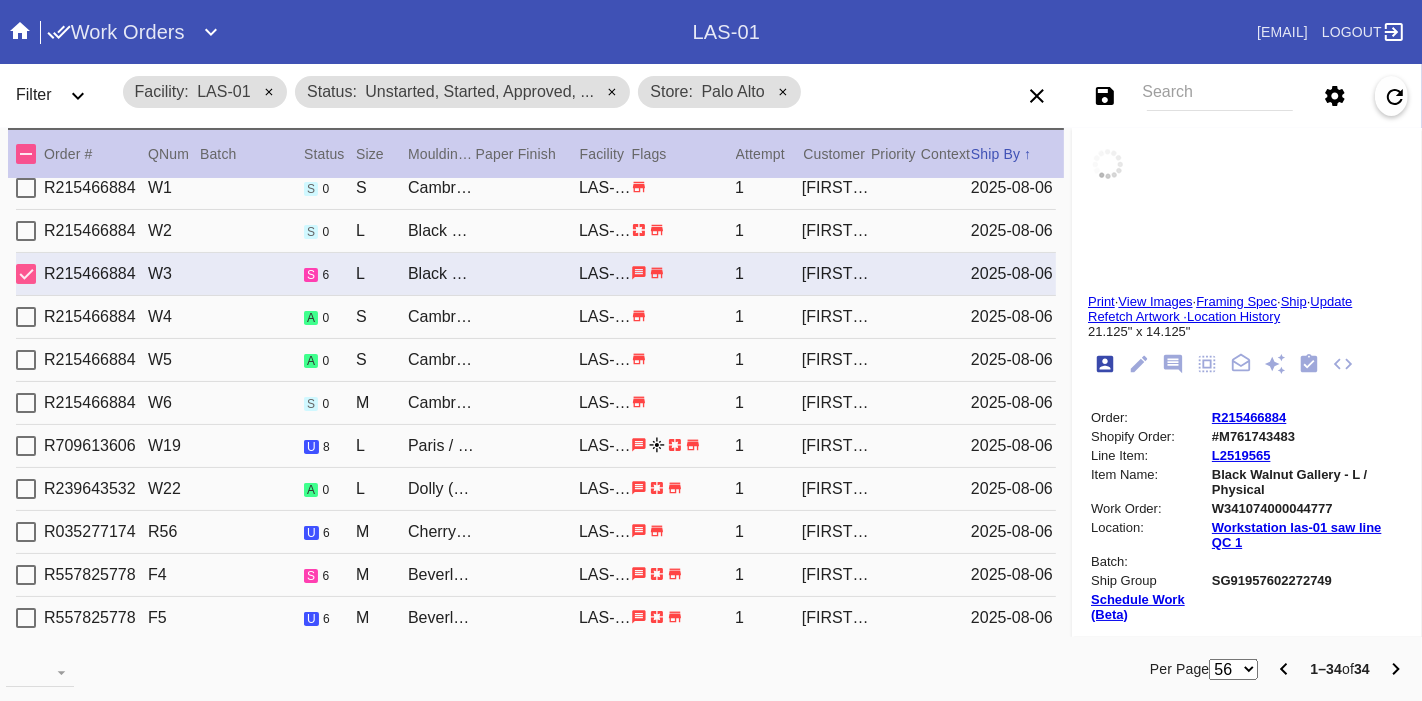 type 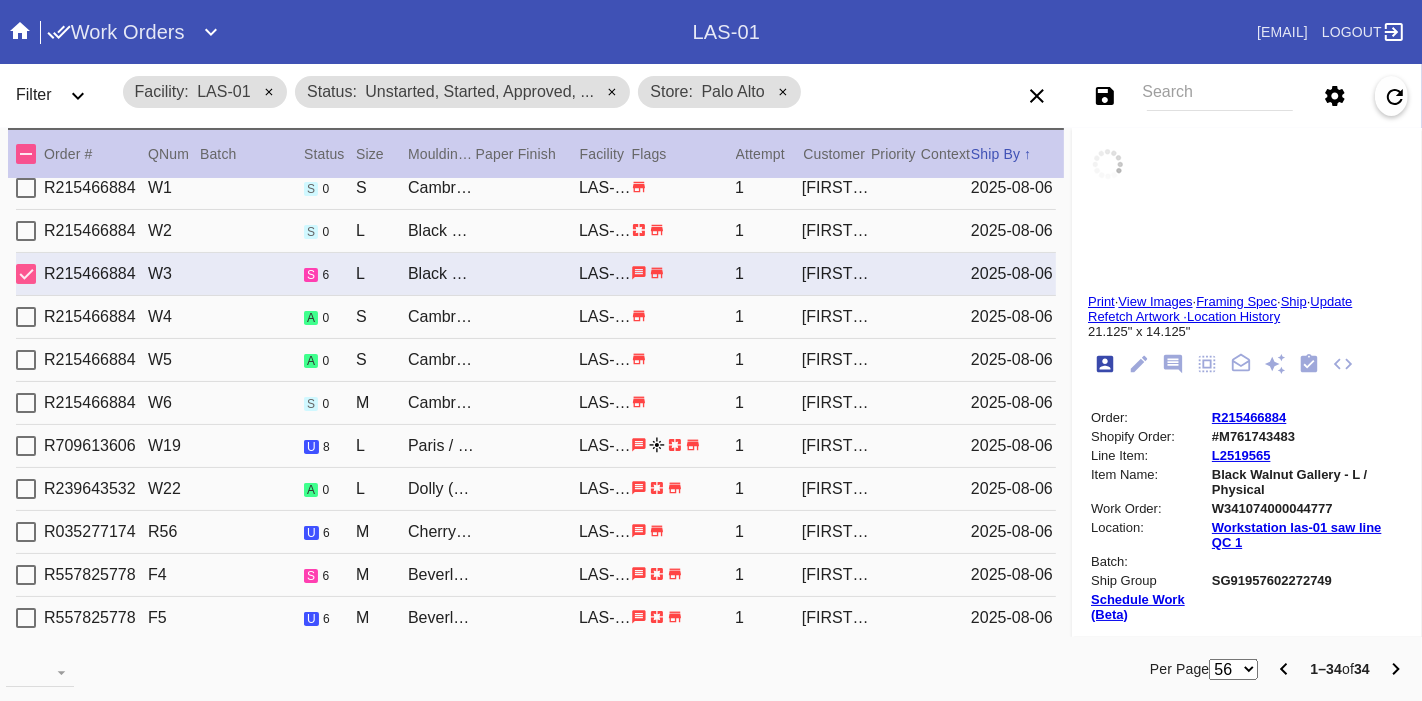 type 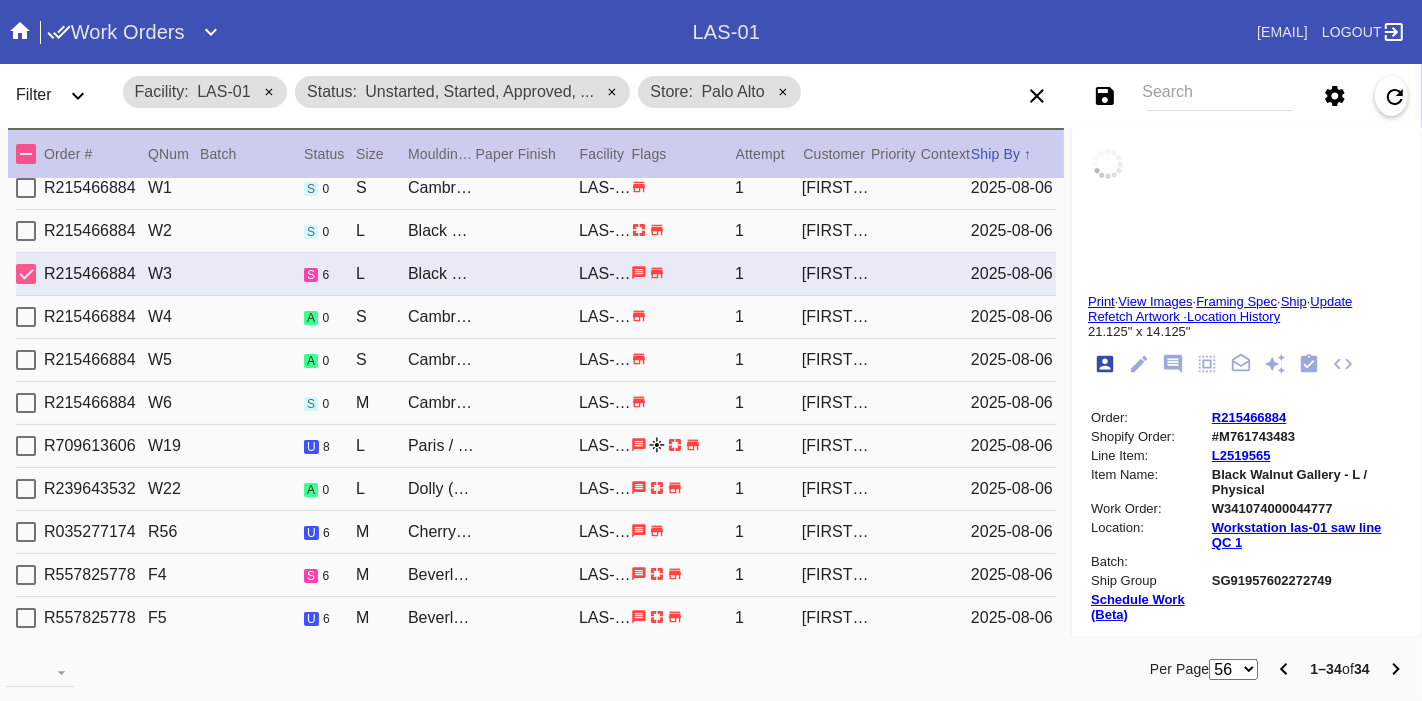 type 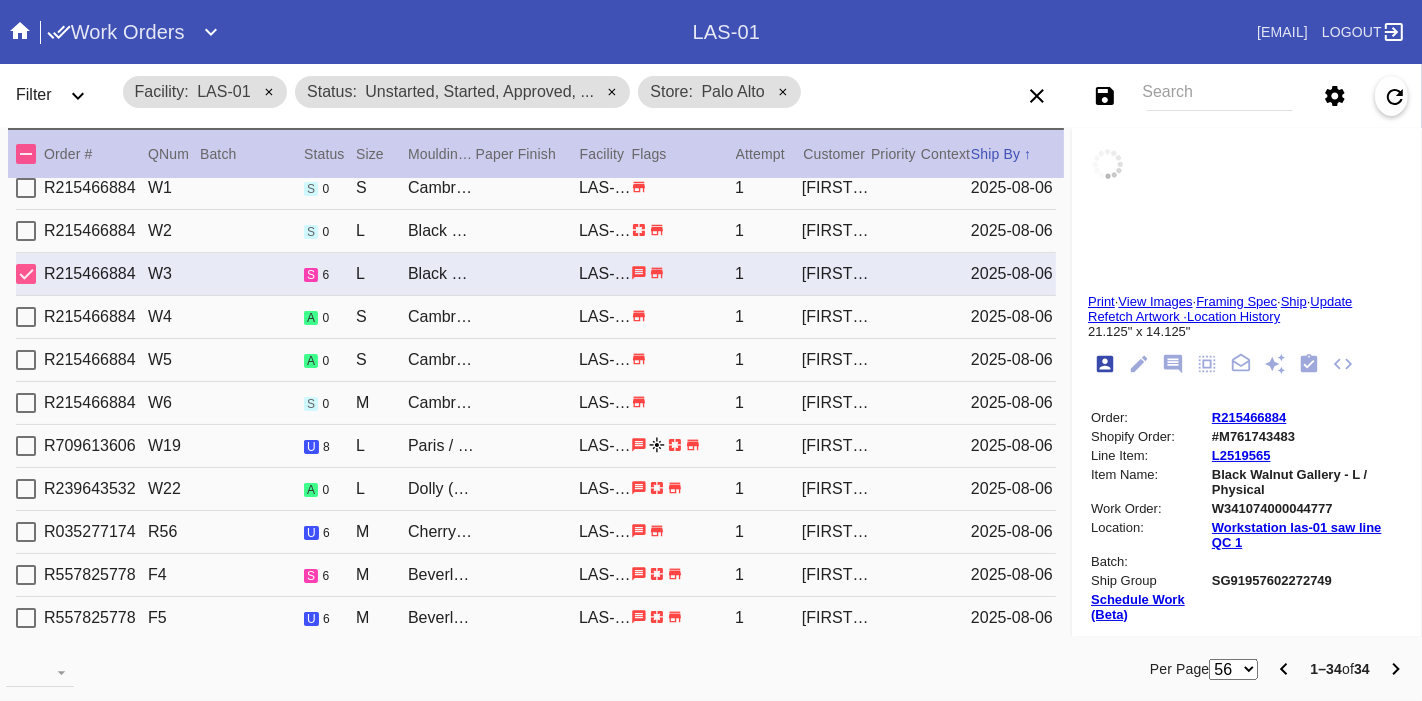 type 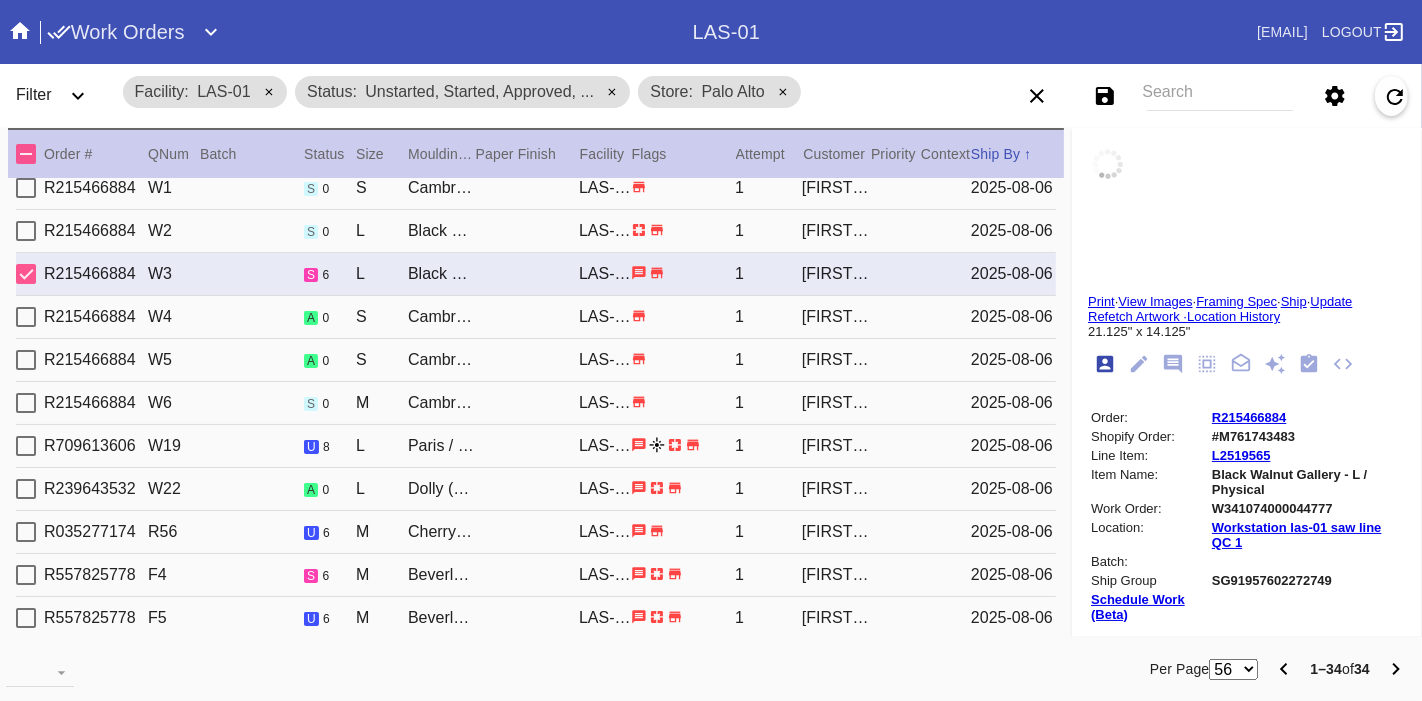 type 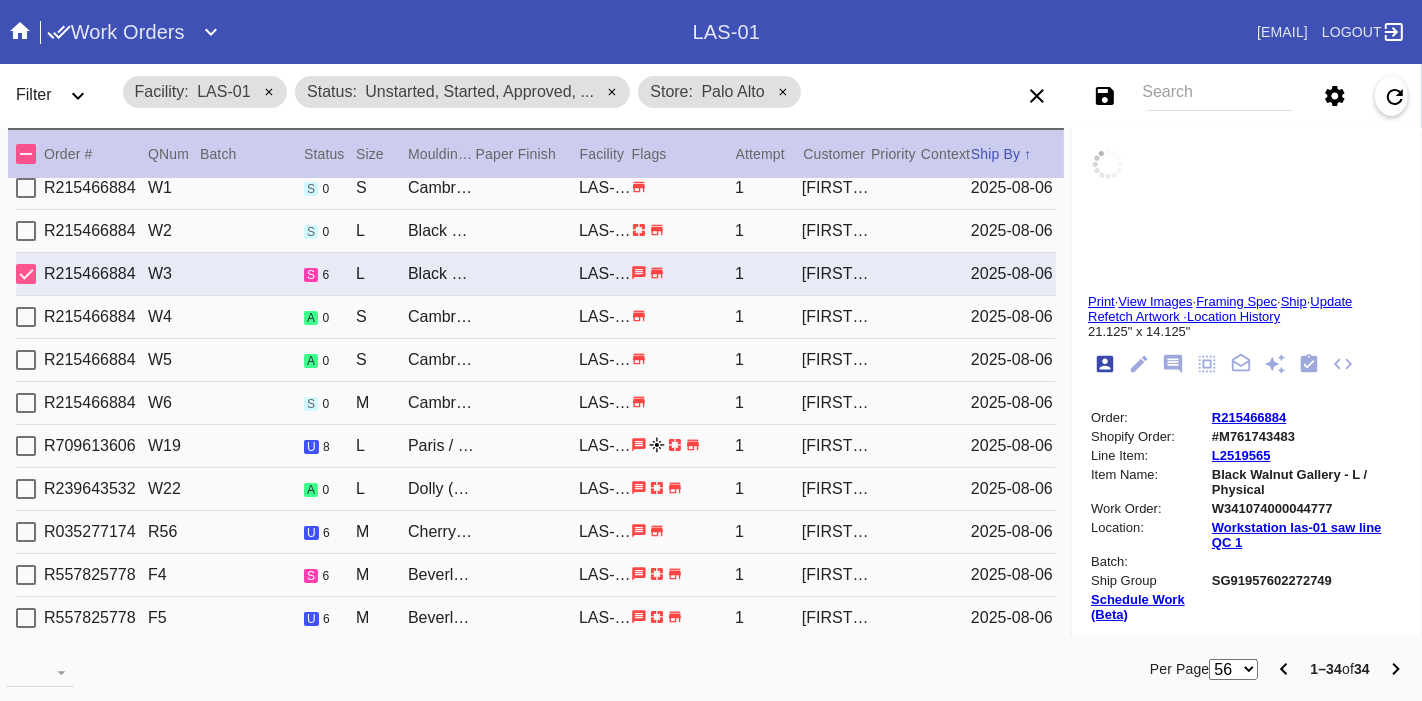type 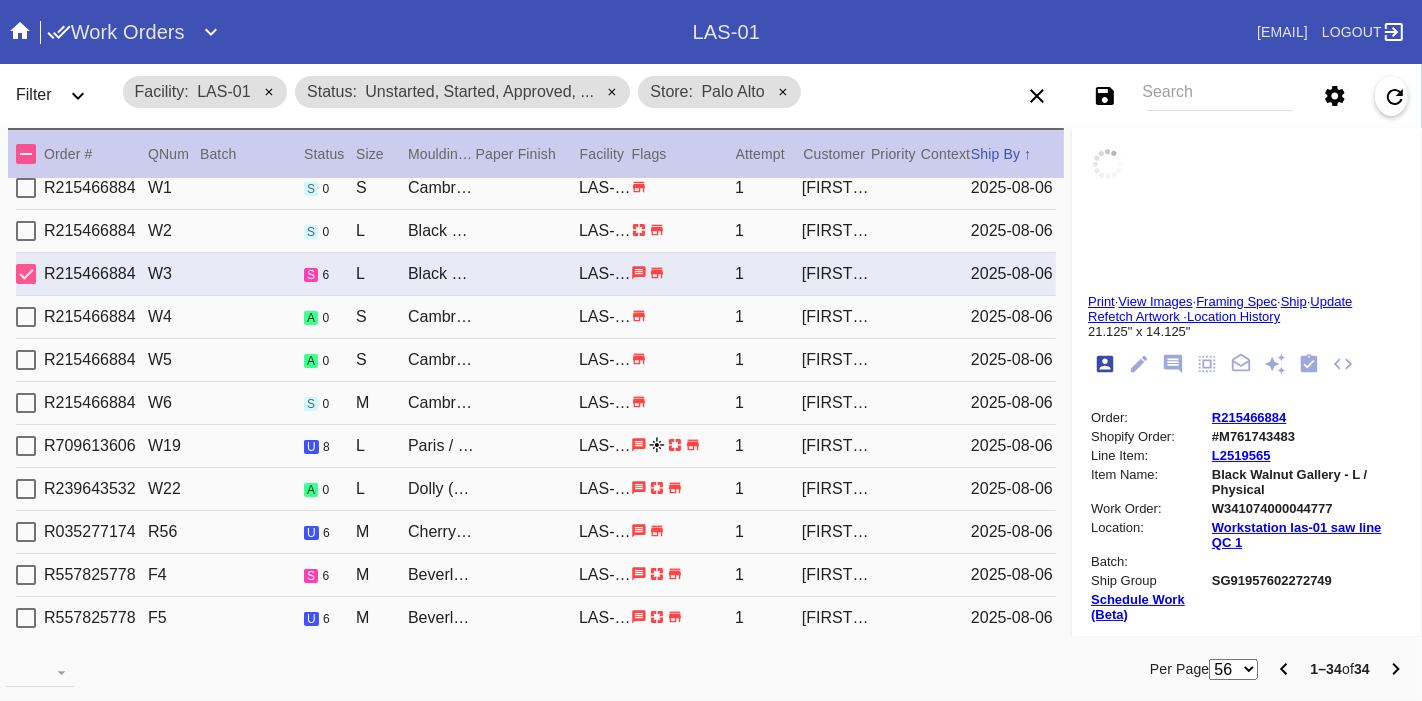 type 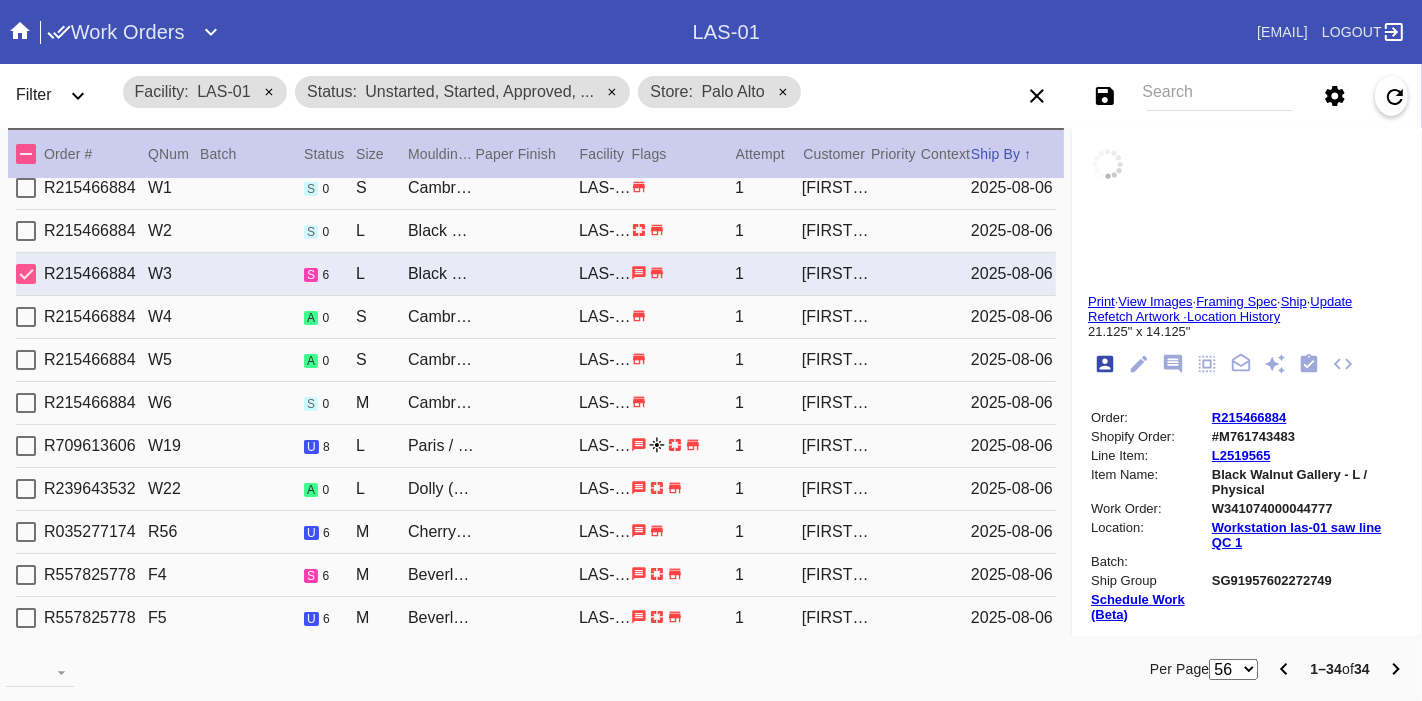 type 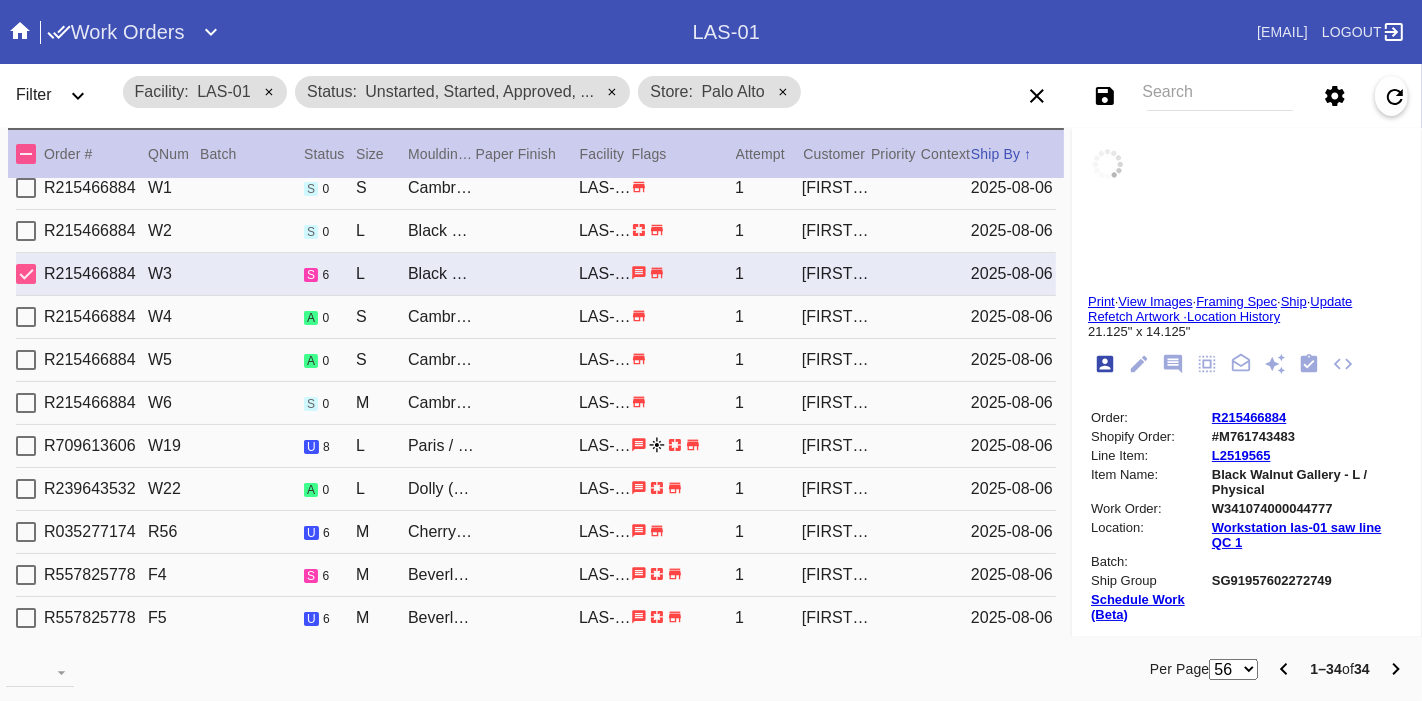 type 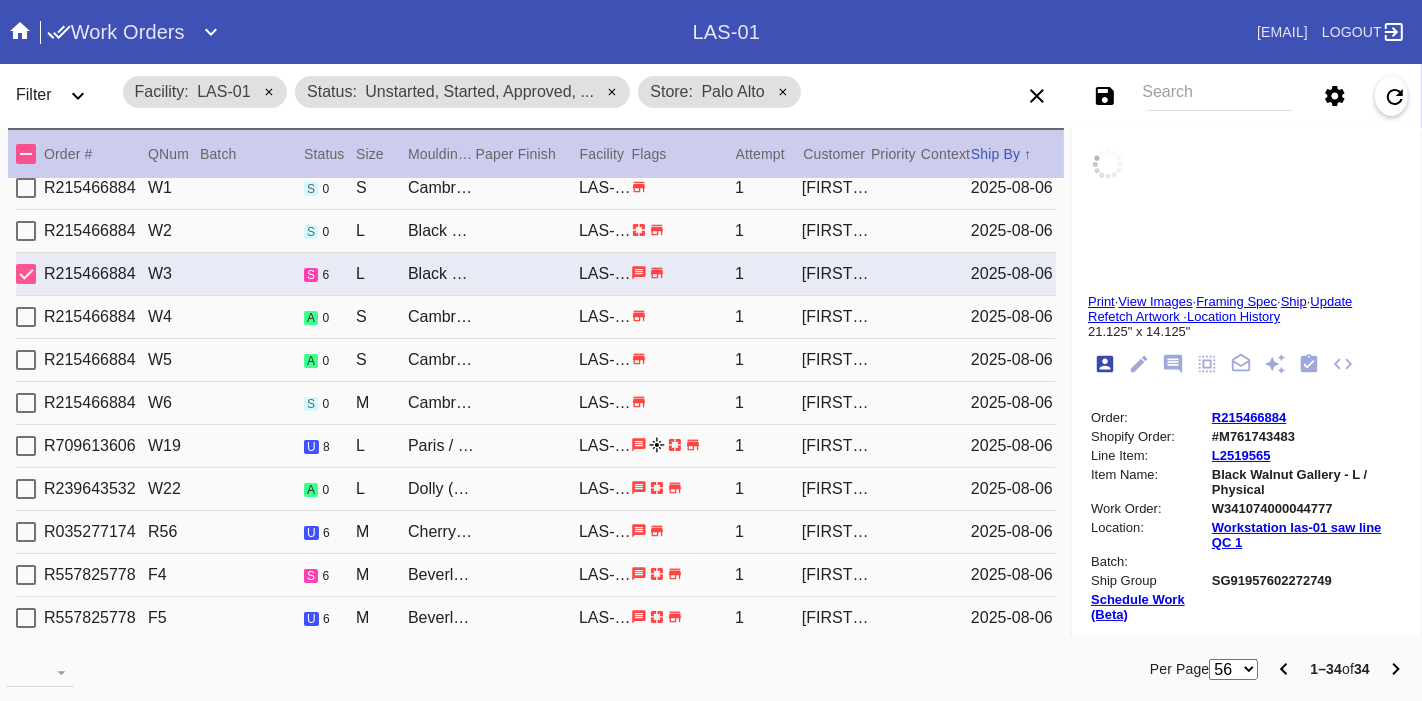 type 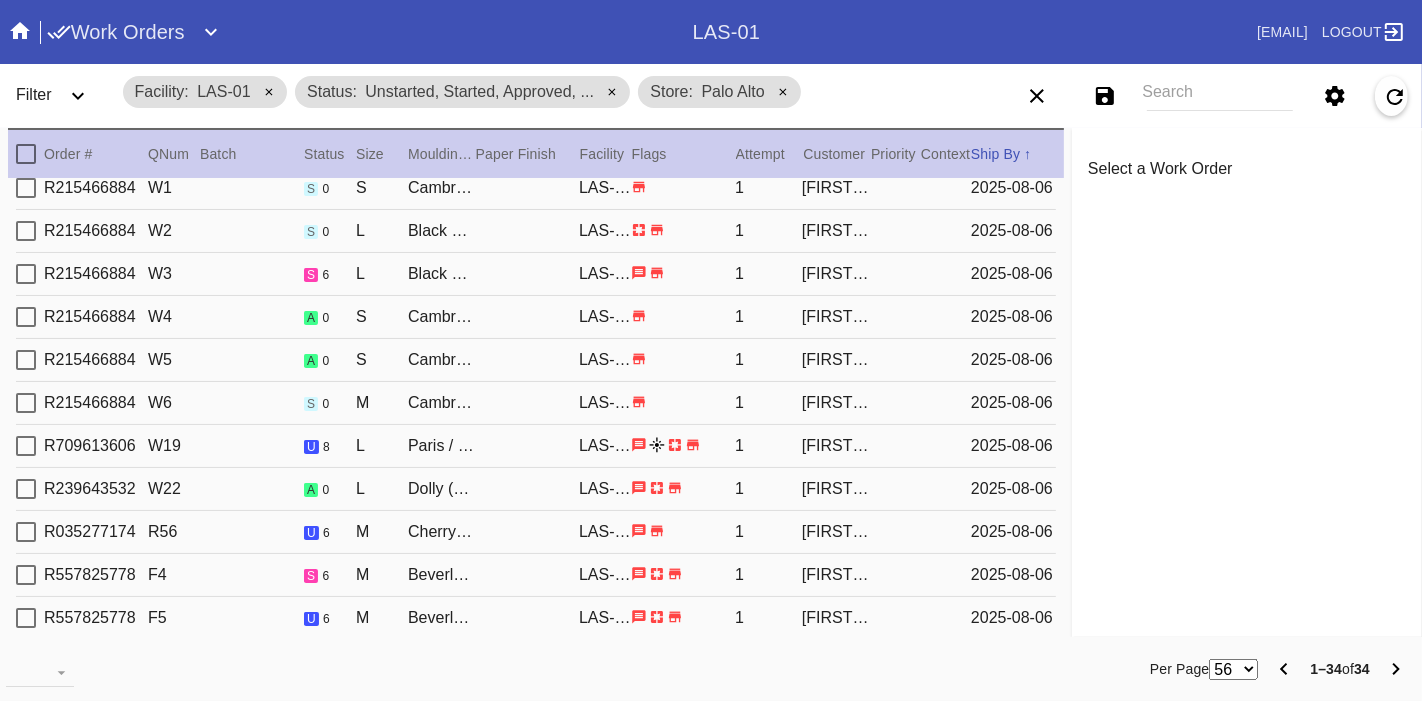 click on "R215466884" at bounding box center (96, 274) 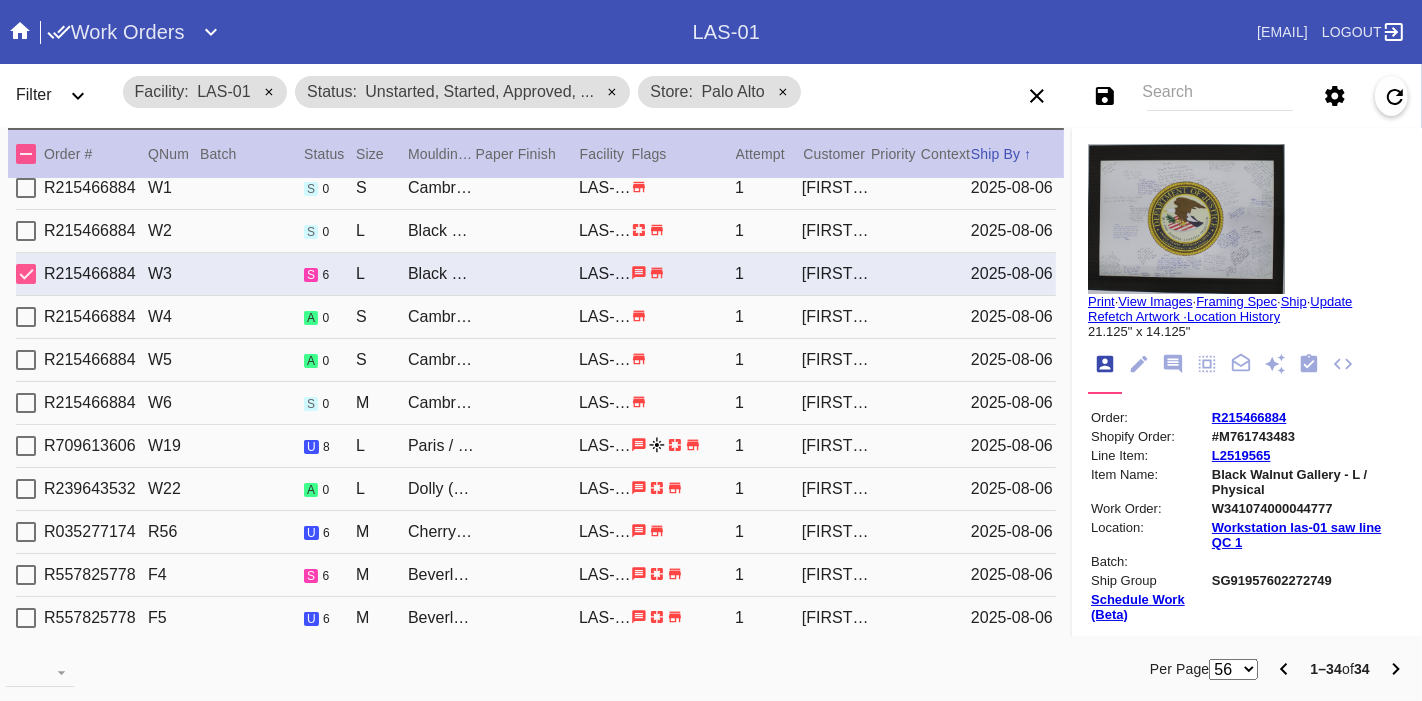 click on "R215466884 W4 a   0 S Cambridge / Vanilla LAS-01 1 Matthew Yelovich
2025-08-06" at bounding box center (536, 317) 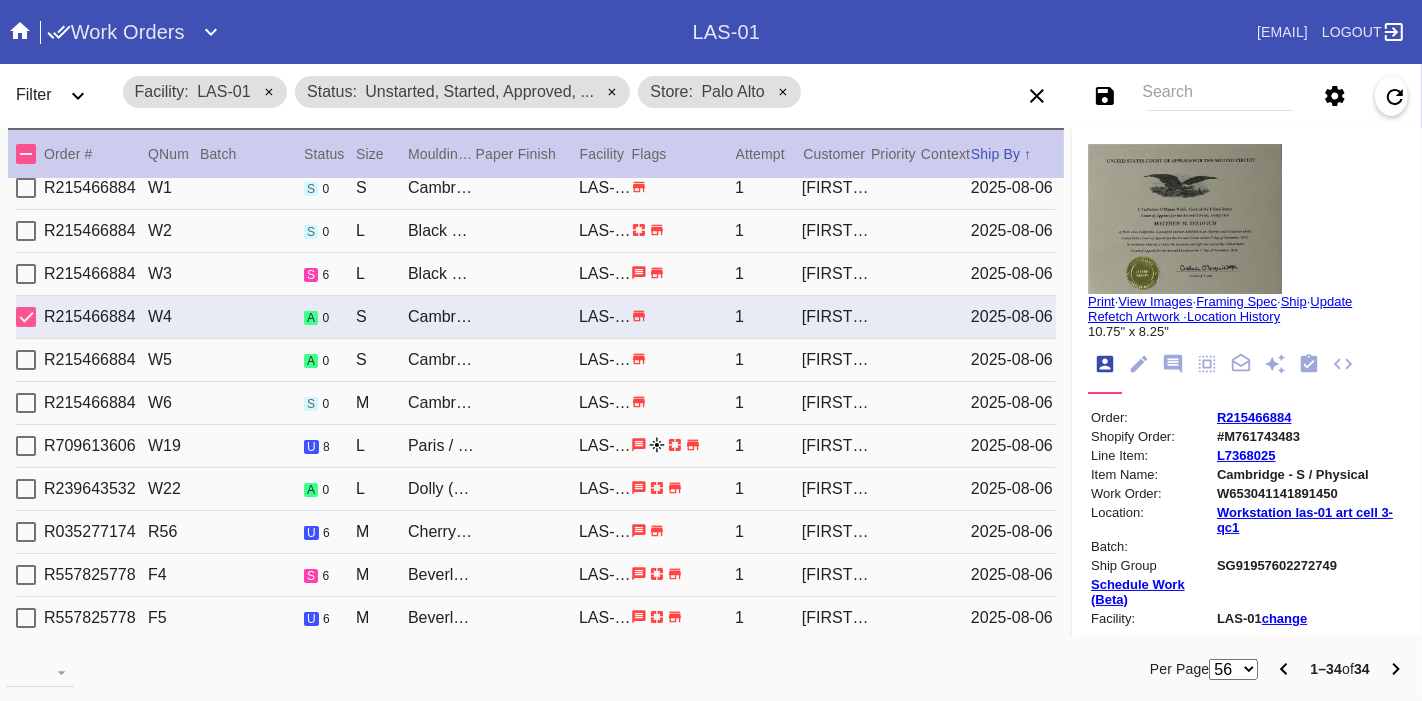 click on "R215466884 W5 a   0 S Cambridge / Vanilla LAS-01 1 Matthew Yelovich
2025-08-06" at bounding box center (536, 360) 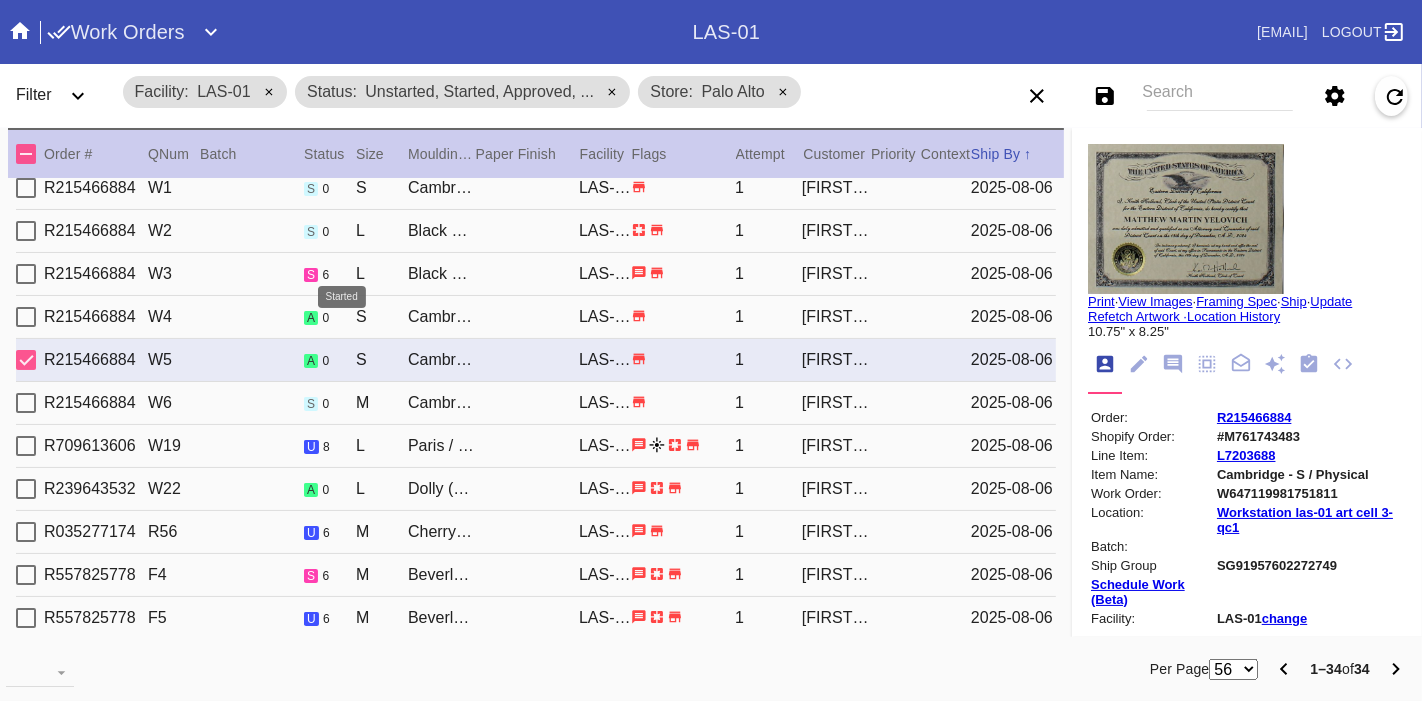 click on "s" at bounding box center (311, 275) 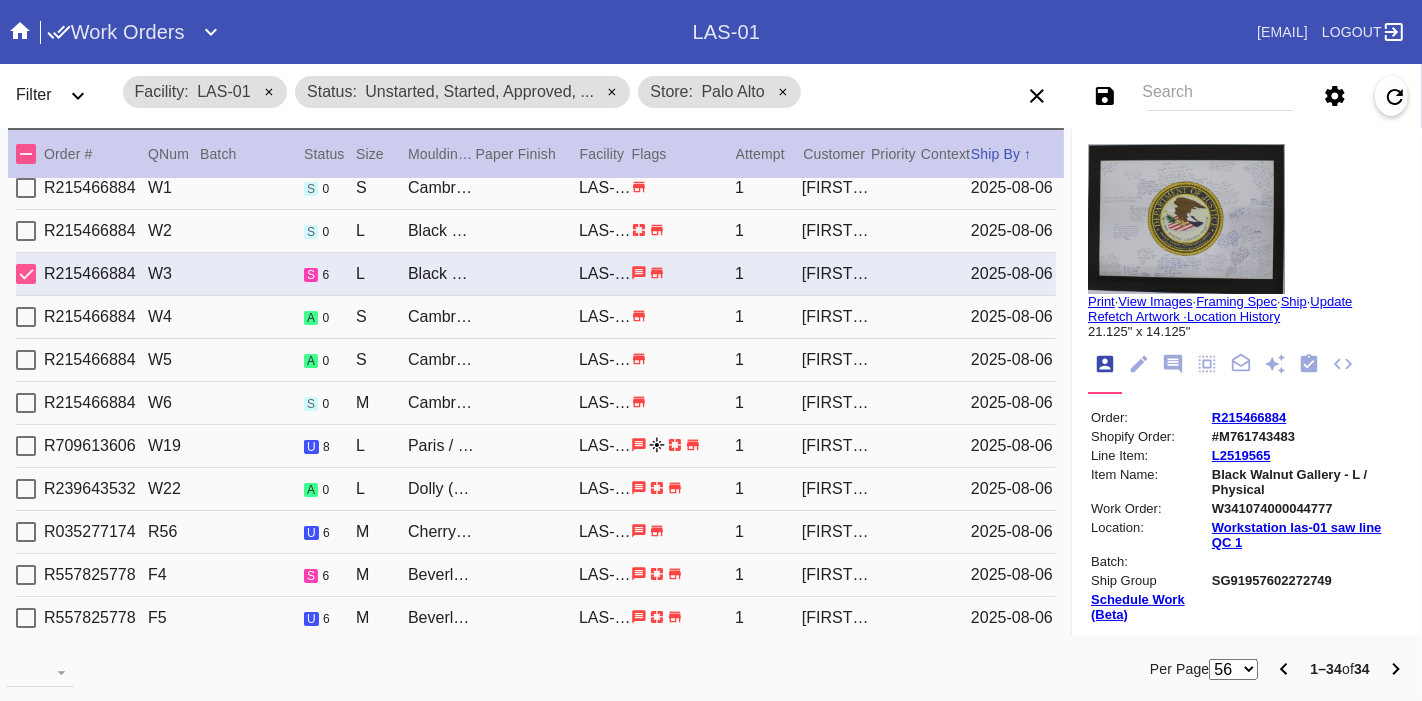 click on "Print" at bounding box center (1101, 301) 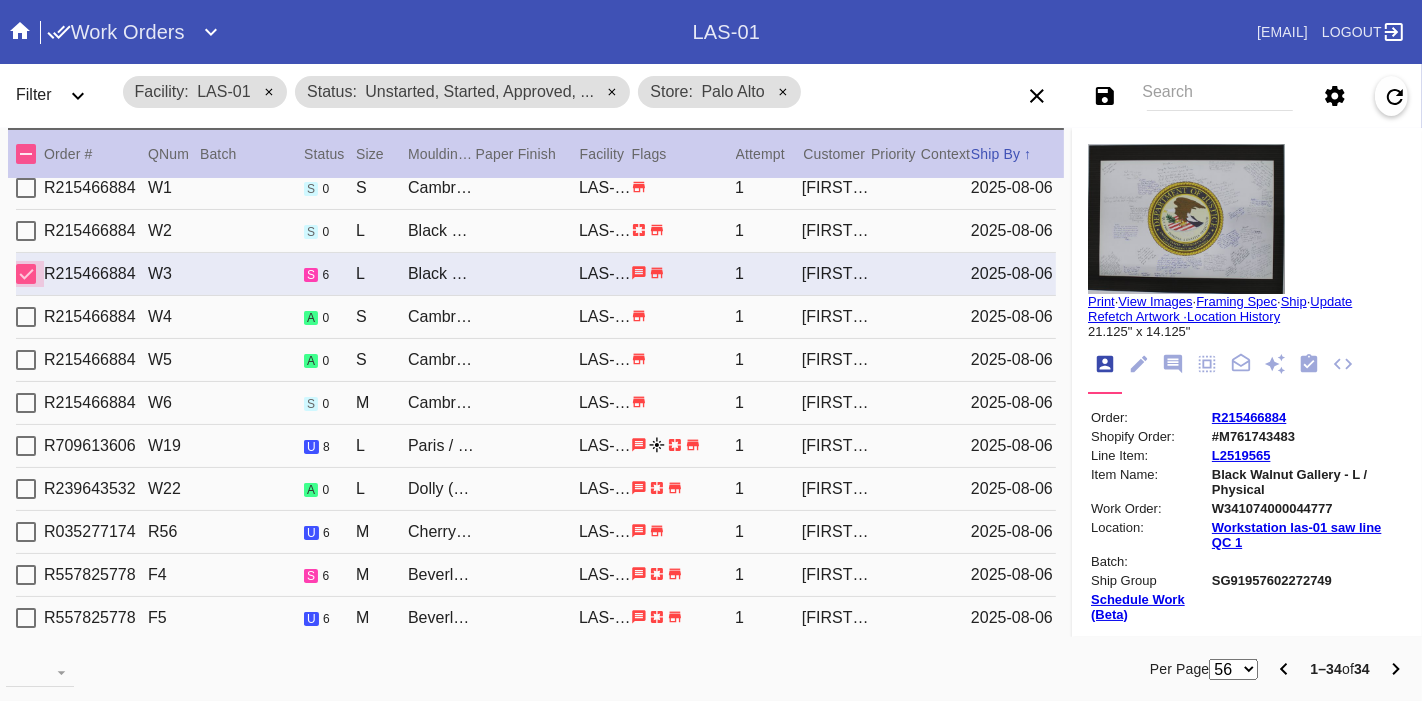 click at bounding box center [26, 274] 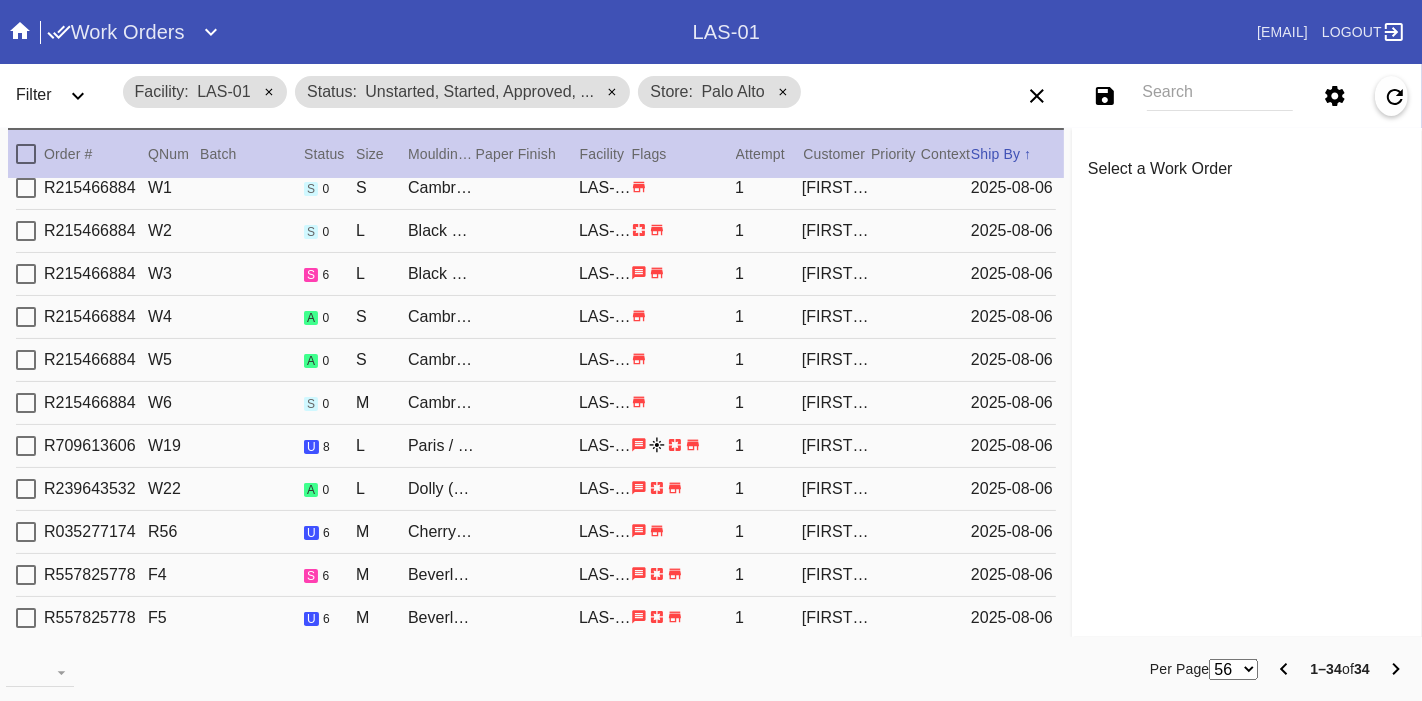click at bounding box center (26, 317) 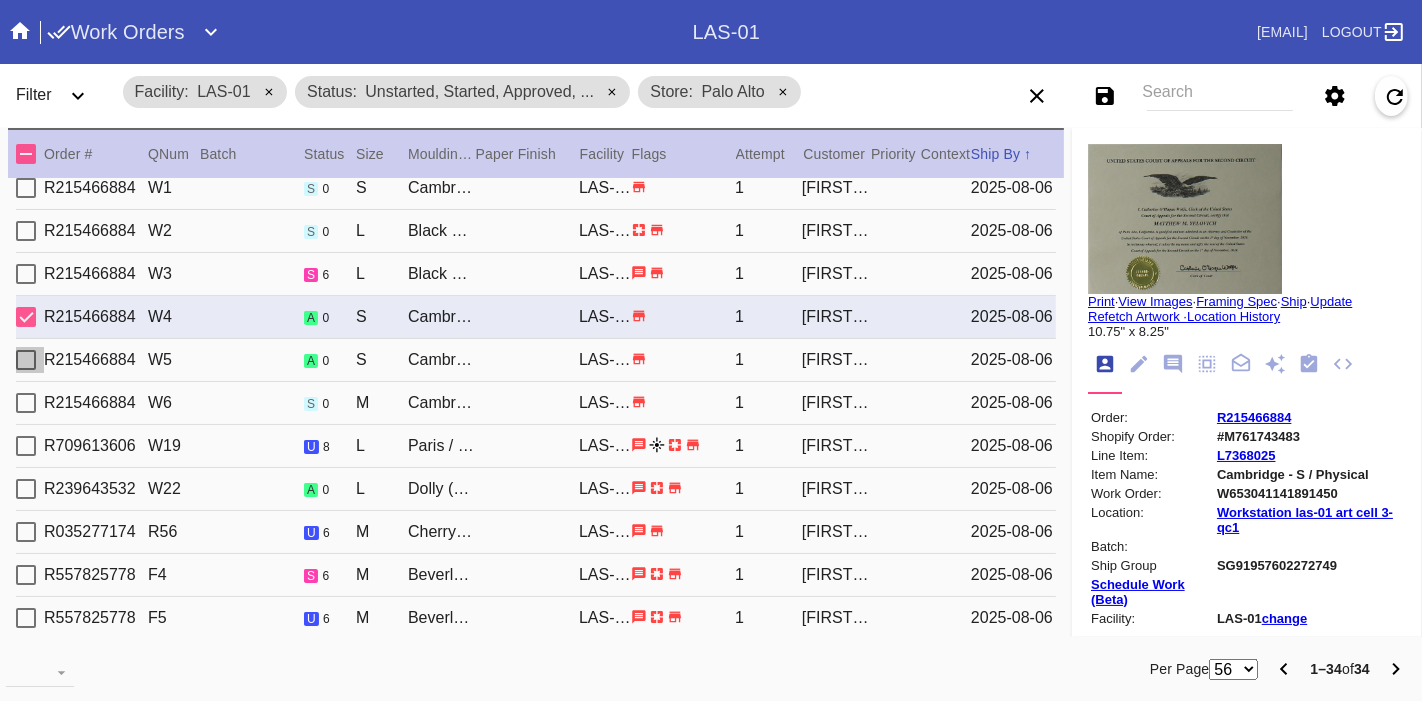 click at bounding box center [26, 360] 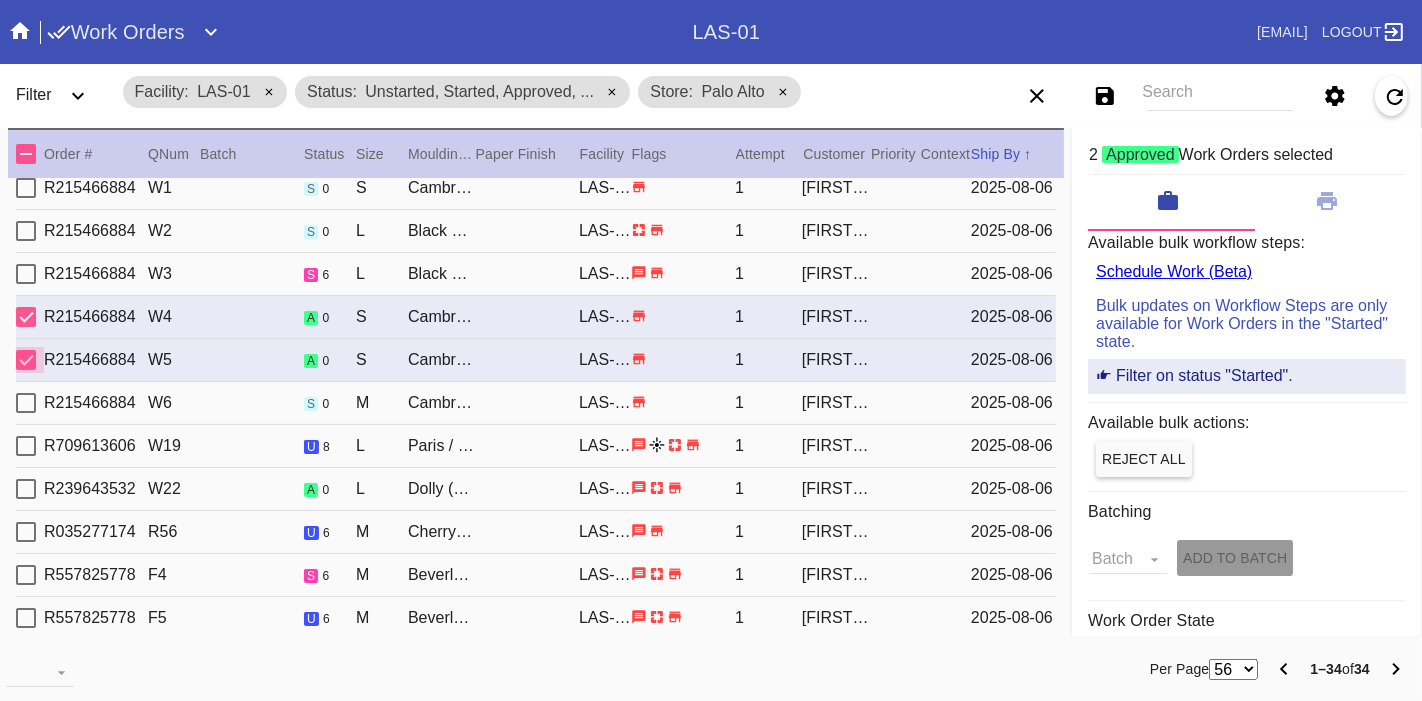 click at bounding box center (26, 360) 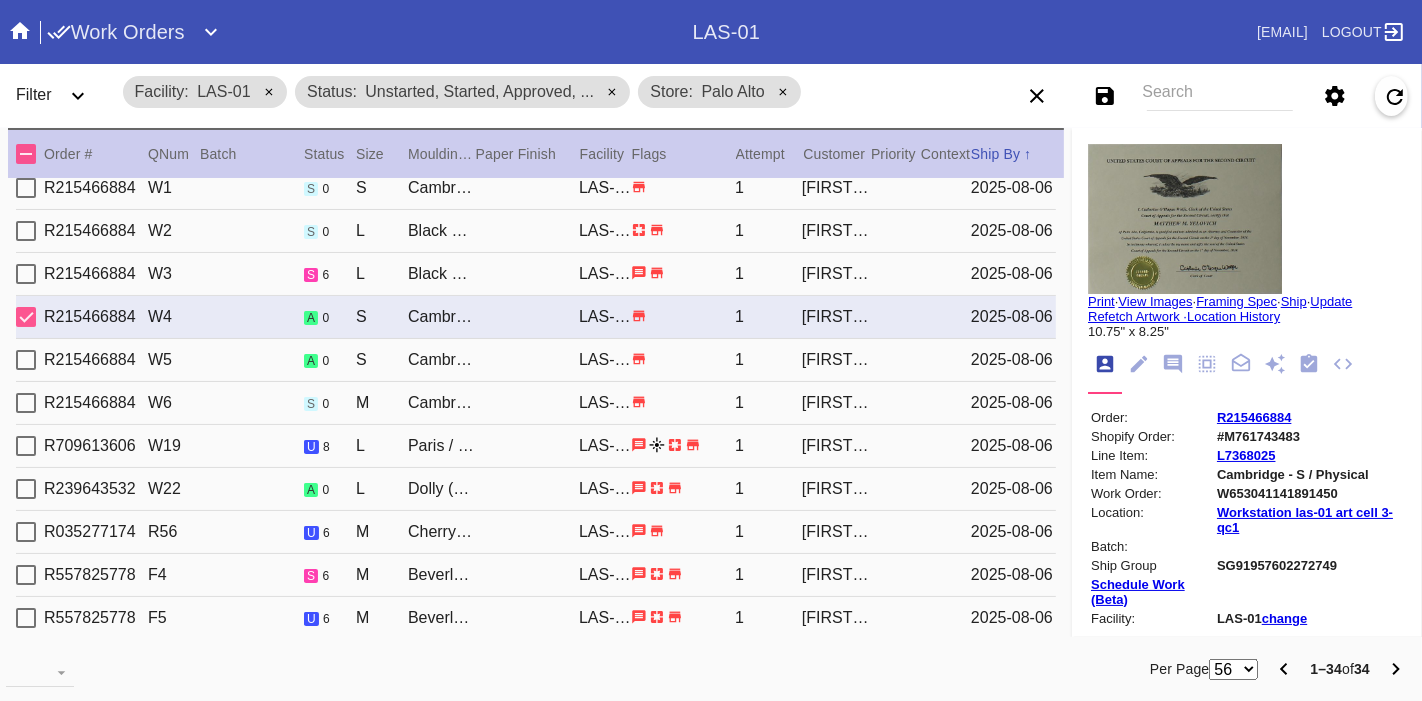 click at bounding box center (26, 317) 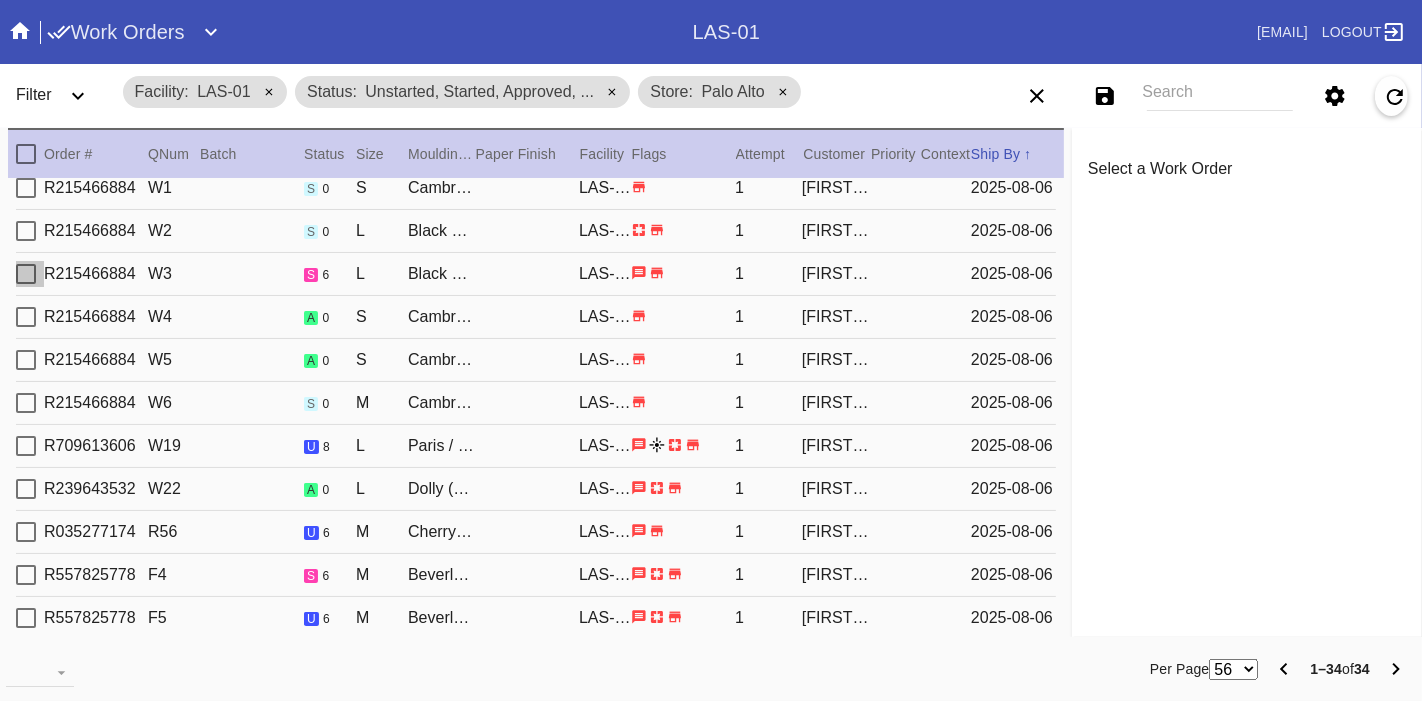 click at bounding box center (26, 274) 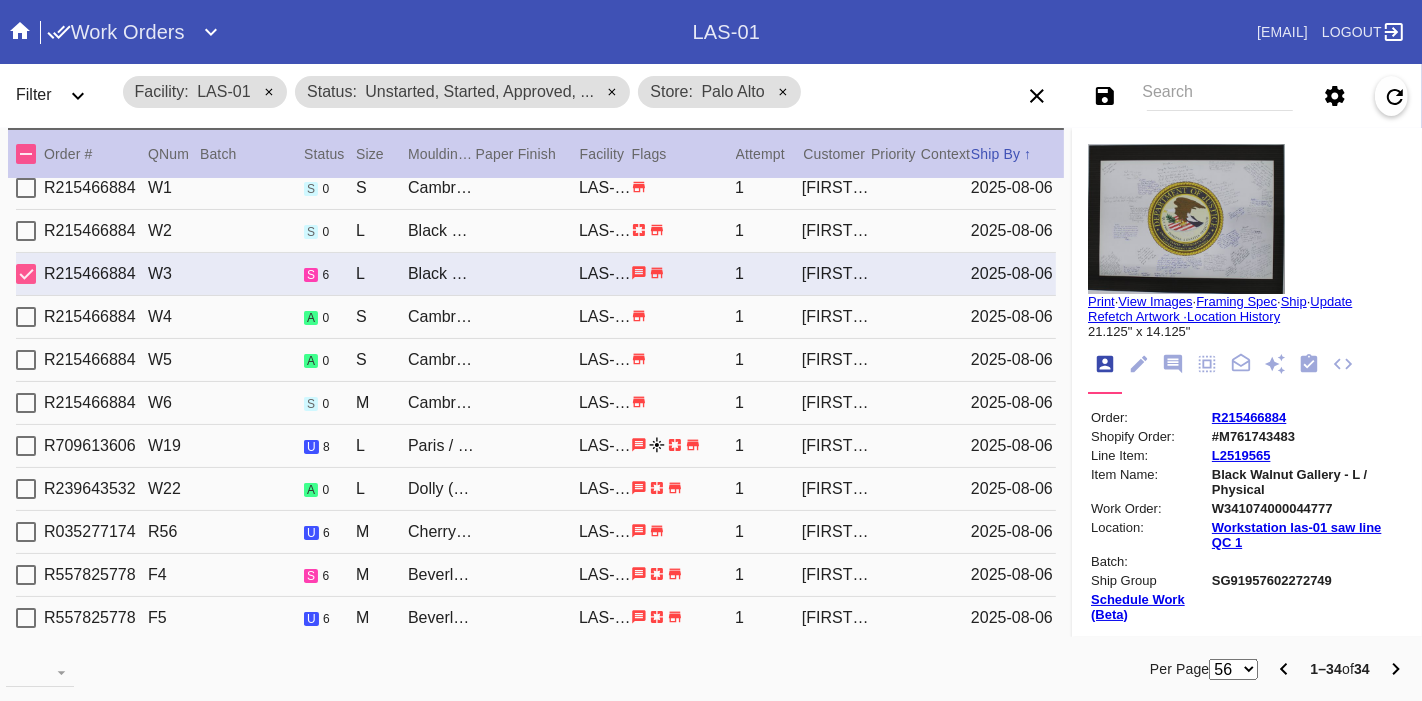 click on "R355600626 R2 s   0 M Kyoto / White LAS-01 1 Angie Jabir
2025-07-30 R355600626 R3 s   0 L Bleached Maple Gallery / Float Mounting (+$25) LAS-01 1 Angie Jabir
2025-07-30 R035277174 R57 s   0 S Rome / White LAS-01 1 Victoria Zoldos
2025-07-30 R035277174 R58 s   0 S London / White LAS-01 1 Victoria Zoldos
2025-07-30 R540523957 R53 s   0 MG Mercer Slim (Medium) / No Mat LAS-01 1 Linda Rhodes
2025-07-31 R922665227 R45 s   0 XG Bleached Maple Gallery / White LAS-01 1 Nancy Suh
2025-07-31 R136447157 R65 s   0 XL Cherry with White / Digital White LAS-01 1 Johannes Escudero
2025-07-31 R136447157 R66 s   0 GR Cherry with White / Digital White Oversized LAS-01 1 Johannes Escudero
2025-07-31 R340340077 R31 s   0 XL Beverly / Flour White LAS-01 1 Jon Beekman
2025-07-31 R035277174 R55 s   0 L Cork / White LAS-01 1 Victoria Zoldos
2025-07-31 R035277174 R59 s   0 XL Indigo Walnut Round / Digital White LAS-01 1 Victoria Zoldos
2025-07-31 R887311832 R38 s   0 M LAS-01 1" at bounding box center [536, 415] 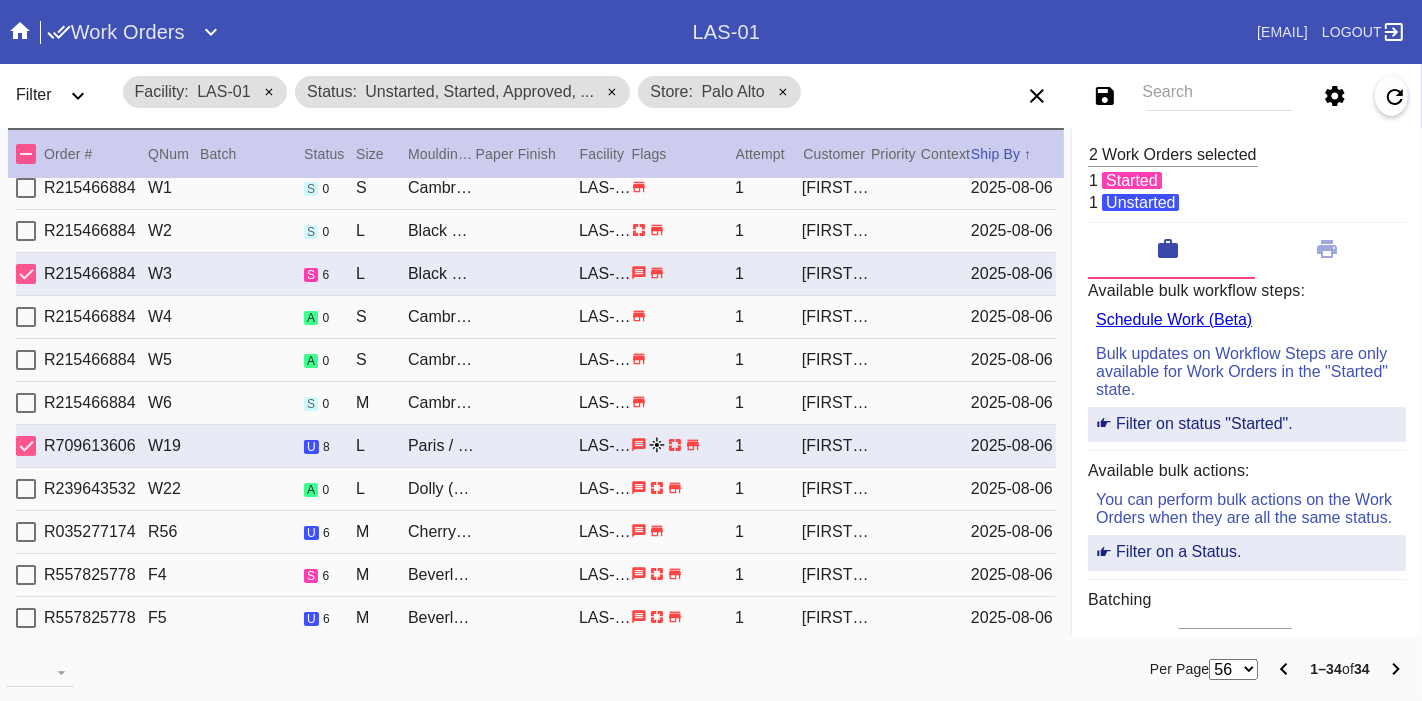 click at bounding box center (26, 532) 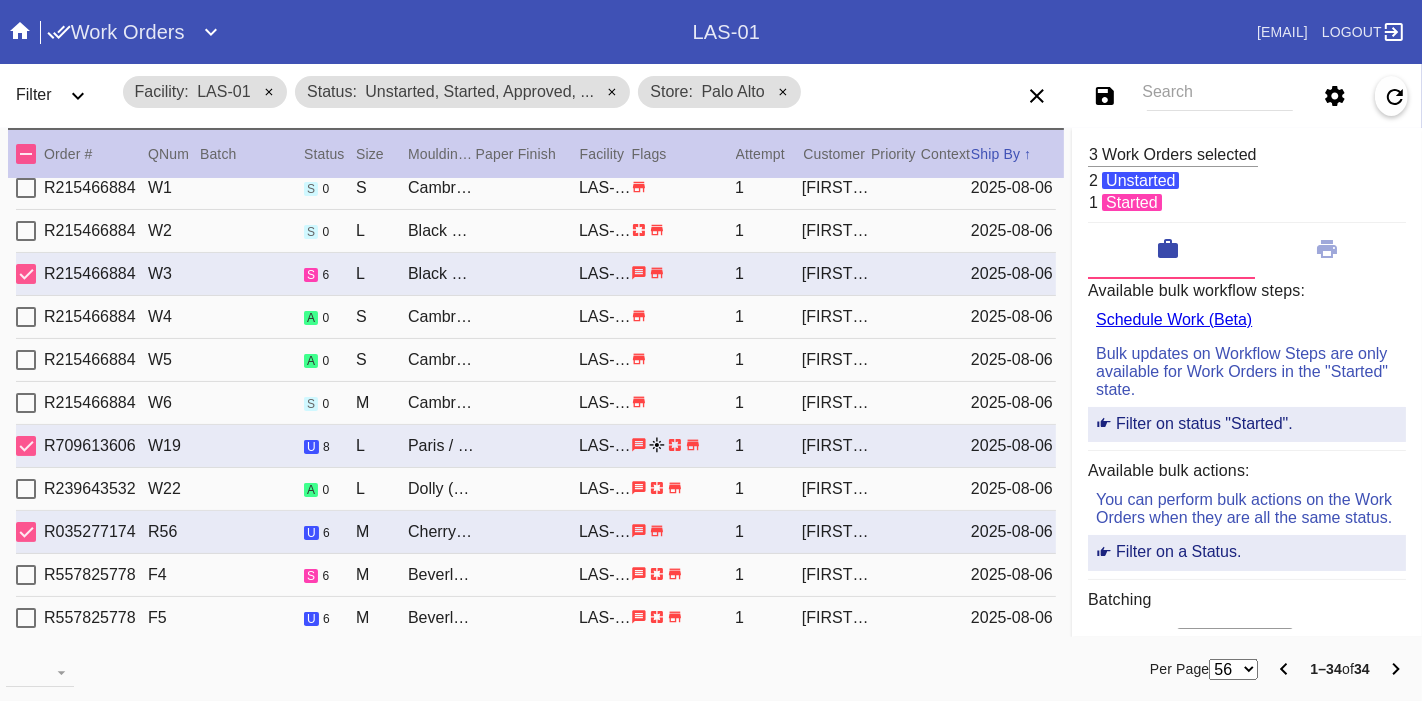 click at bounding box center [26, 575] 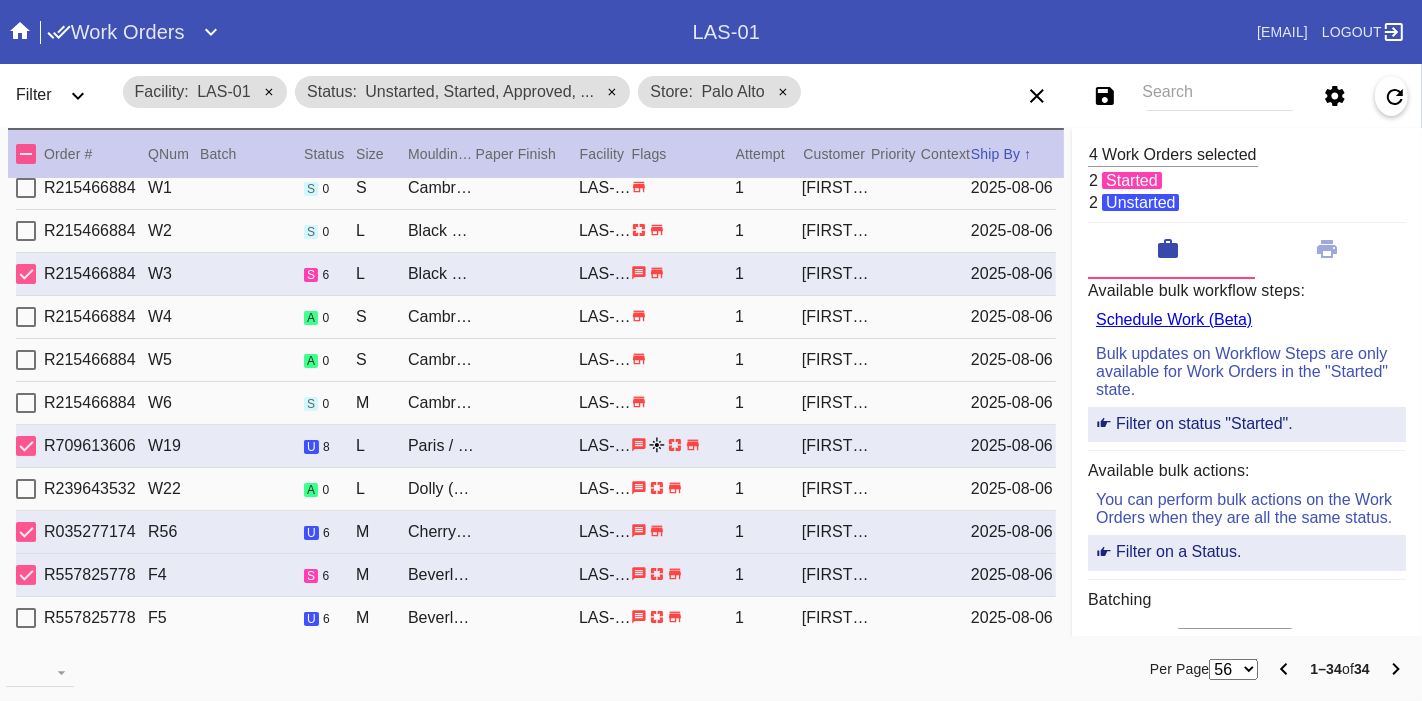 scroll, scrollTop: 1036, scrollLeft: 0, axis: vertical 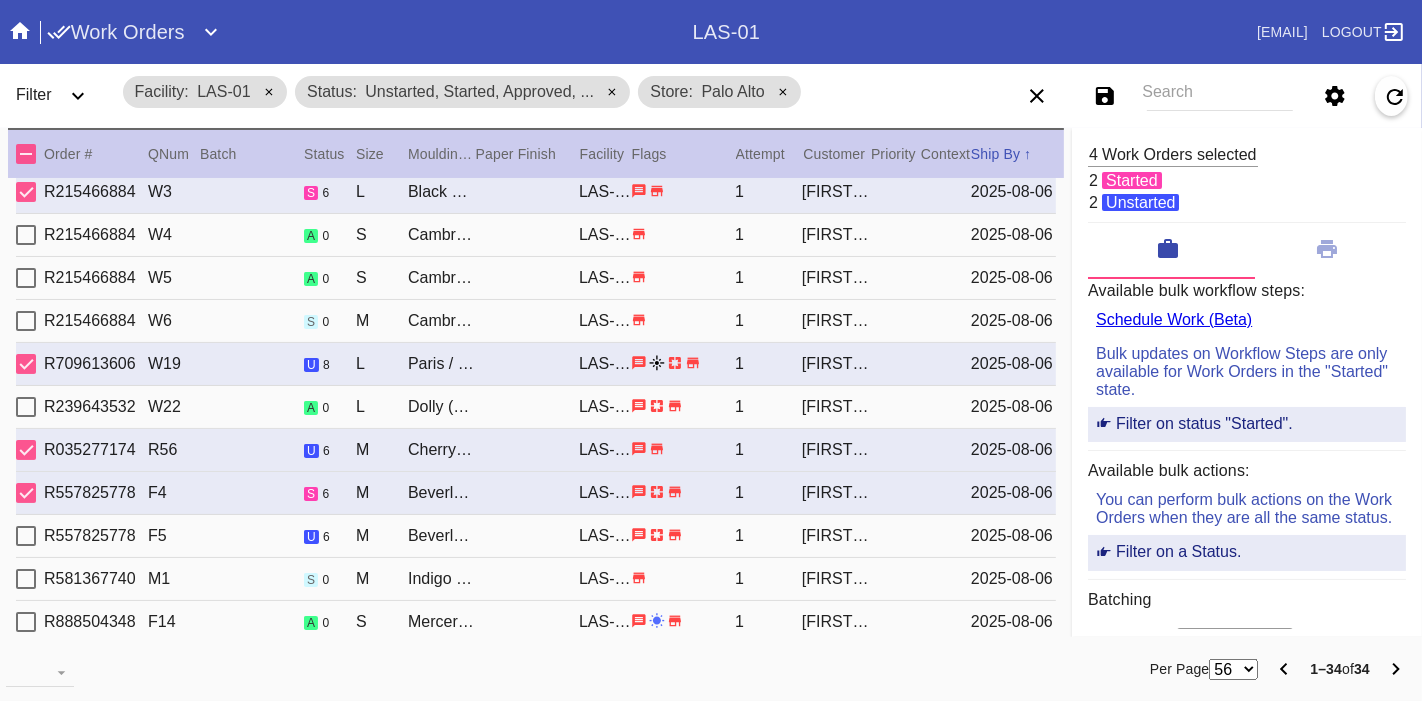 click on "R557825778 F5 u   6 M Beverly / White LAS-01 1 Matt Mendez
2025-08-06" at bounding box center (536, 536) 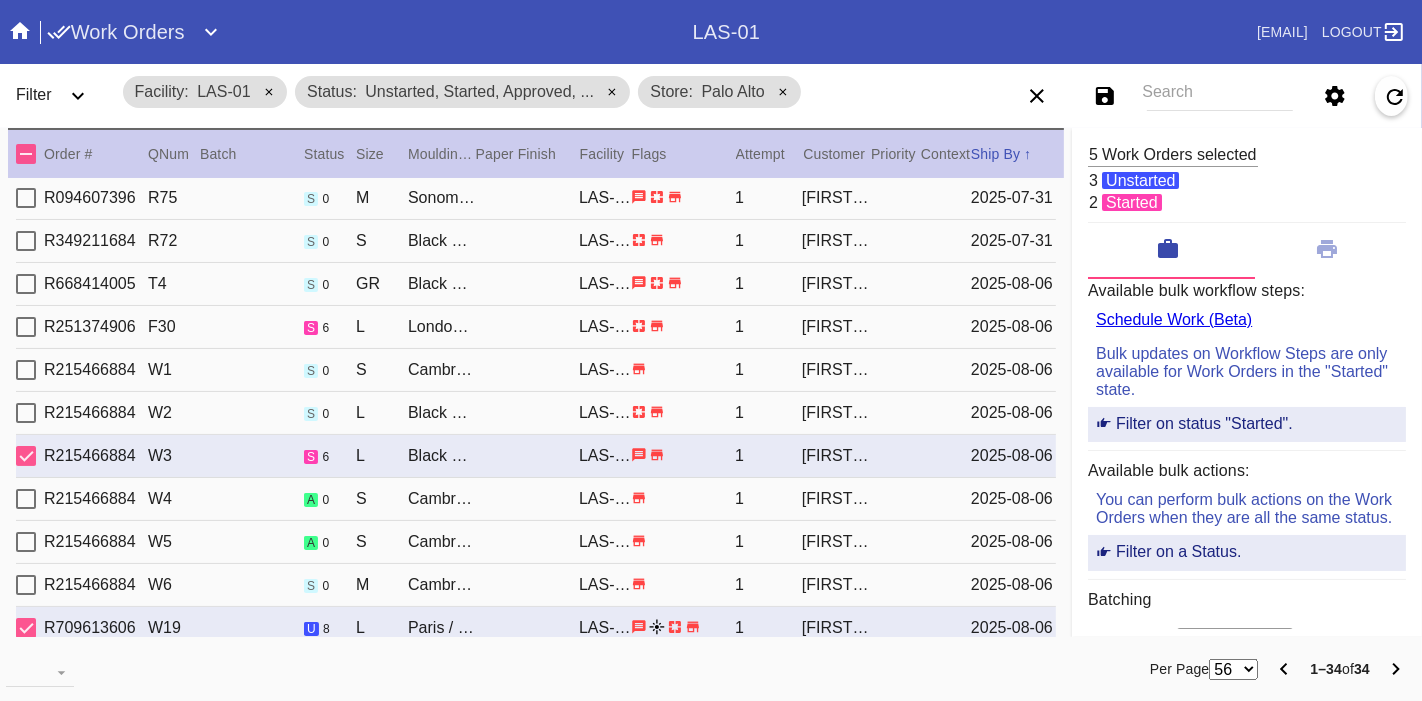 scroll, scrollTop: 738, scrollLeft: 0, axis: vertical 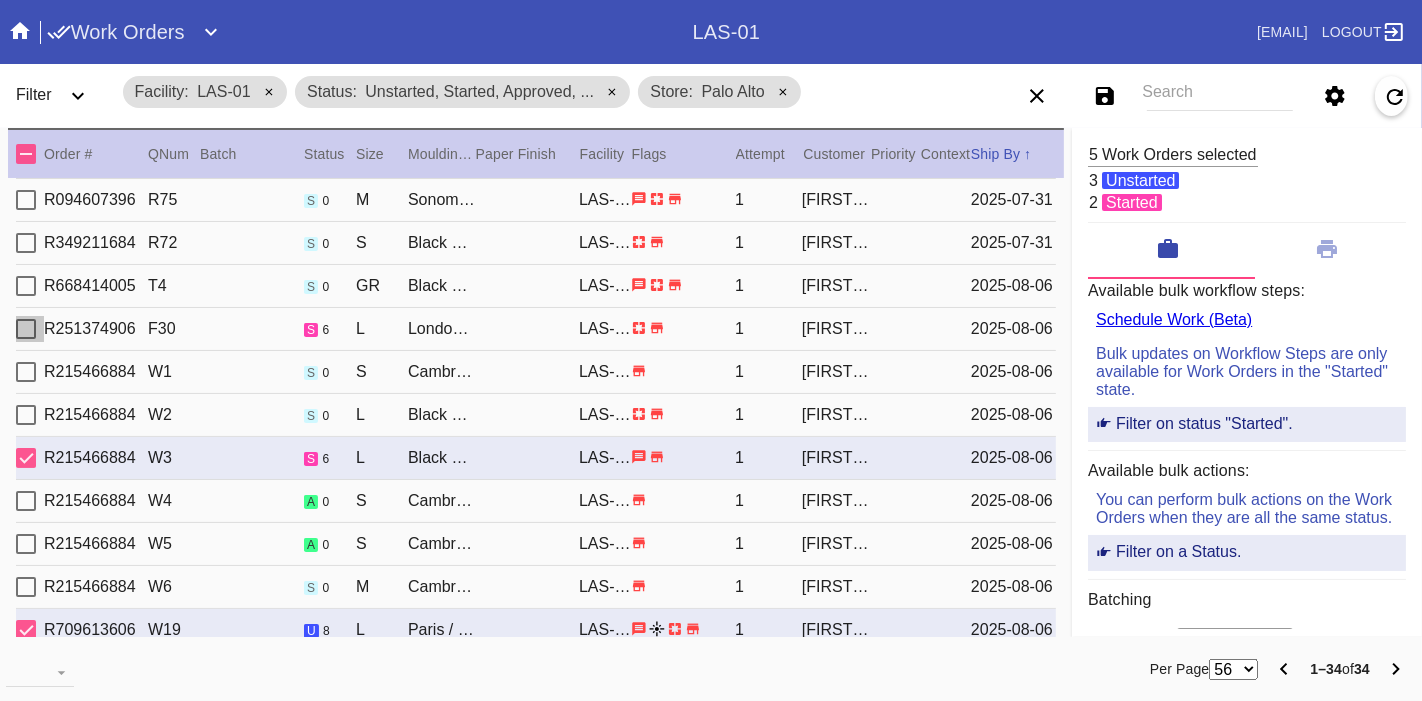 click at bounding box center (26, 329) 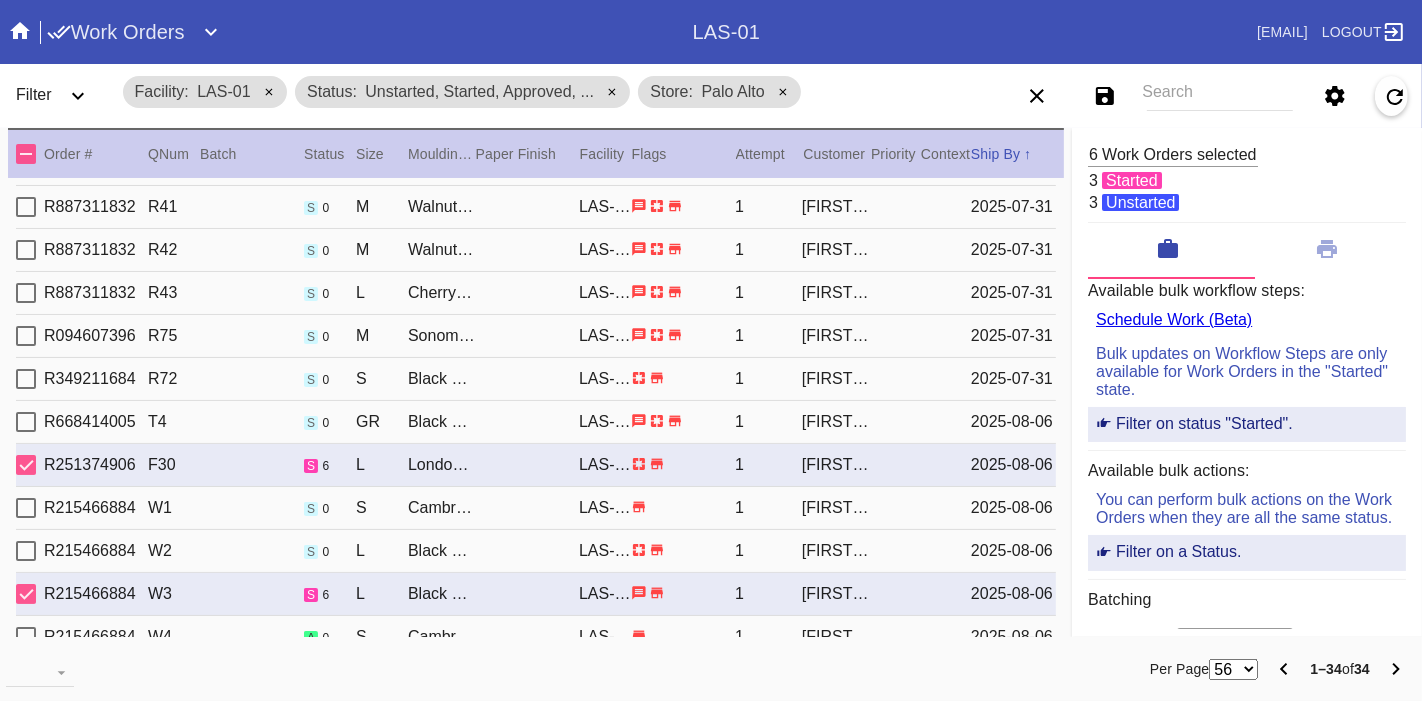 scroll, scrollTop: 1036, scrollLeft: 0, axis: vertical 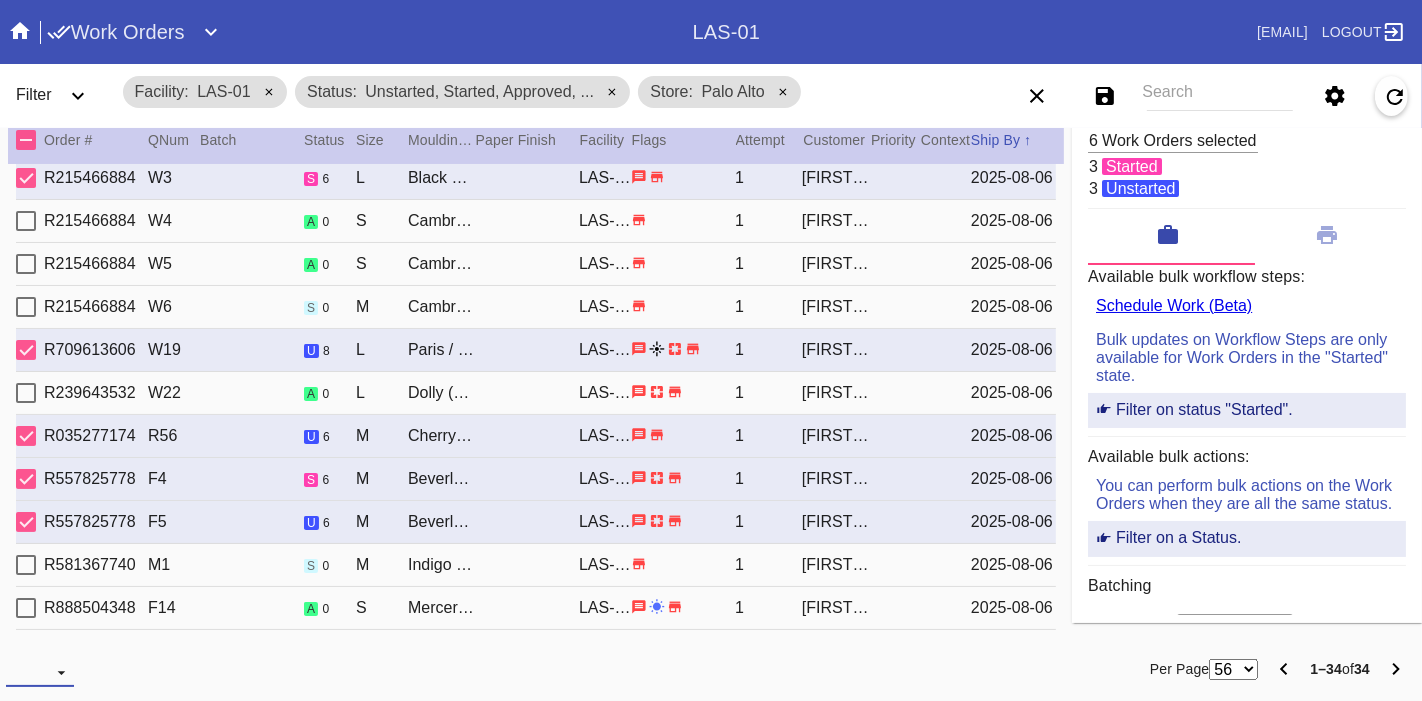 click on "Download... Export Selected Items Print Work Orders Frame Labels Frame Labels v2 Mat Labels Moulding Plate Labels Acrylic Labels Foam Labels Foam Data Story Pockets Mini Story Pockets OMGA Data GUNNAR Data FastCAM Data" at bounding box center [40, 672] 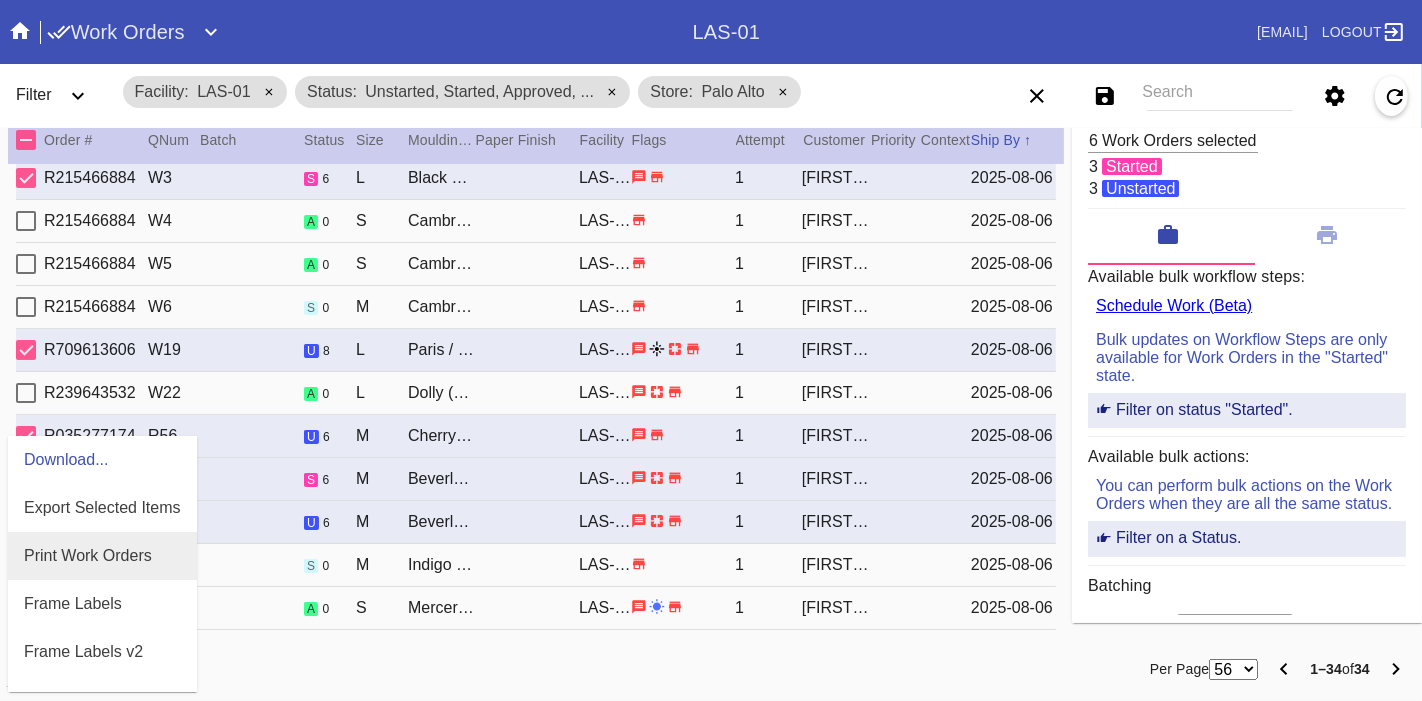 click on "Print Work Orders" at bounding box center (88, 556) 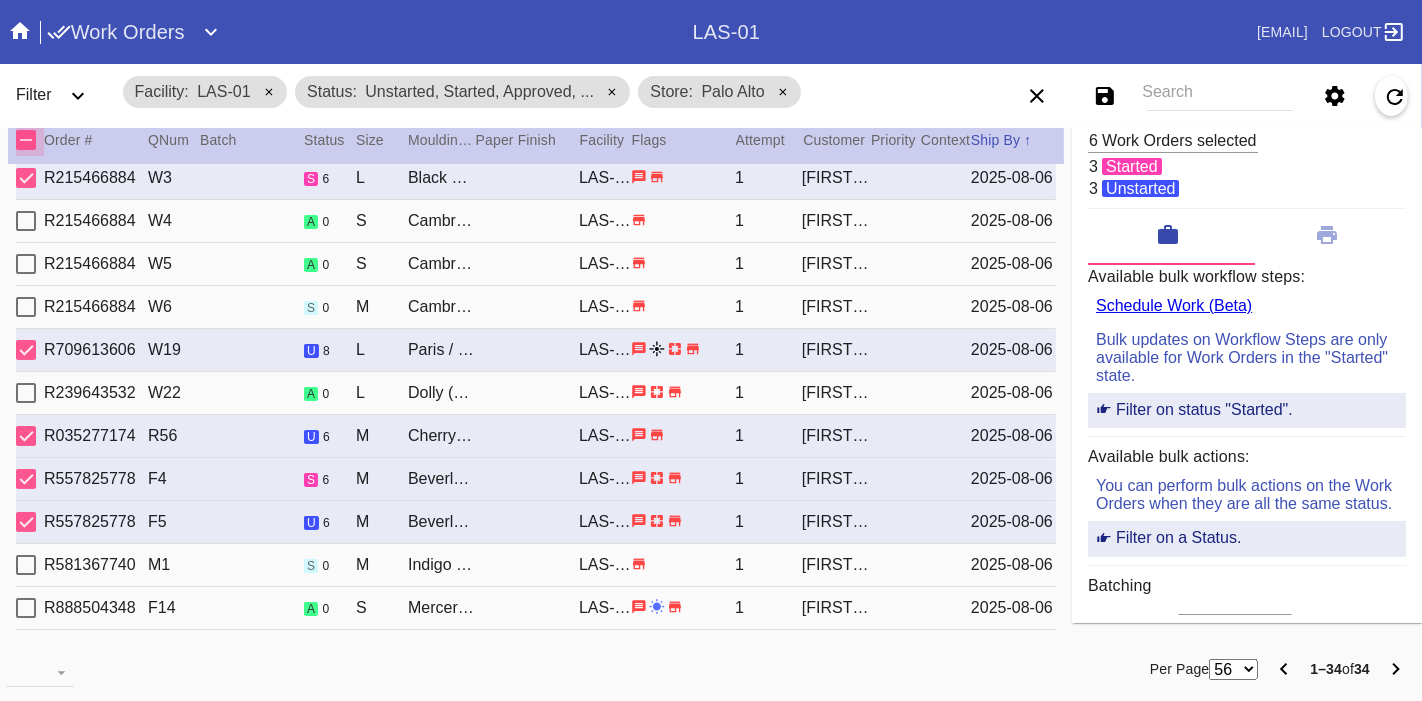 click at bounding box center (26, 140) 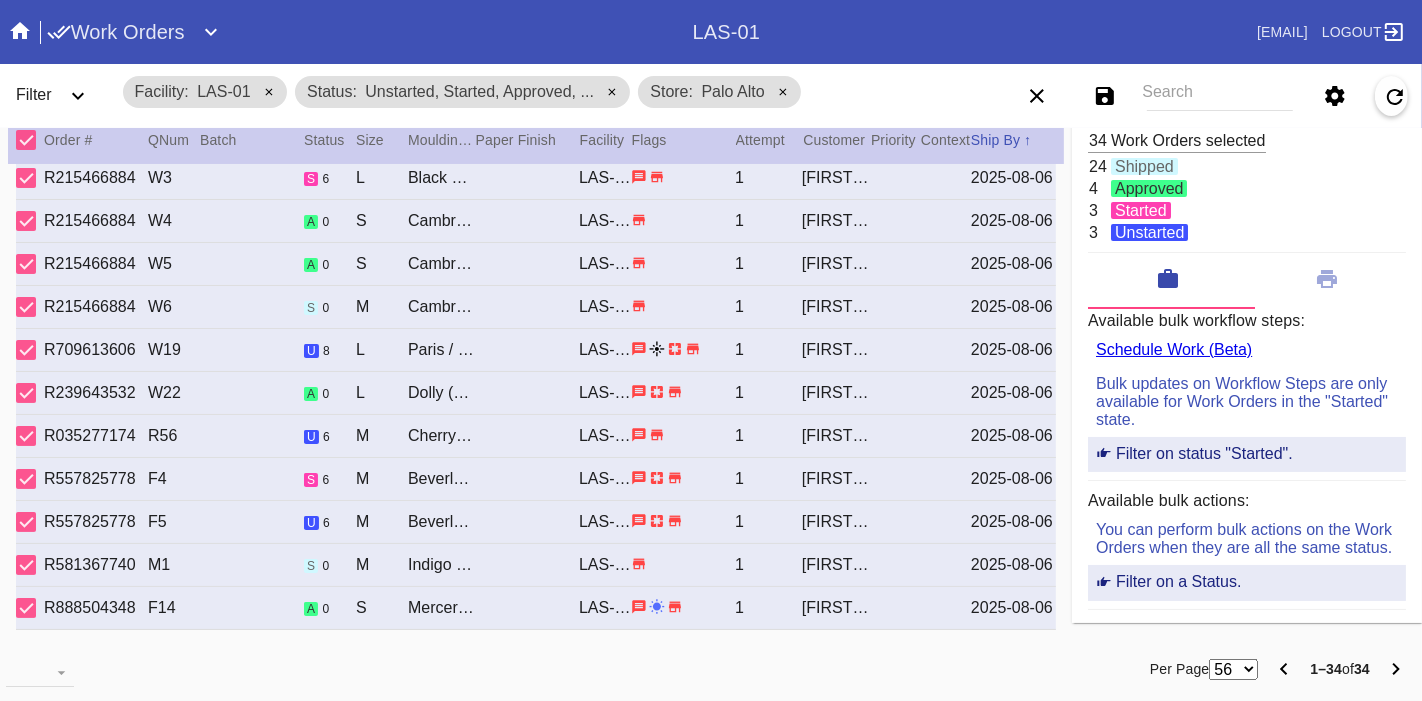 click at bounding box center (26, 140) 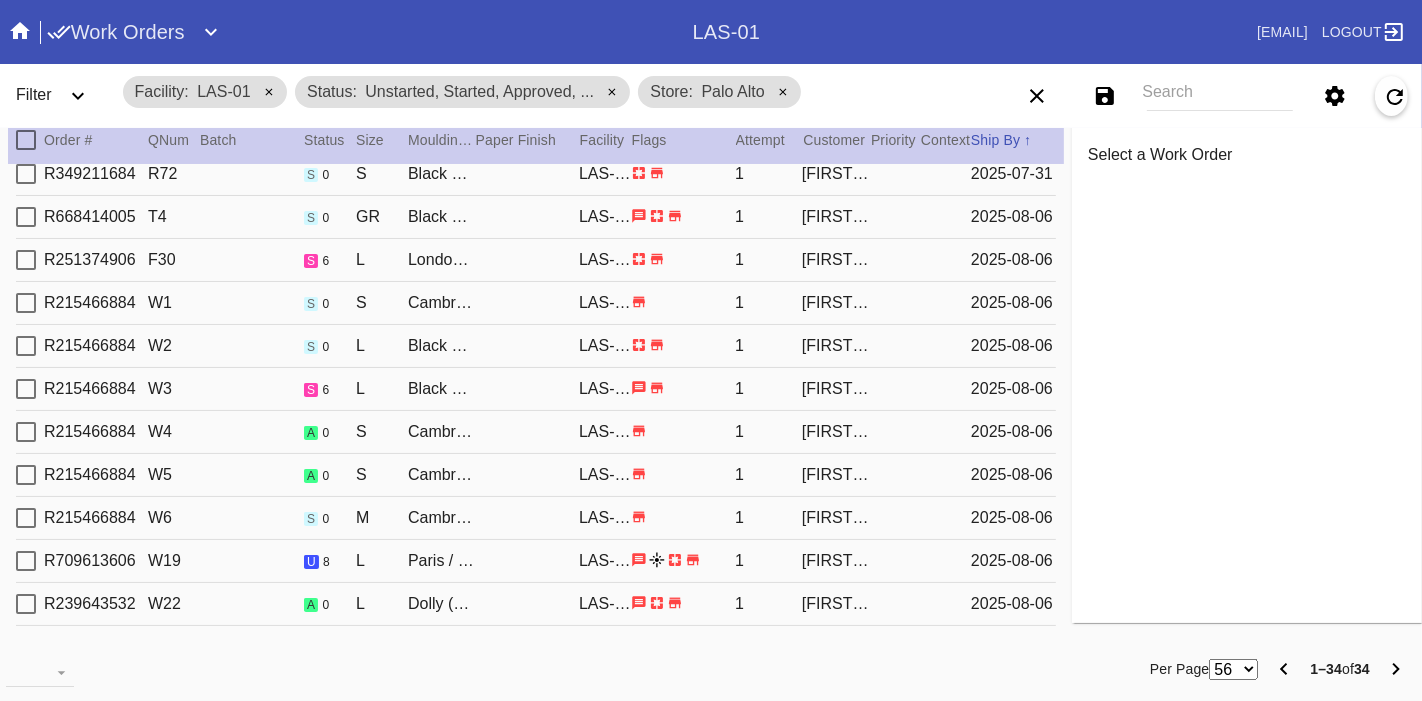 scroll, scrollTop: 789, scrollLeft: 0, axis: vertical 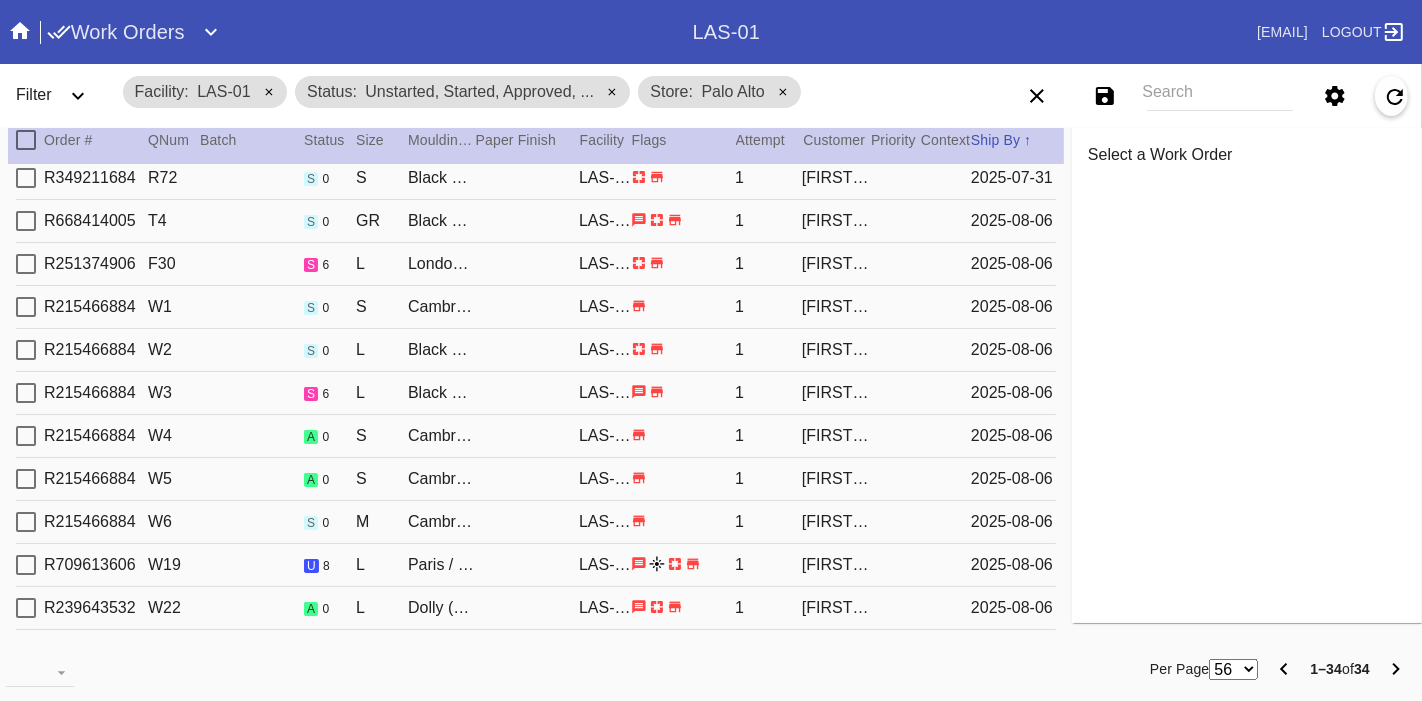 click at bounding box center (26, 264) 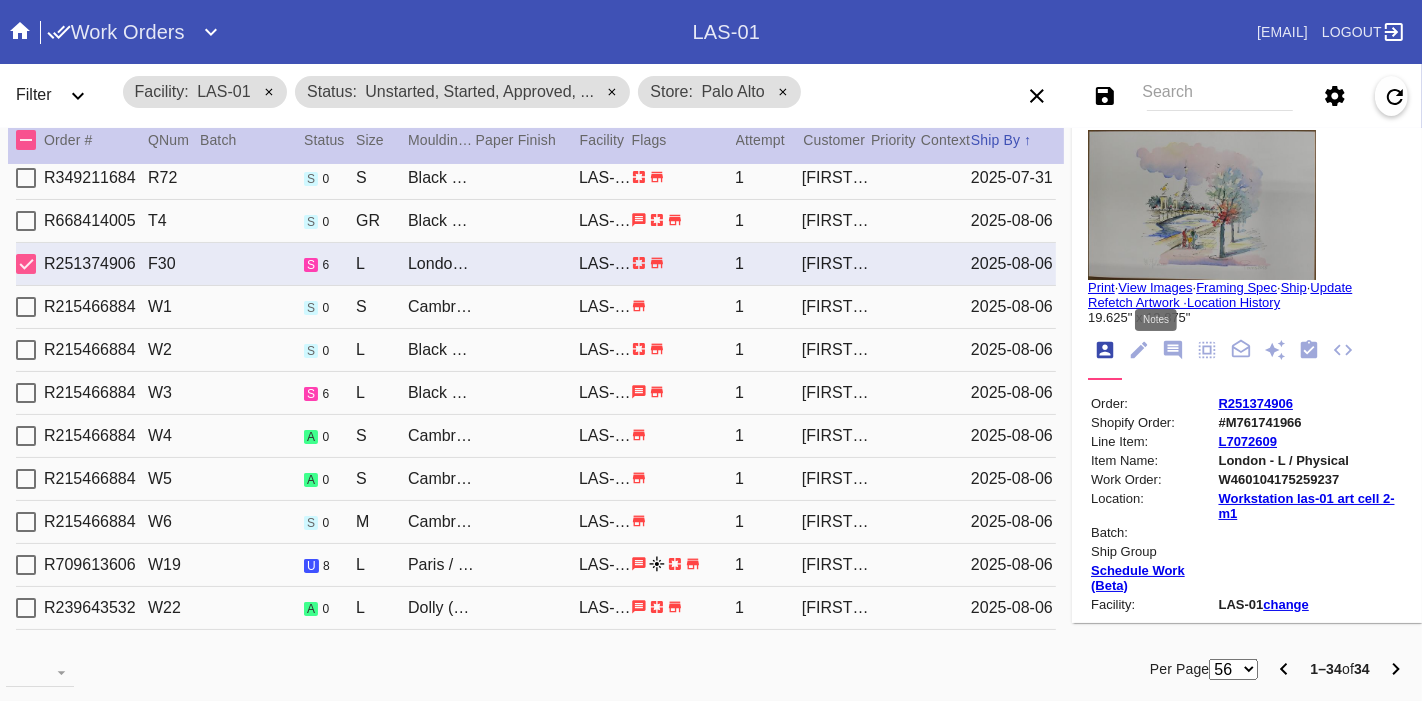 click 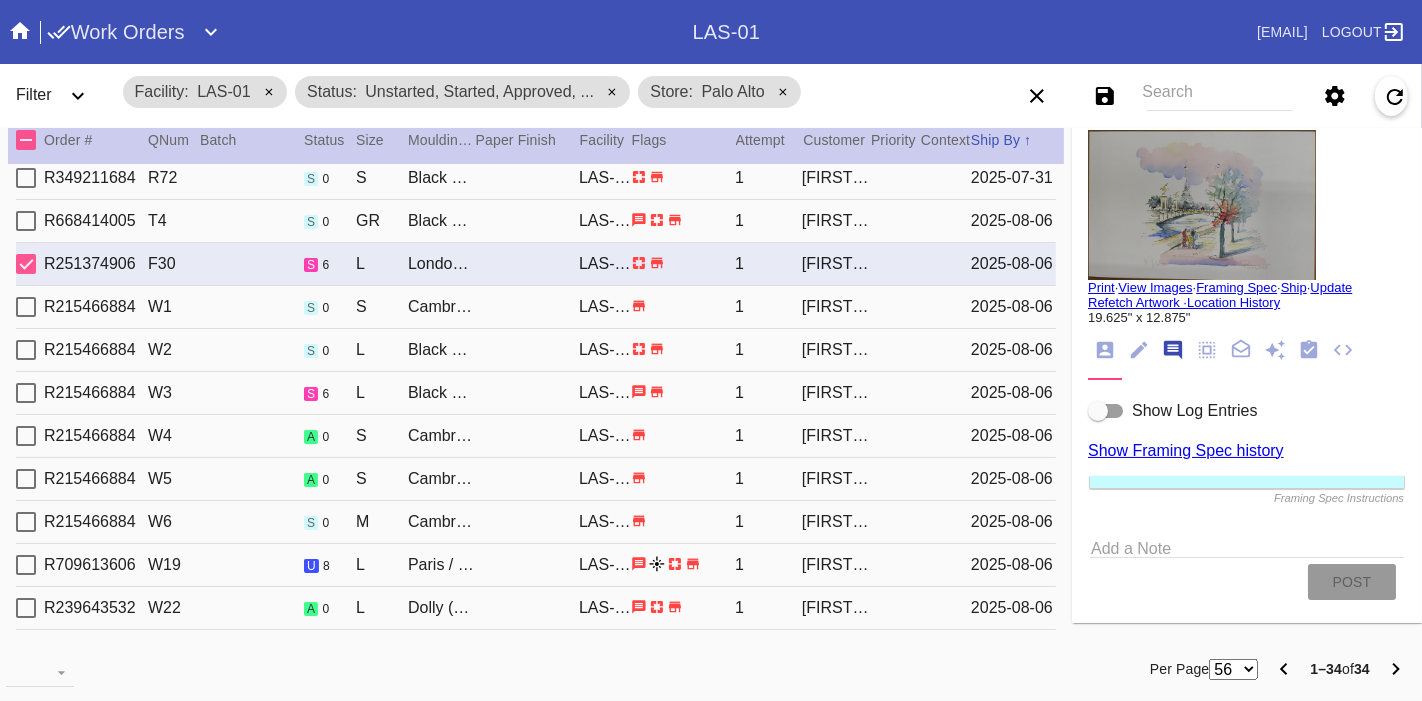 scroll, scrollTop: 122, scrollLeft: 0, axis: vertical 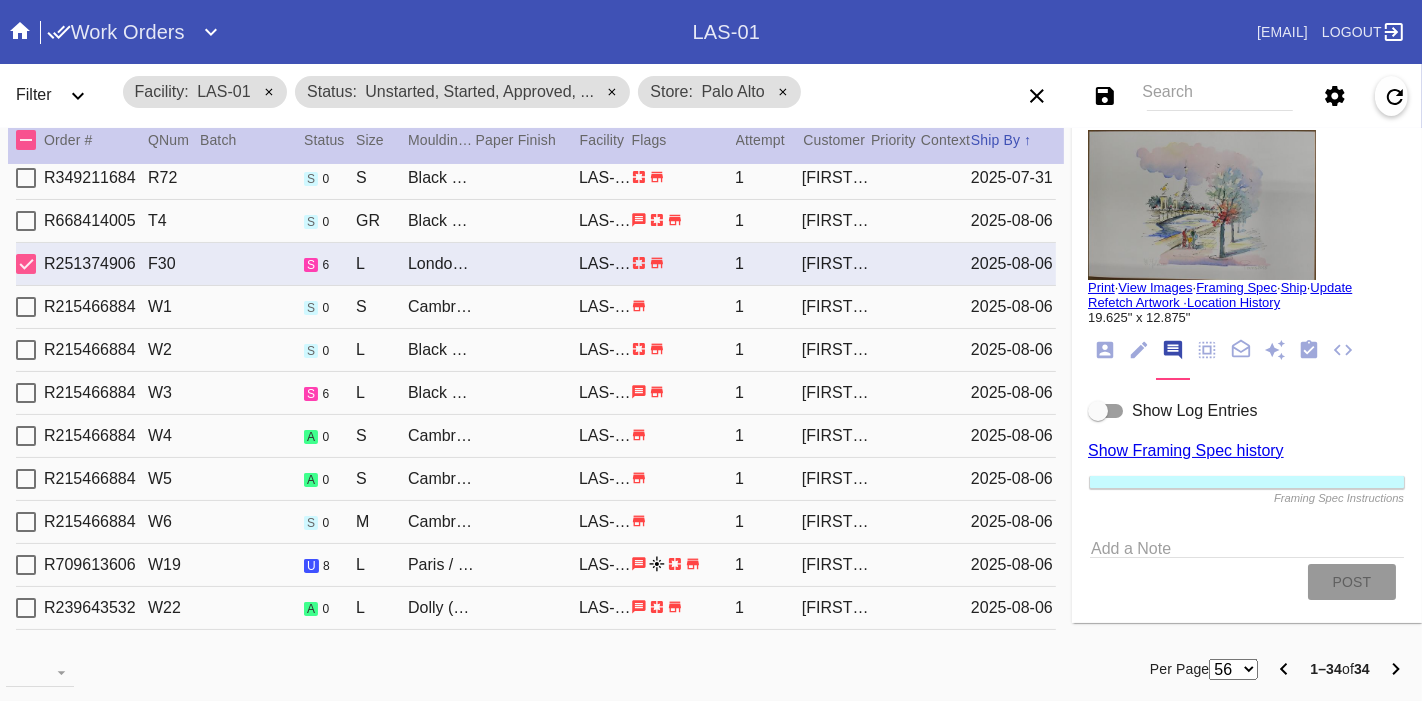 click at bounding box center (1098, 411) 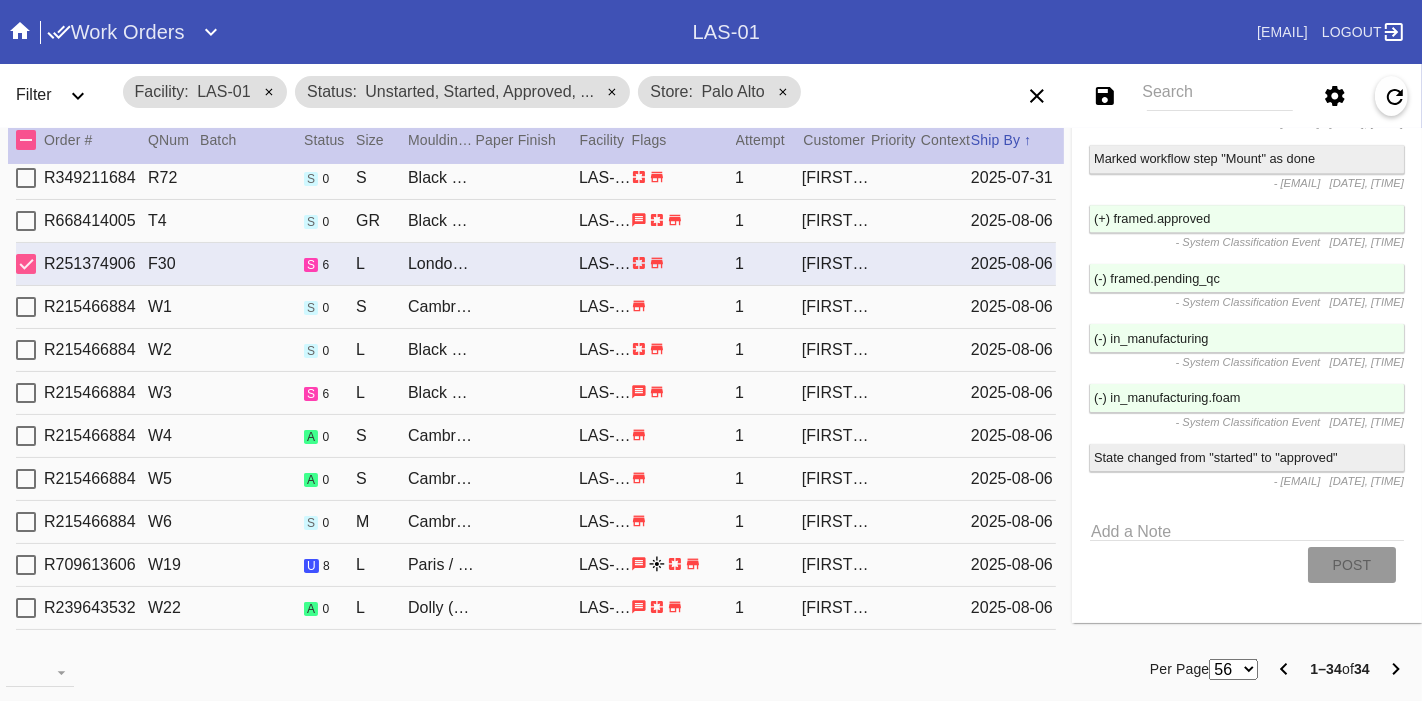 scroll, scrollTop: 5771, scrollLeft: 0, axis: vertical 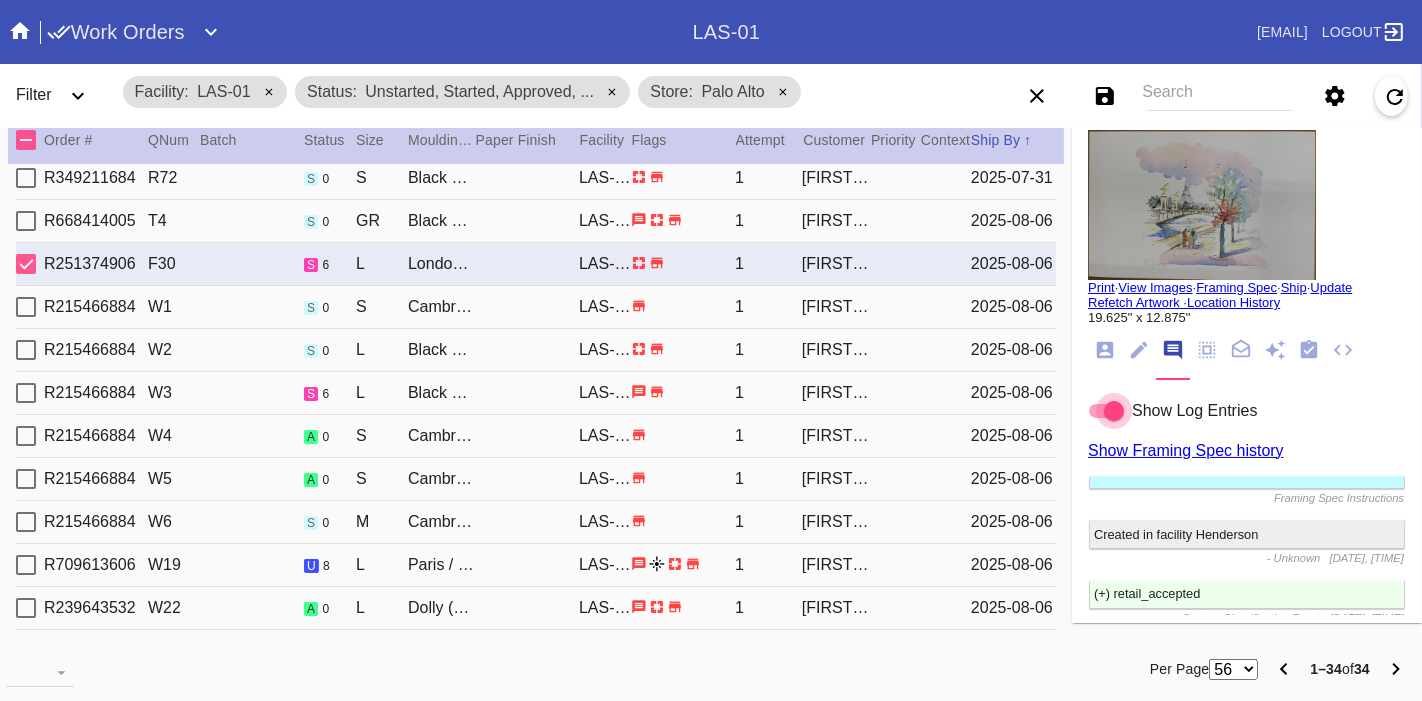 click at bounding box center (1202, 205) 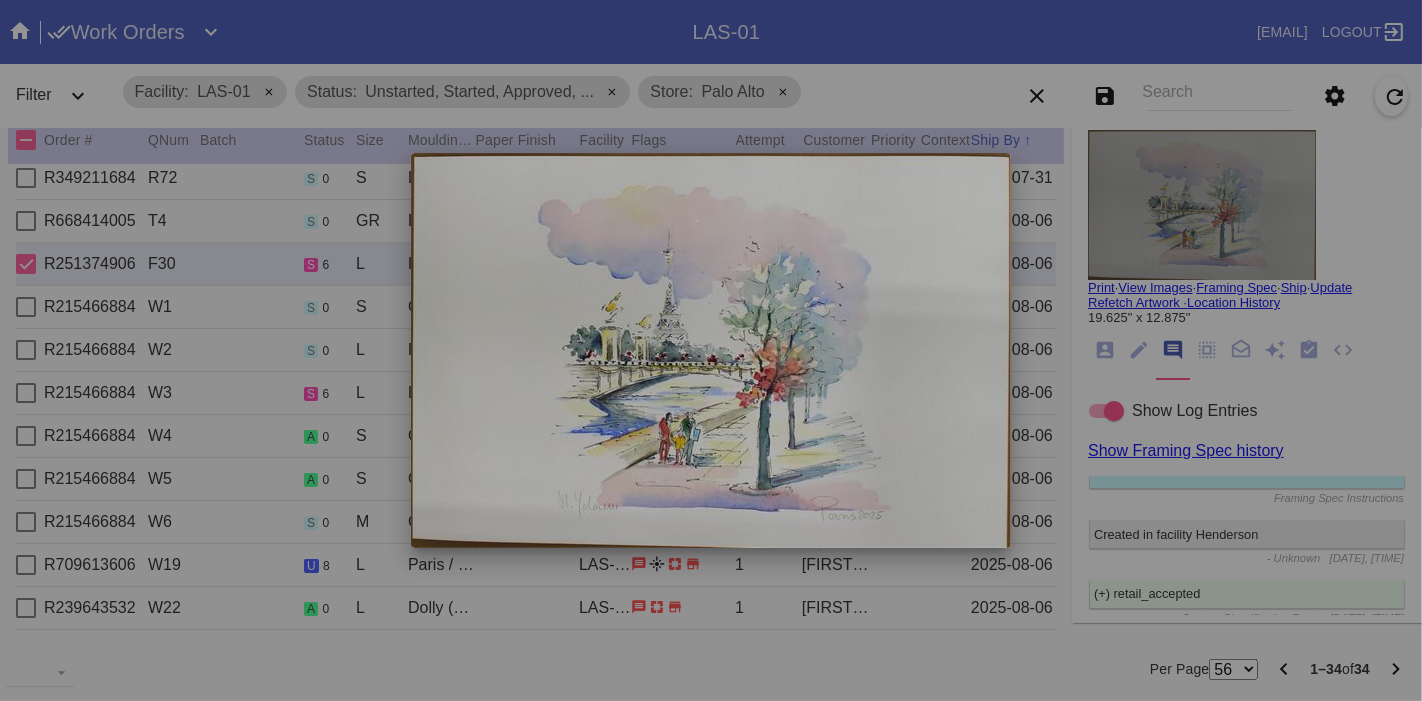 click at bounding box center [711, 350] 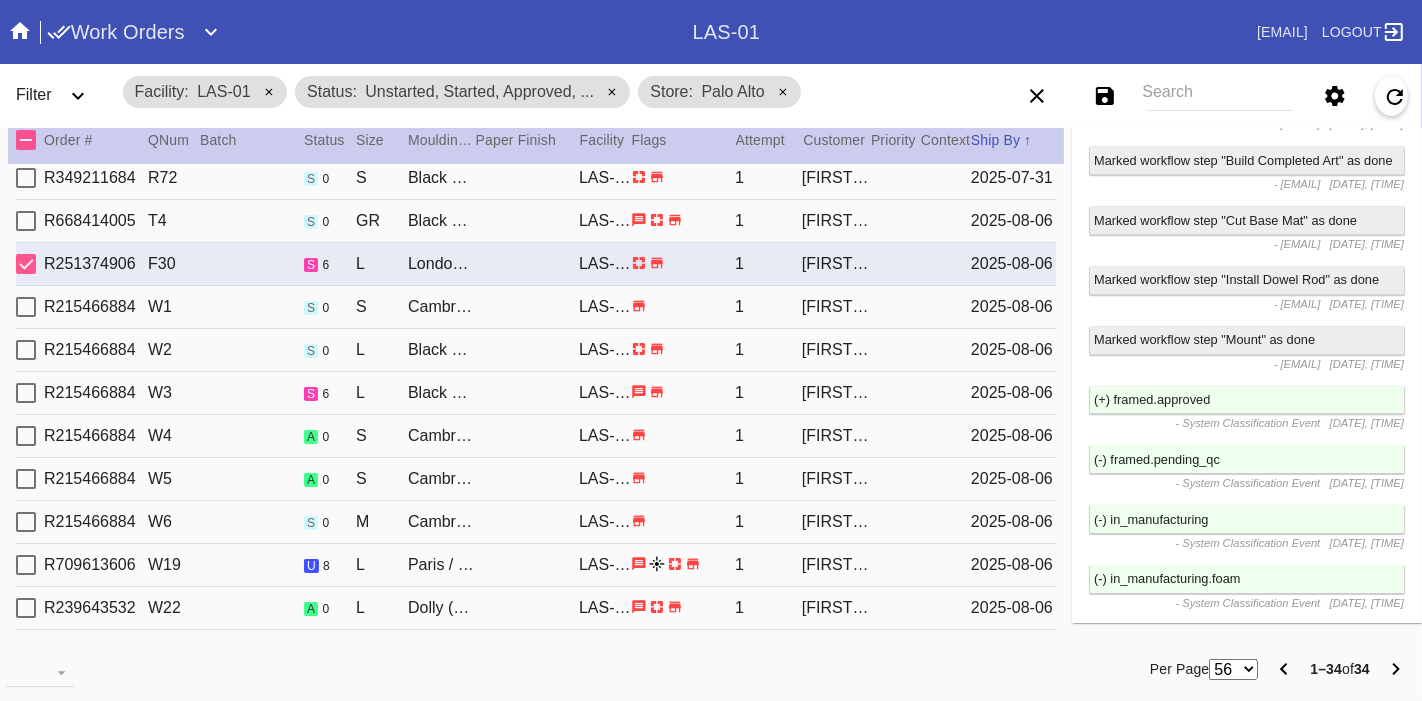 scroll, scrollTop: 5771, scrollLeft: 0, axis: vertical 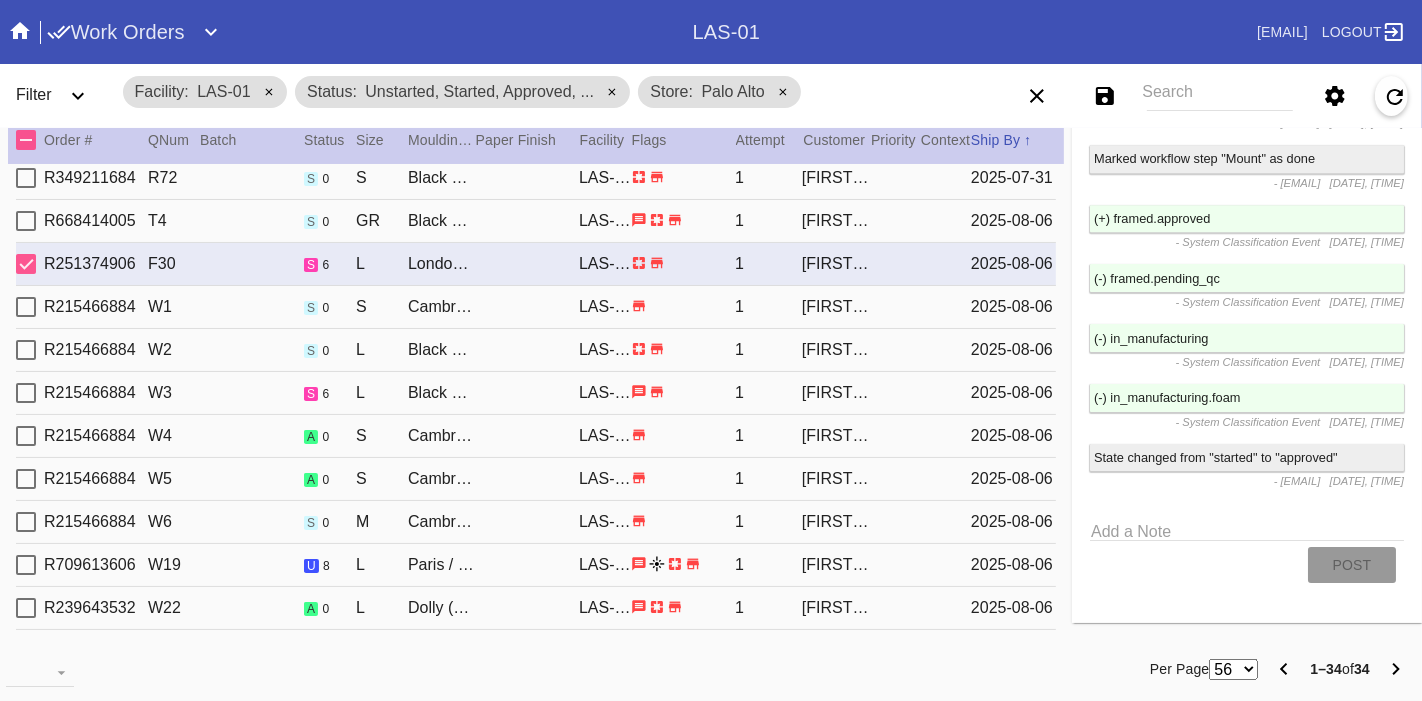 click on "Facility
LAS-01
Status
Unstarted, Started, Approved, ...
Store
Palo Alto" at bounding box center (528, 92) 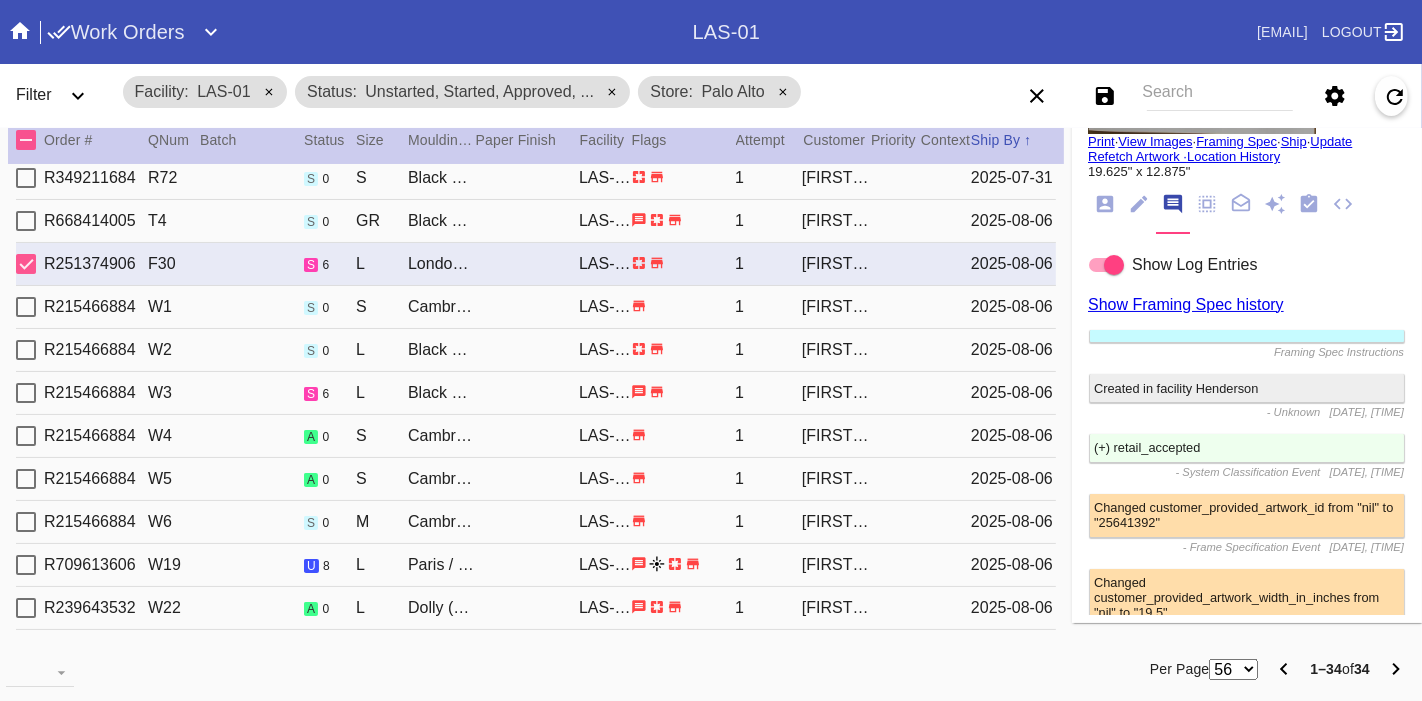 scroll, scrollTop: 0, scrollLeft: 0, axis: both 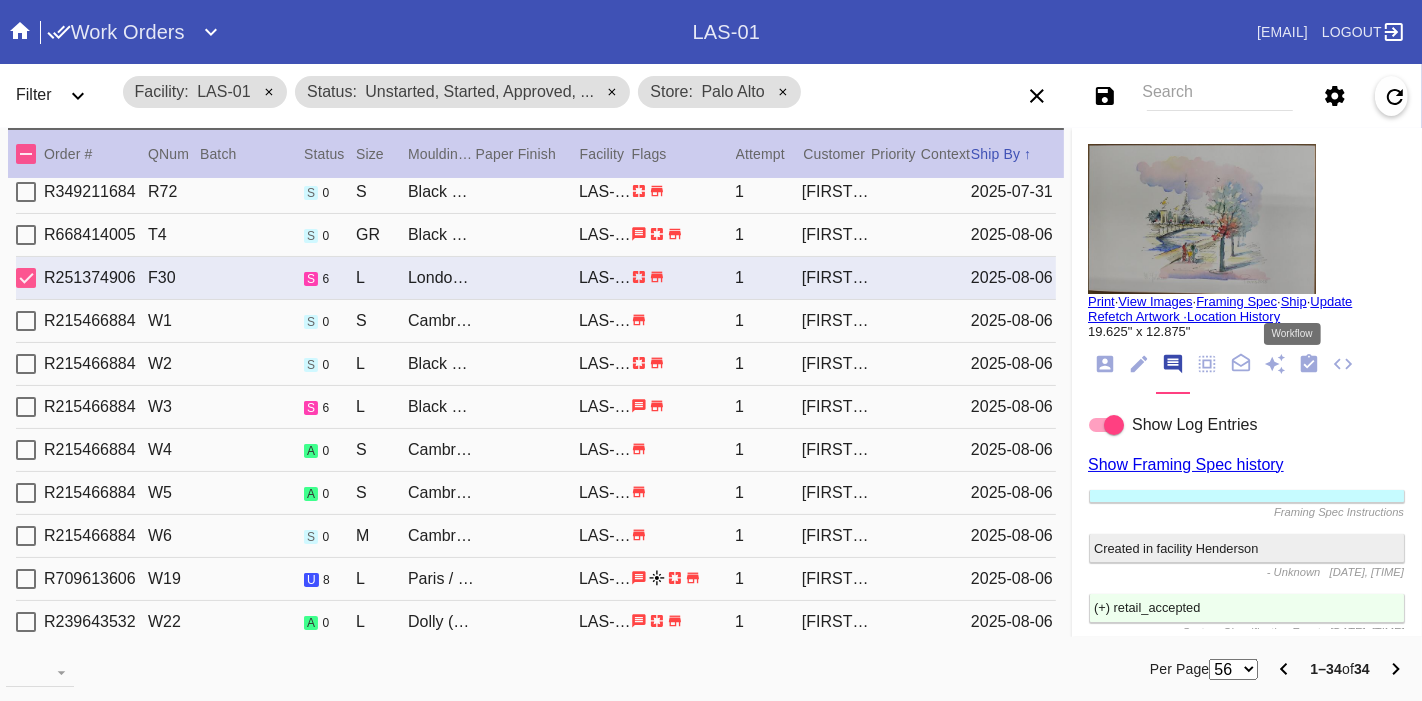 click 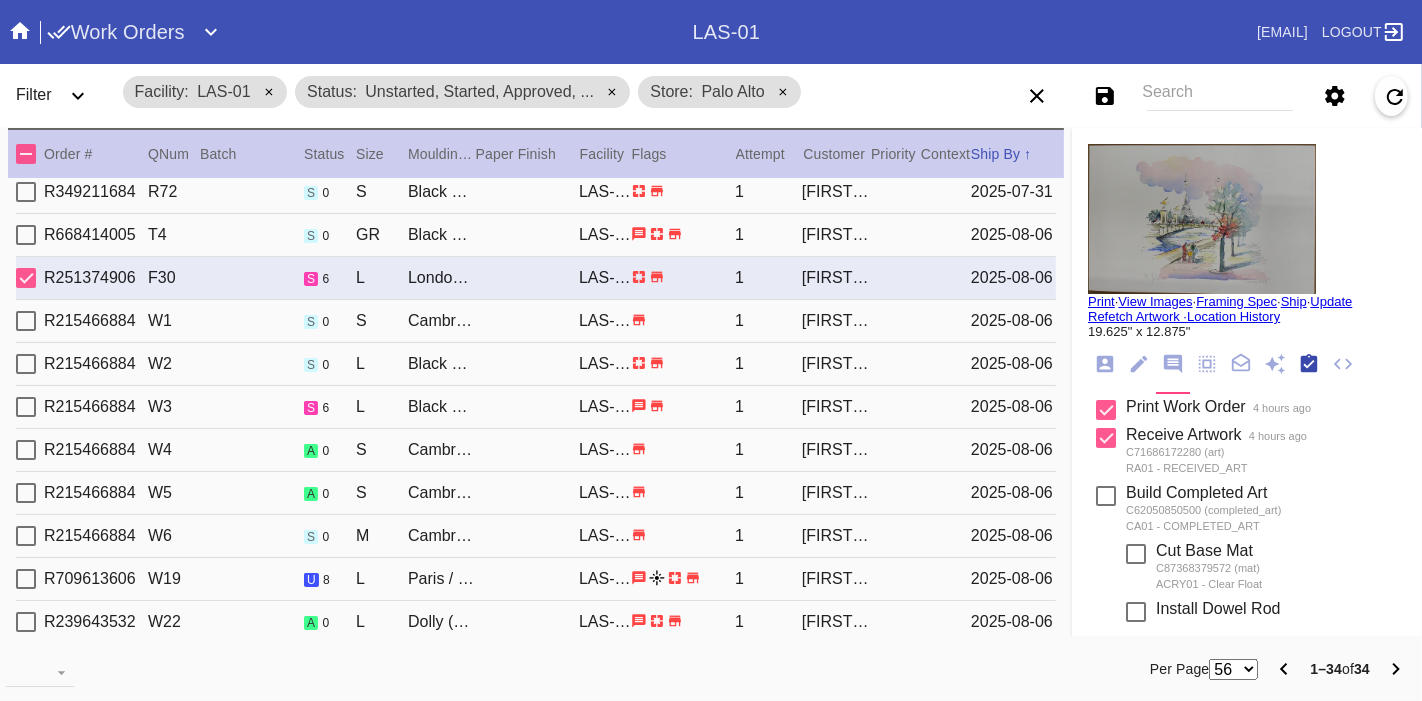 scroll, scrollTop: 318, scrollLeft: 0, axis: vertical 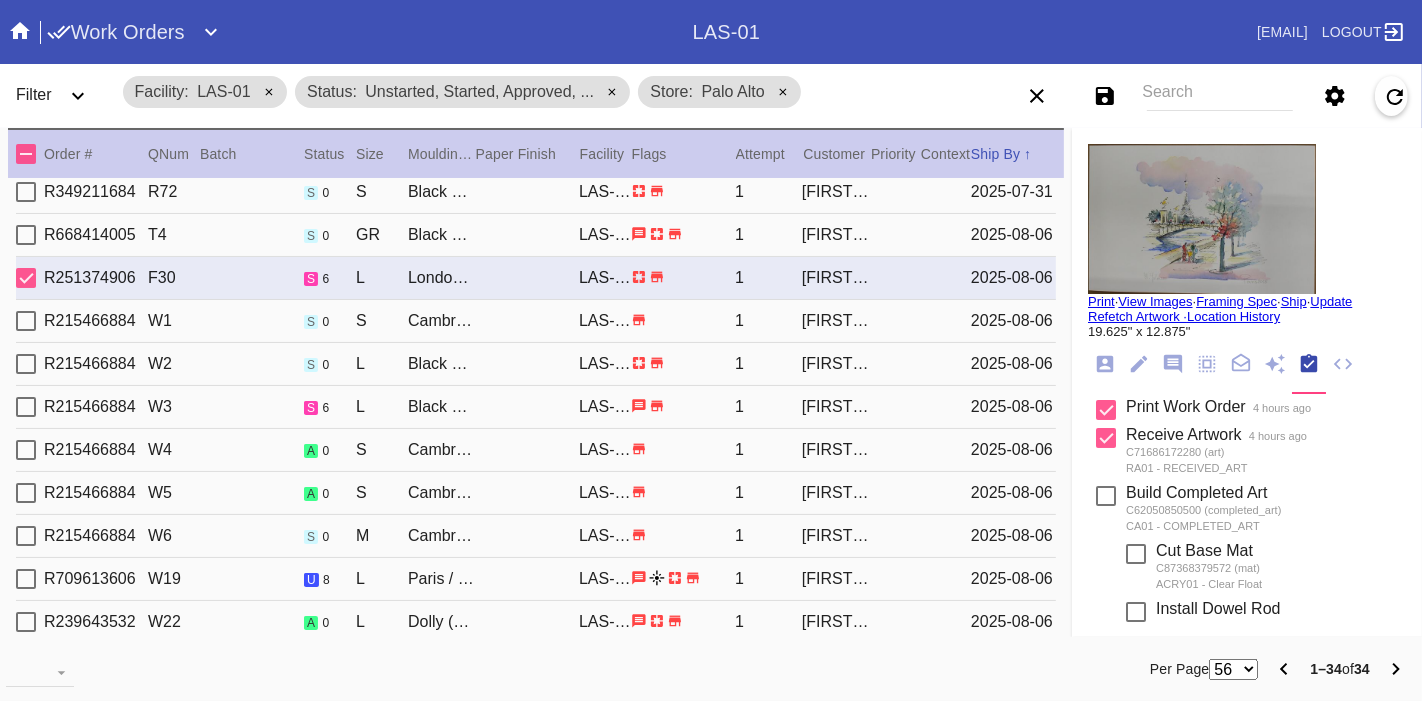 click at bounding box center [1202, 219] 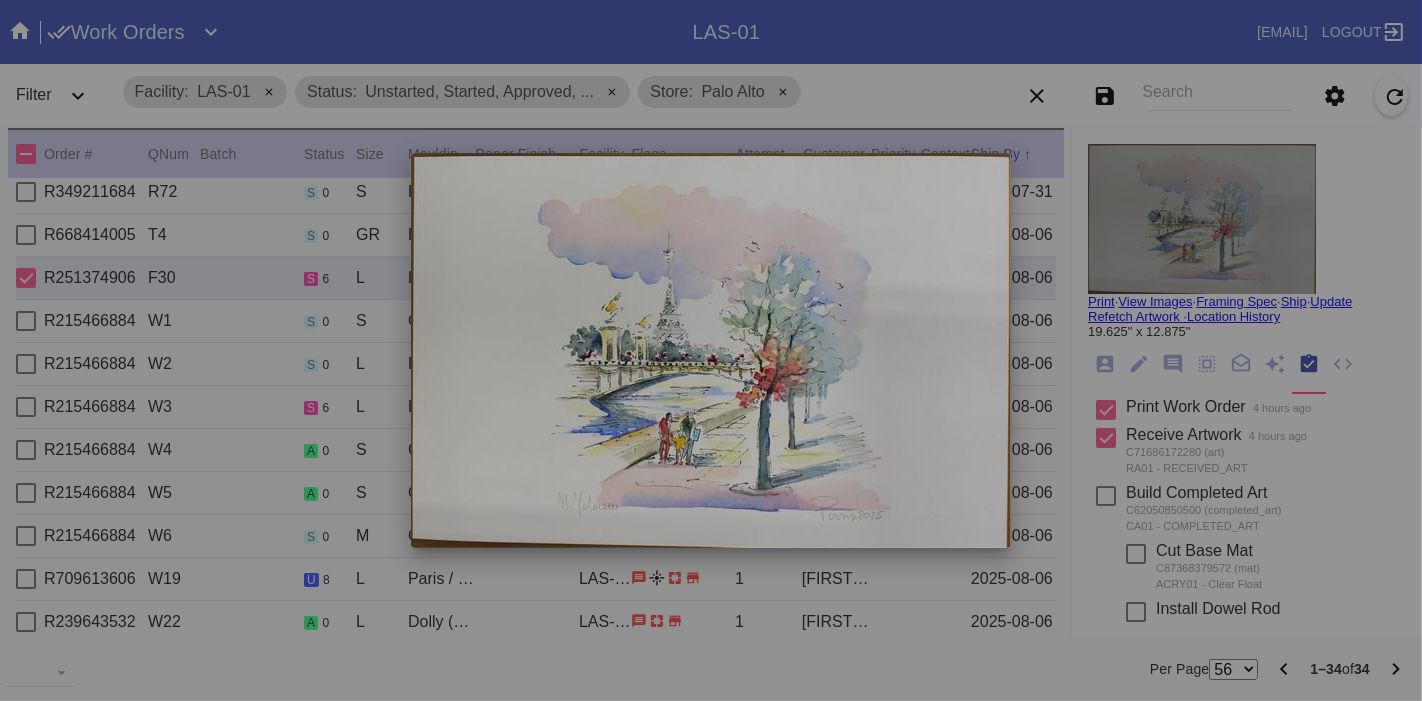click at bounding box center [711, 350] 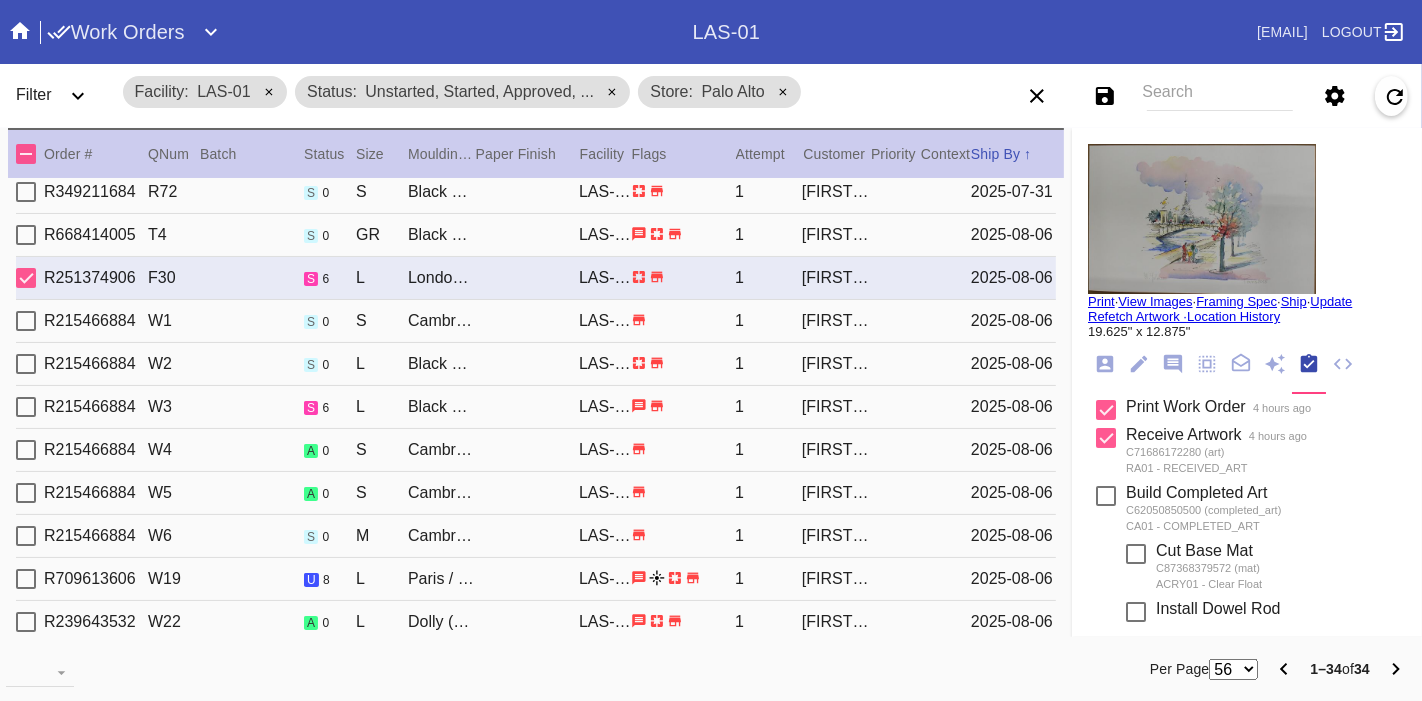 scroll, scrollTop: 1036, scrollLeft: 0, axis: vertical 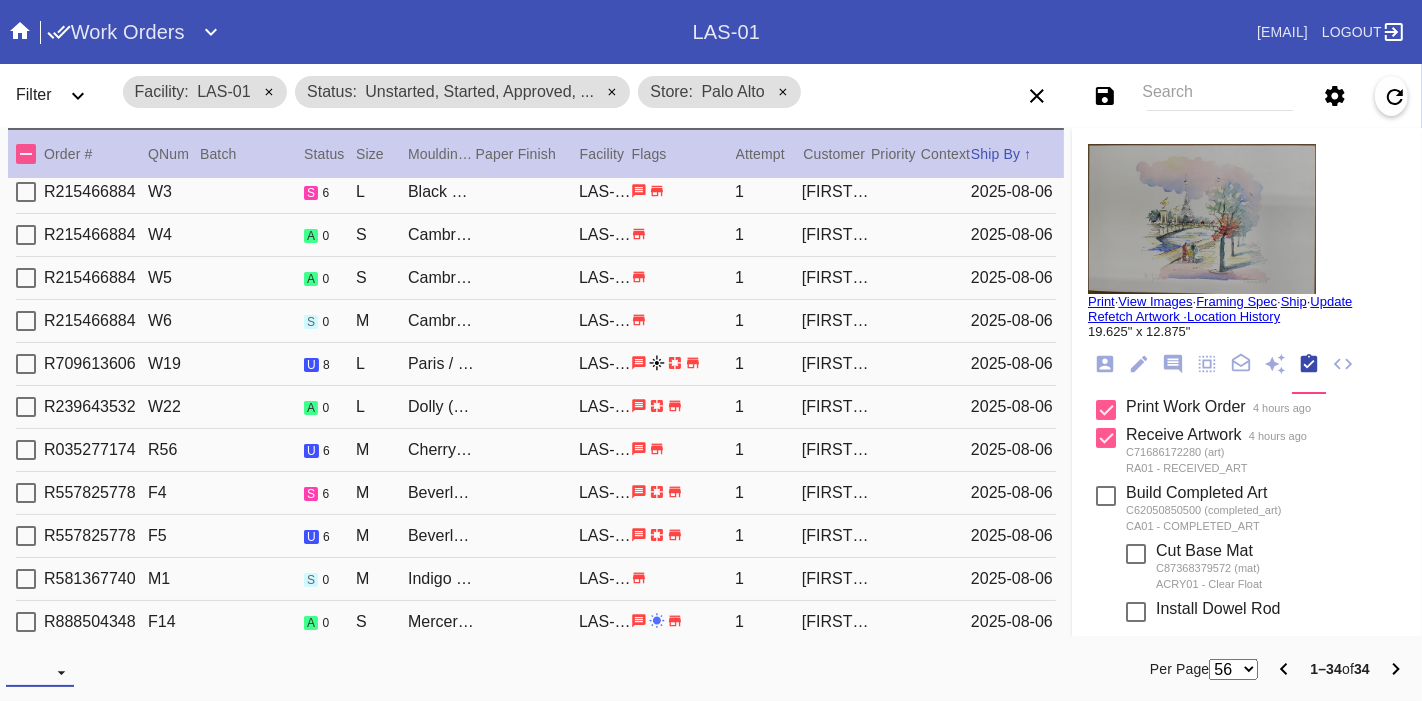 click at bounding box center [40, 672] 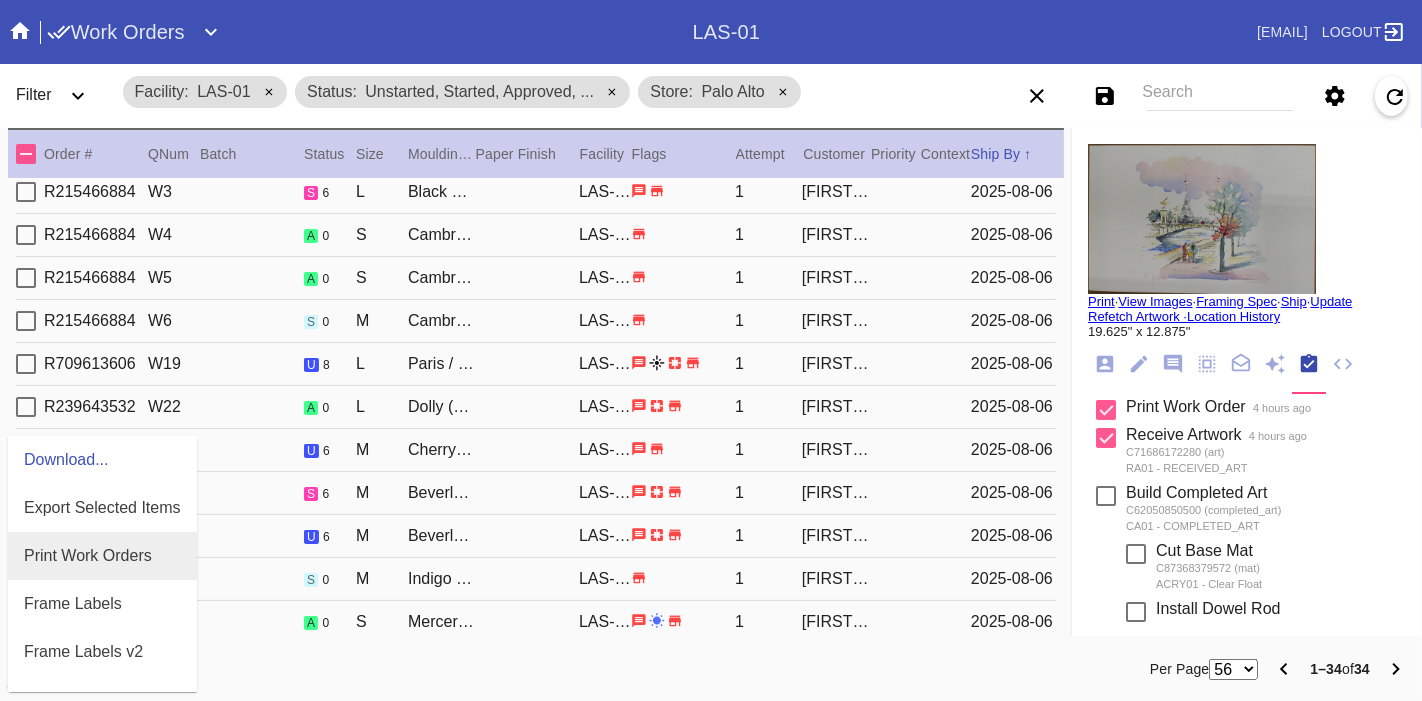 click on "Print Work Orders" at bounding box center [88, 556] 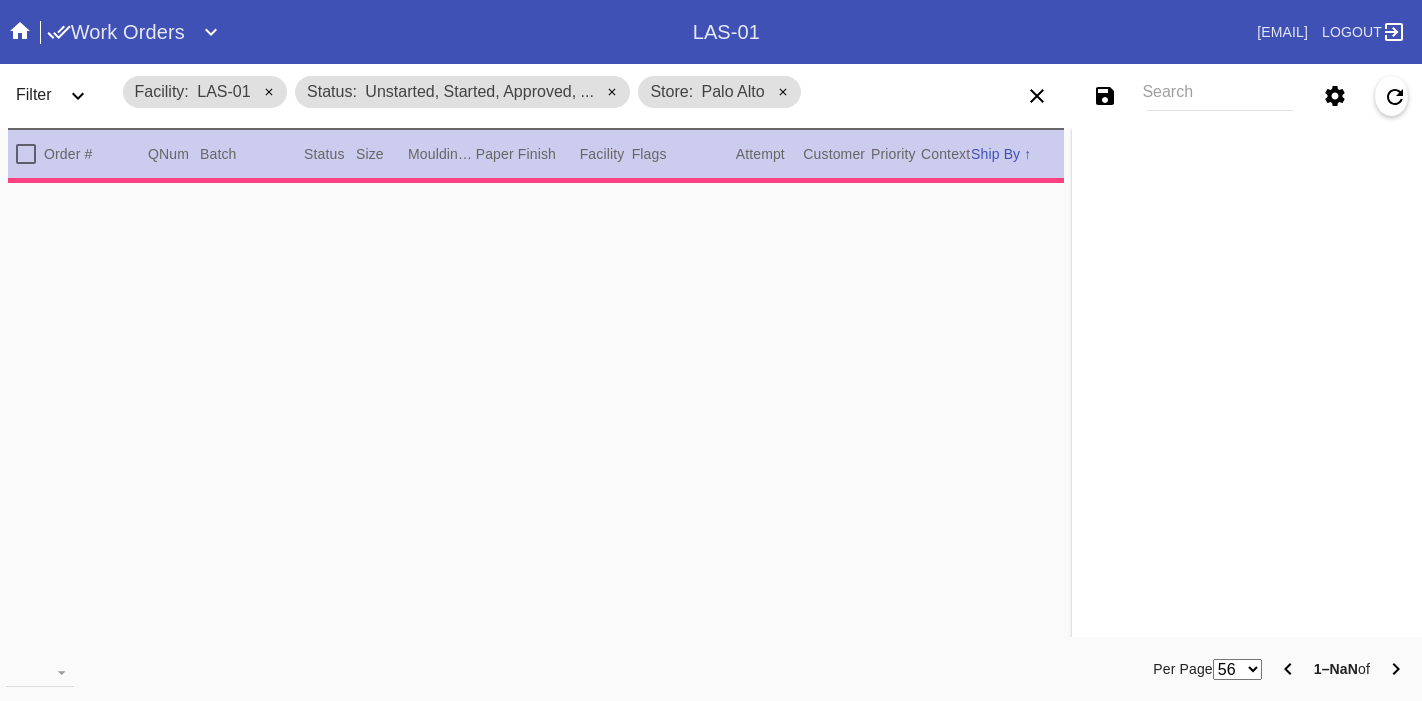scroll, scrollTop: 0, scrollLeft: 0, axis: both 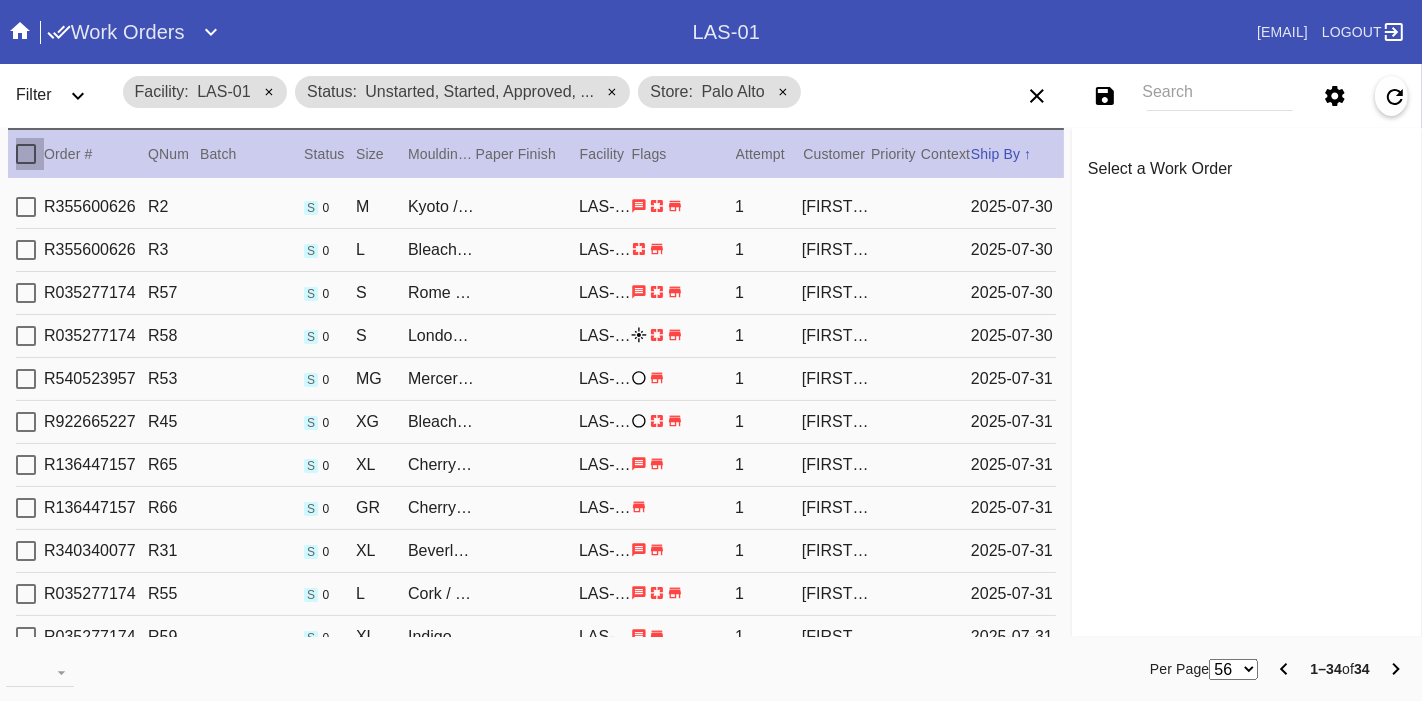 click at bounding box center [26, 154] 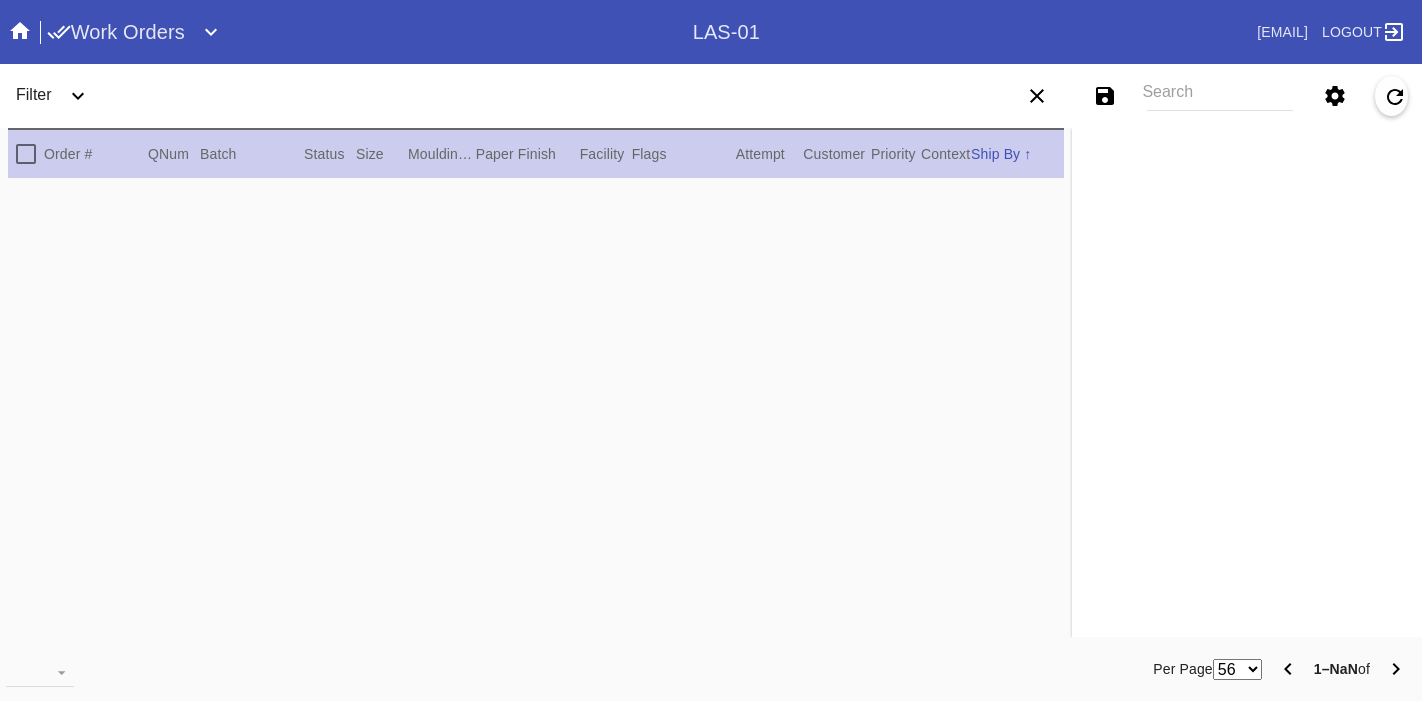 scroll, scrollTop: 0, scrollLeft: 0, axis: both 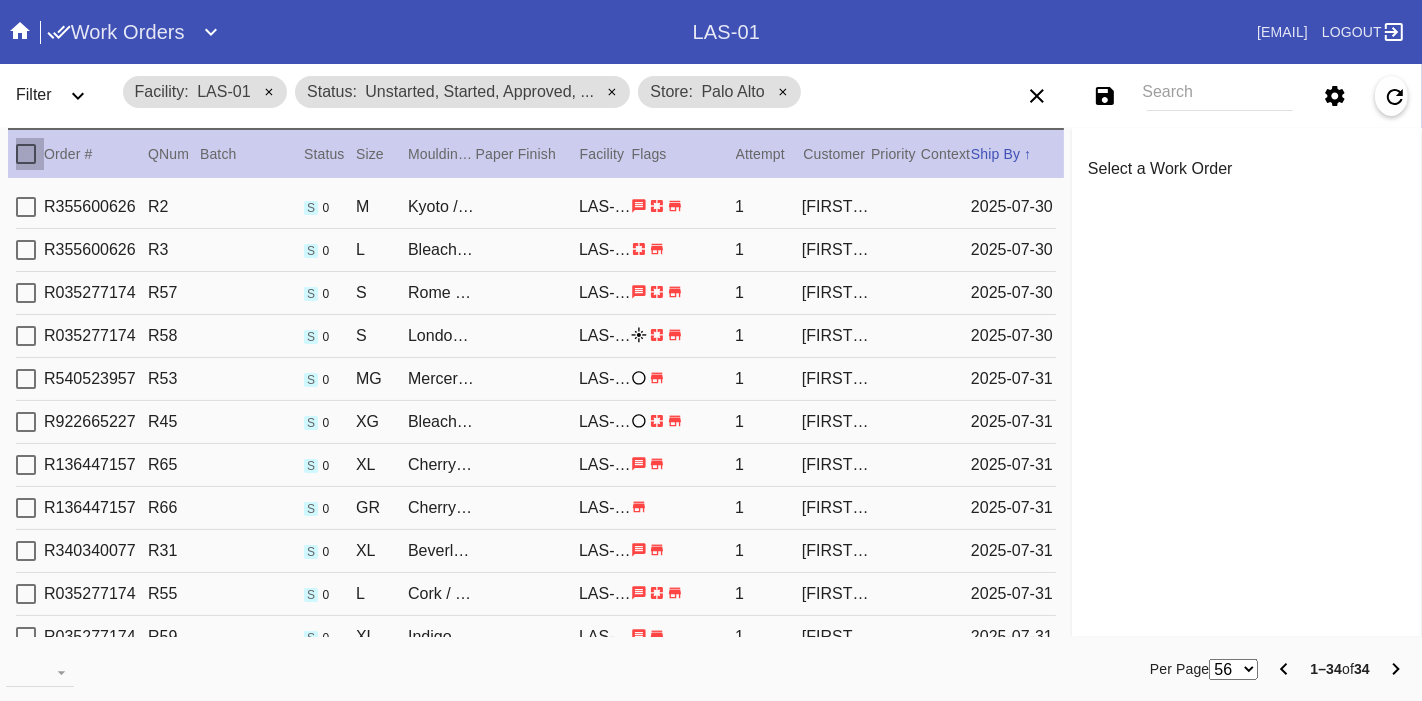 click at bounding box center [26, 154] 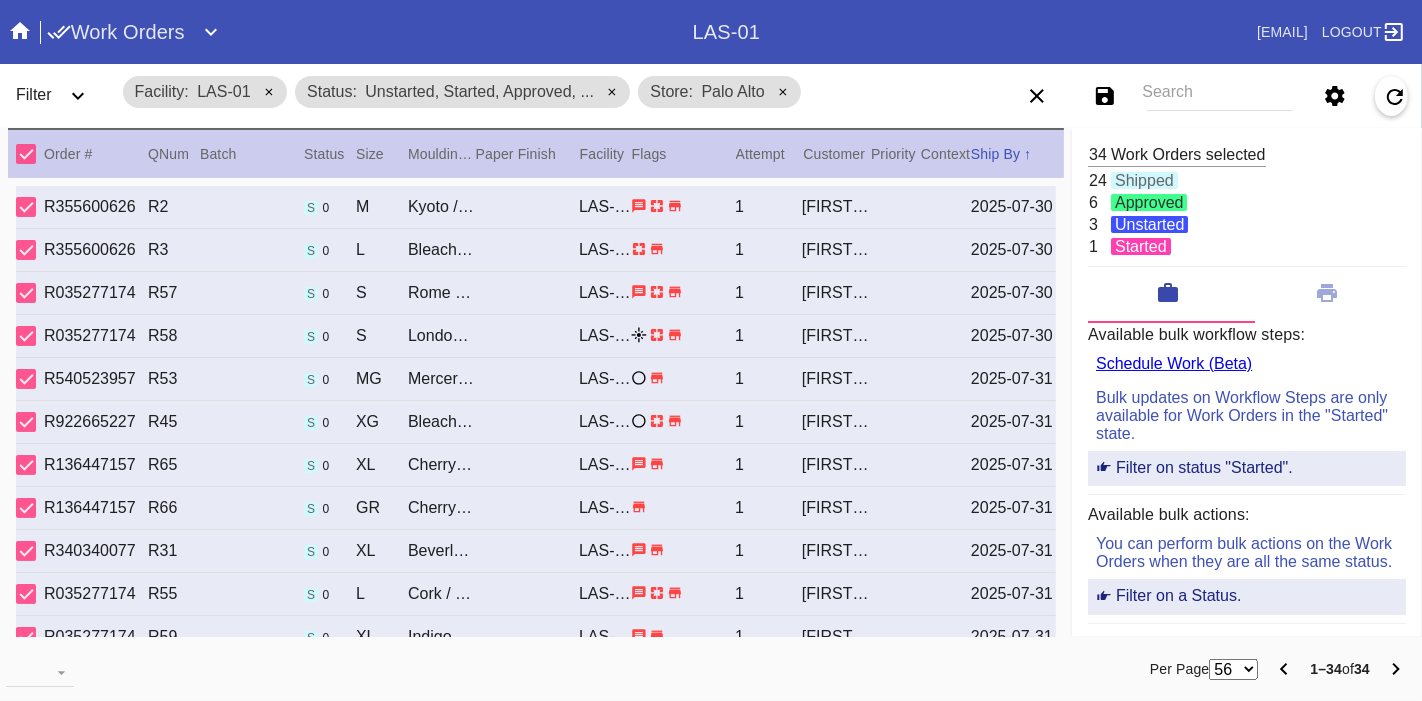 drag, startPoint x: 894, startPoint y: 144, endPoint x: 673, endPoint y: 171, distance: 222.64322 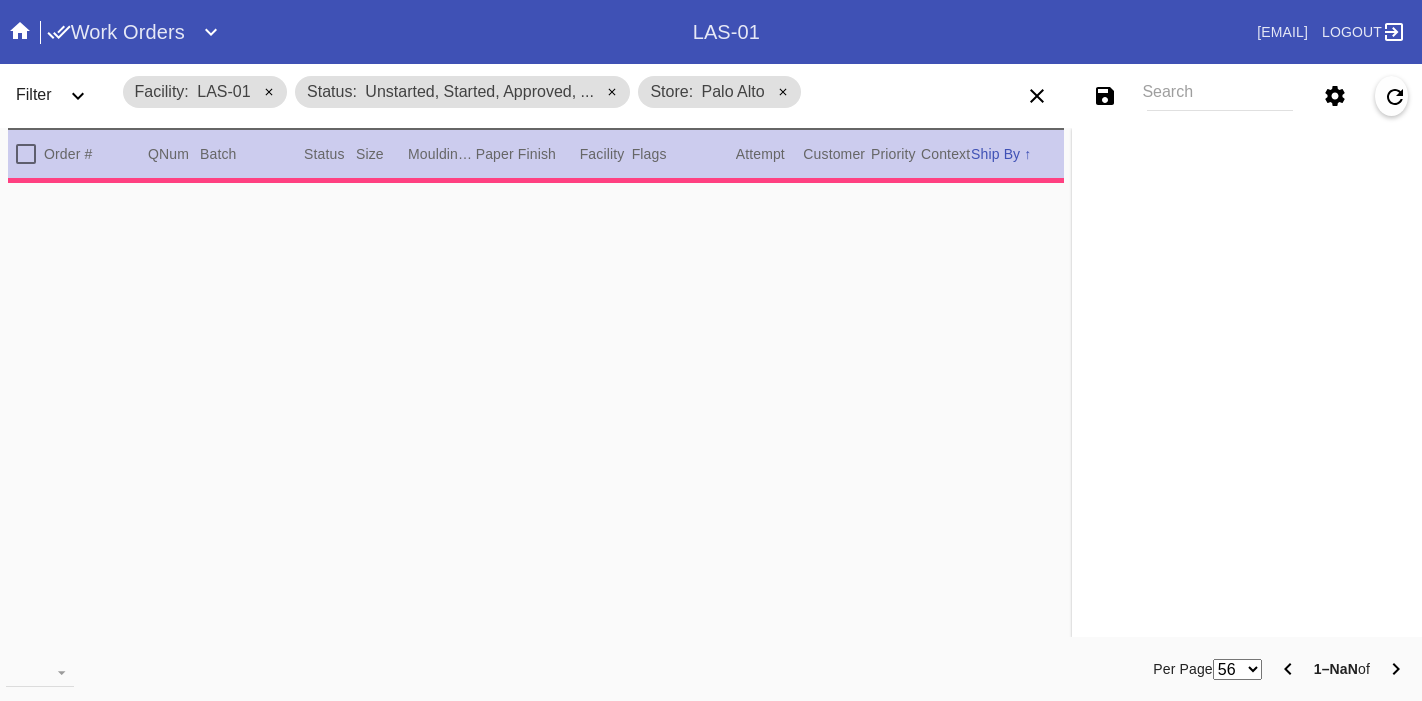 scroll, scrollTop: 0, scrollLeft: 0, axis: both 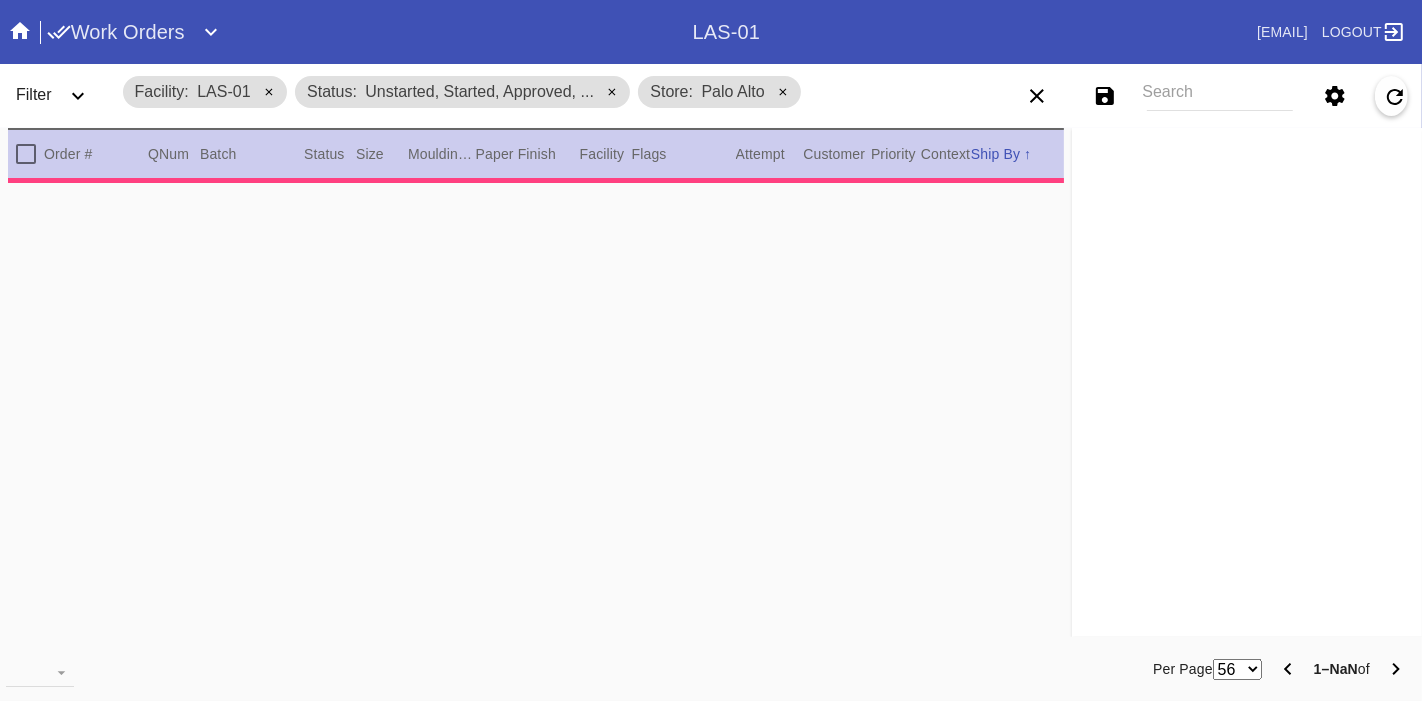 click at bounding box center (26, 154) 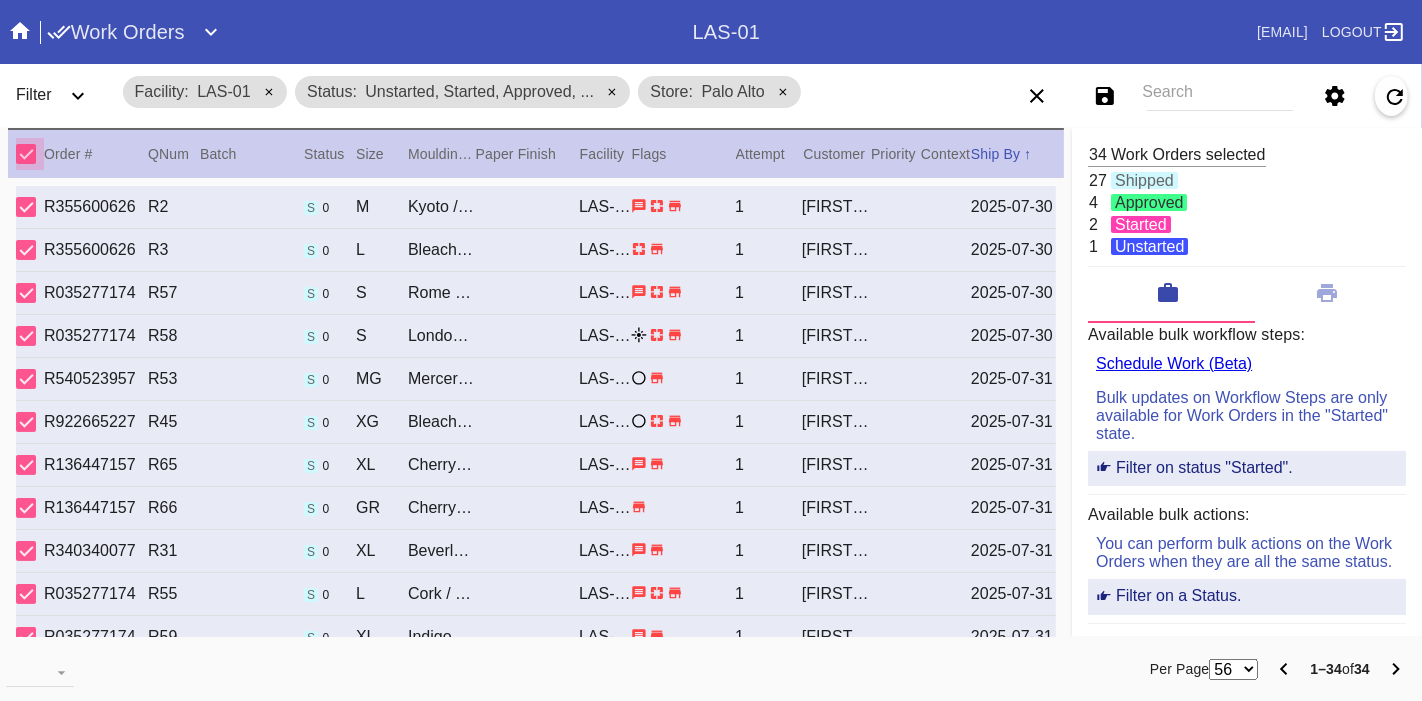 click at bounding box center (26, 154) 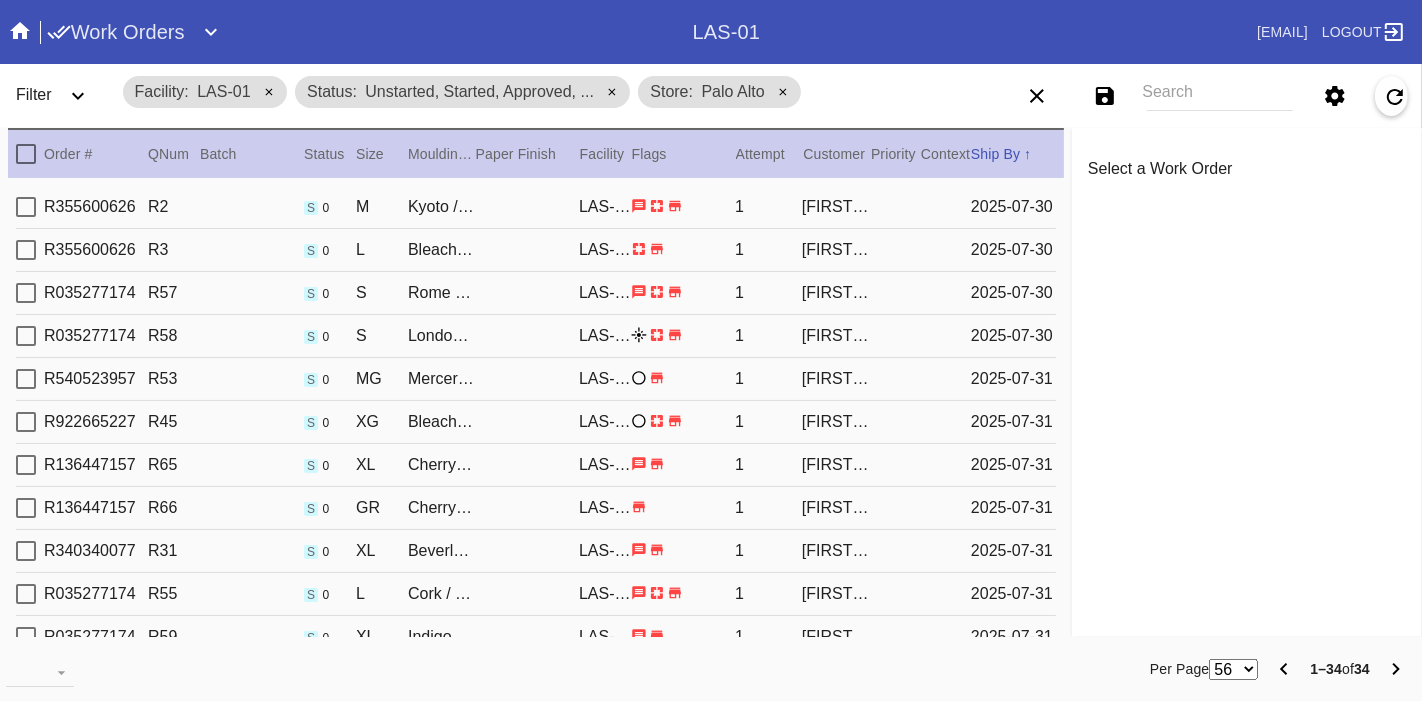 click at bounding box center (26, 154) 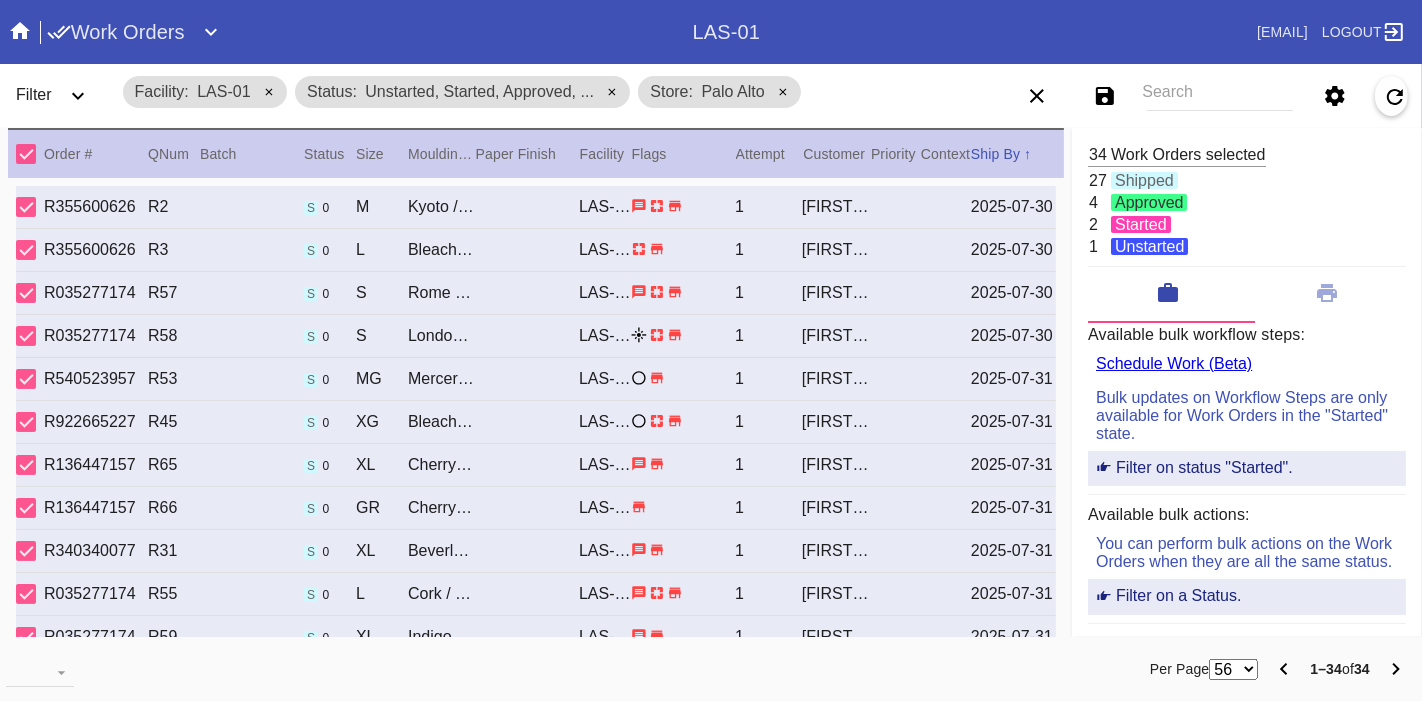 click at bounding box center (26, 154) 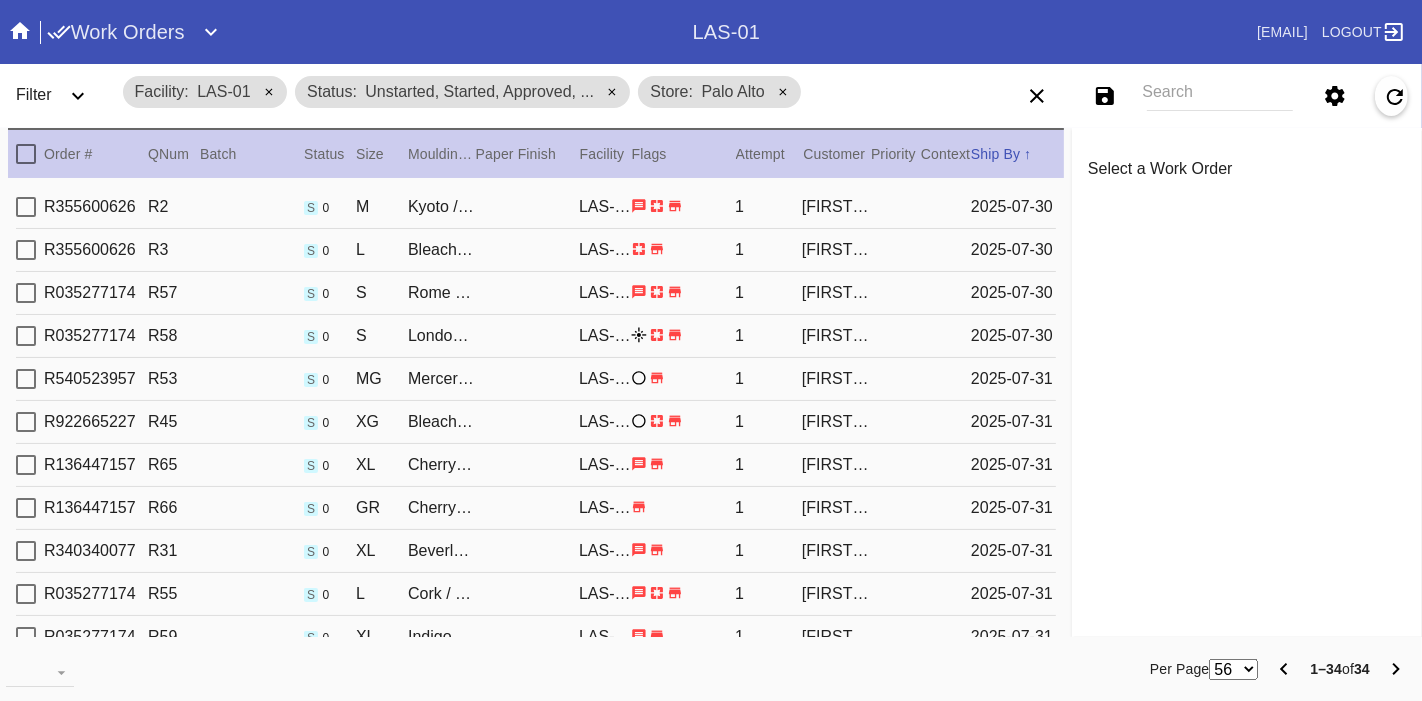 click at bounding box center [26, 154] 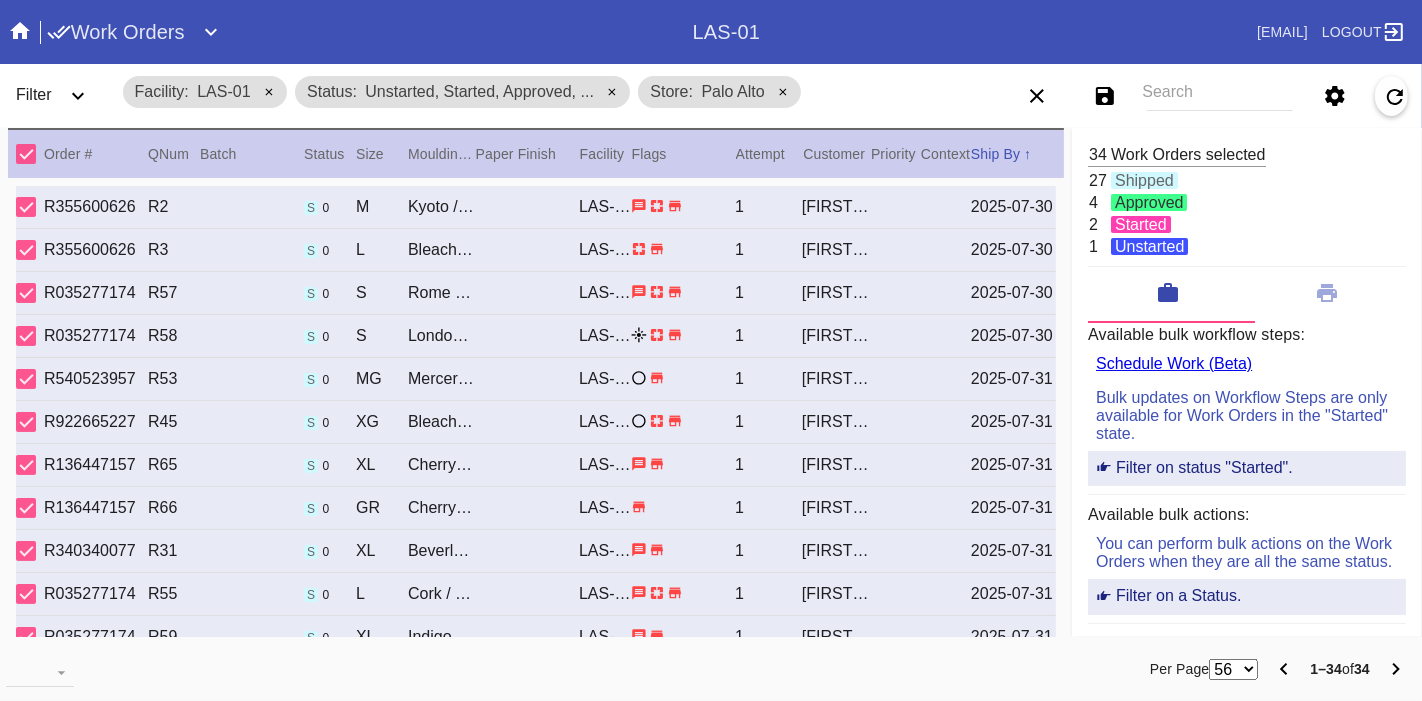 click at bounding box center [26, 154] 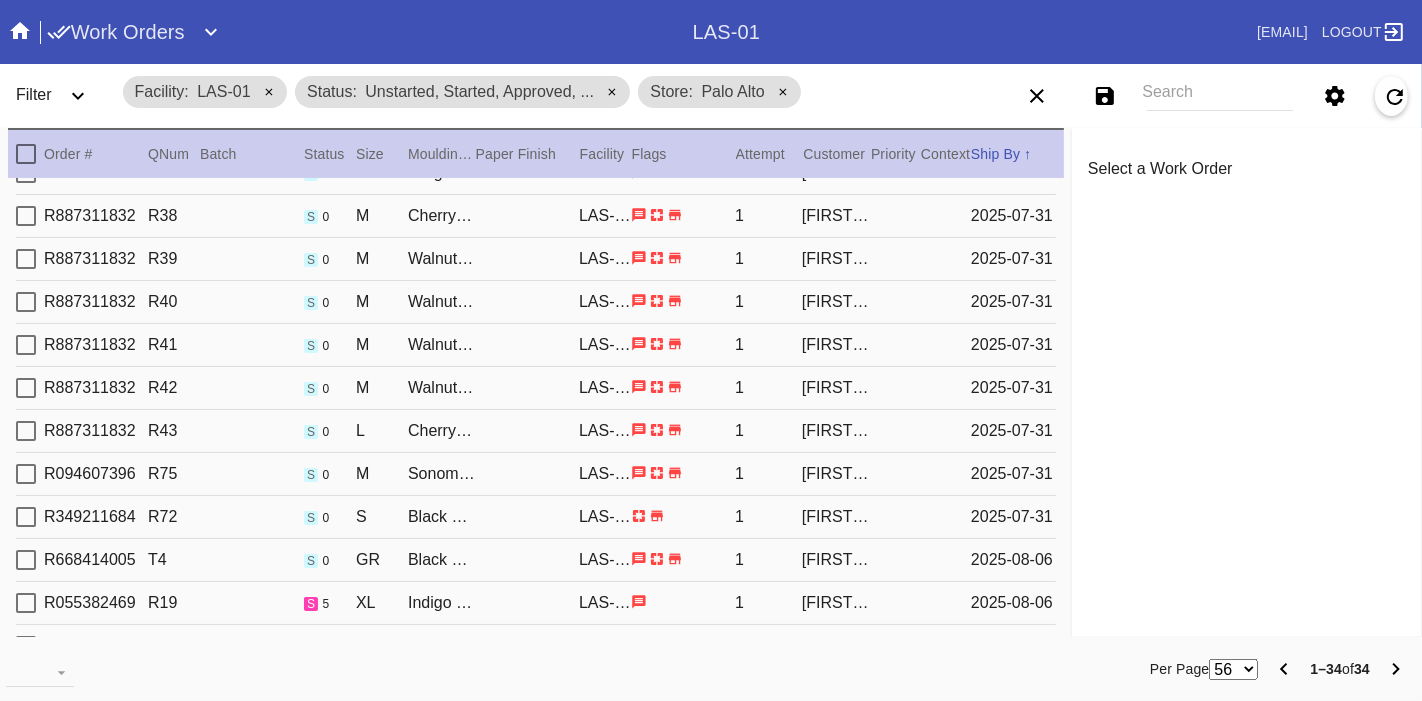 scroll, scrollTop: 0, scrollLeft: 0, axis: both 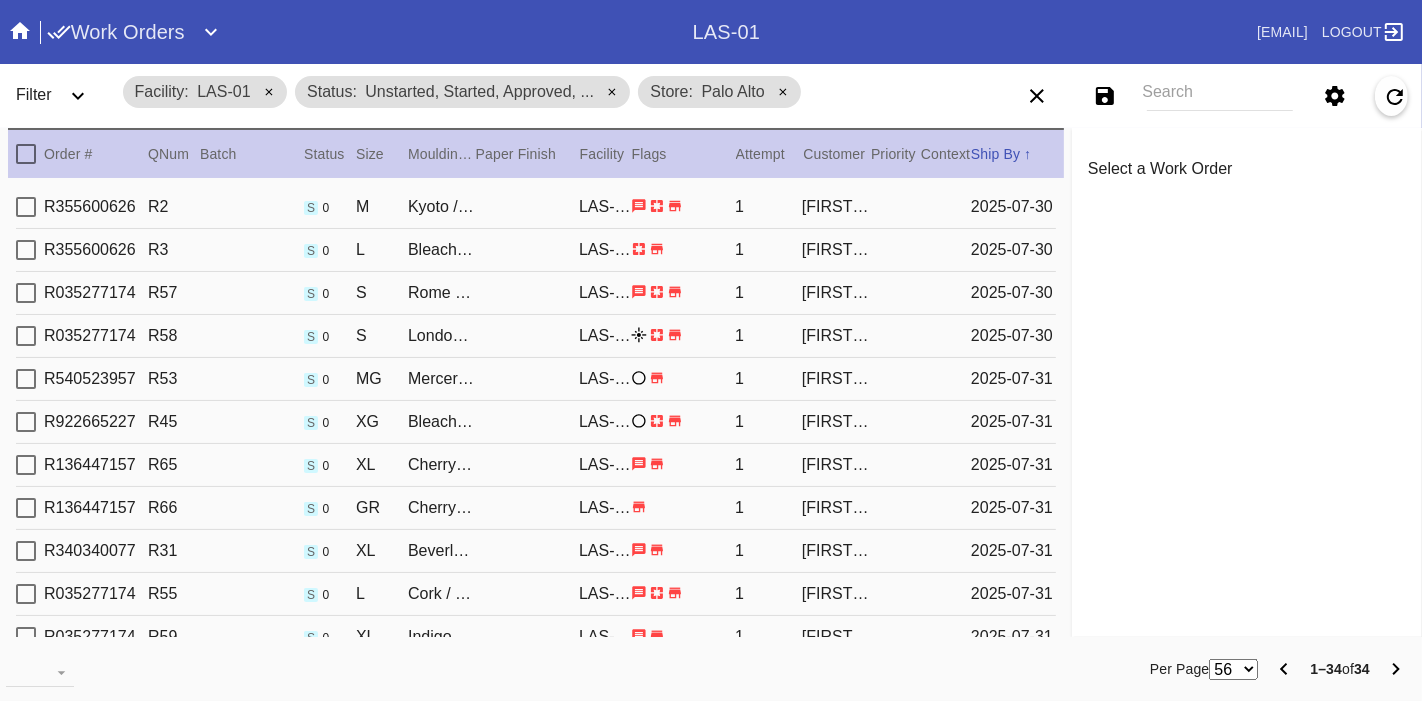 click at bounding box center [26, 154] 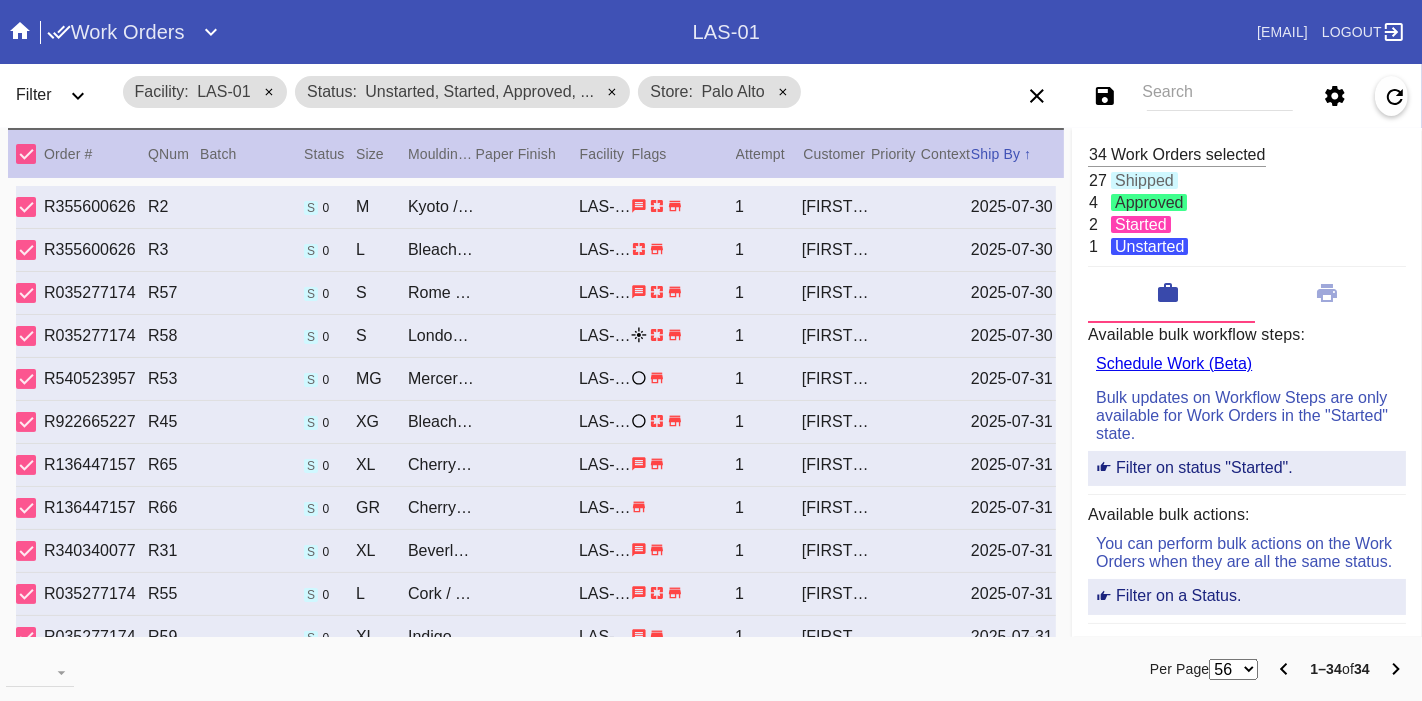 click at bounding box center (26, 154) 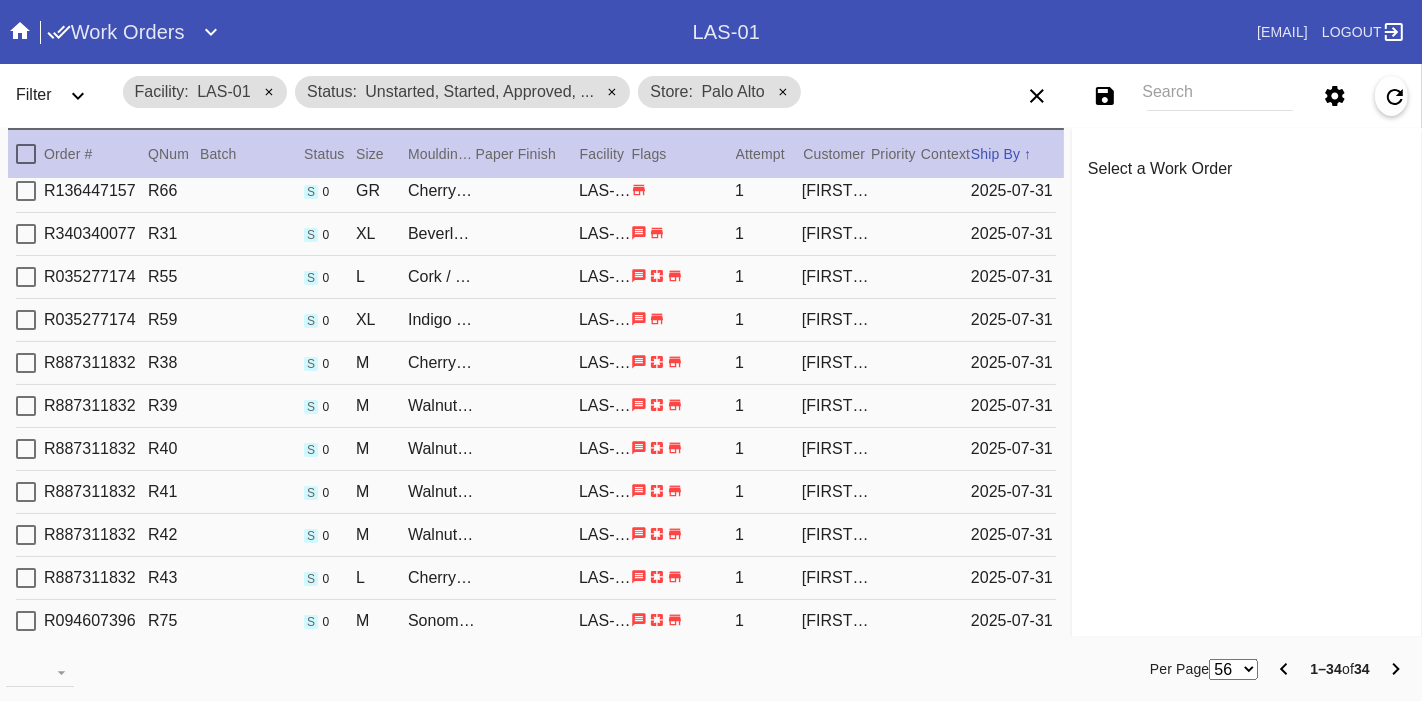 scroll, scrollTop: 0, scrollLeft: 0, axis: both 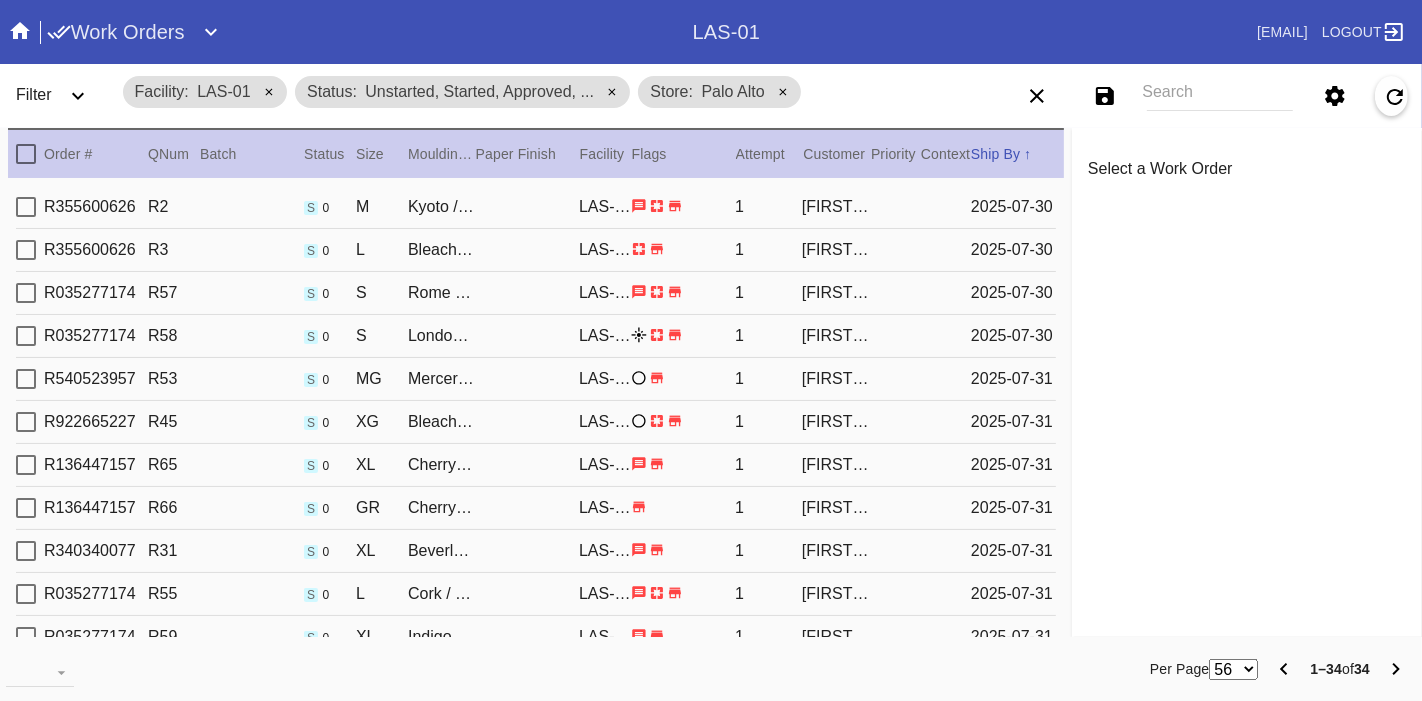 click at bounding box center [26, 154] 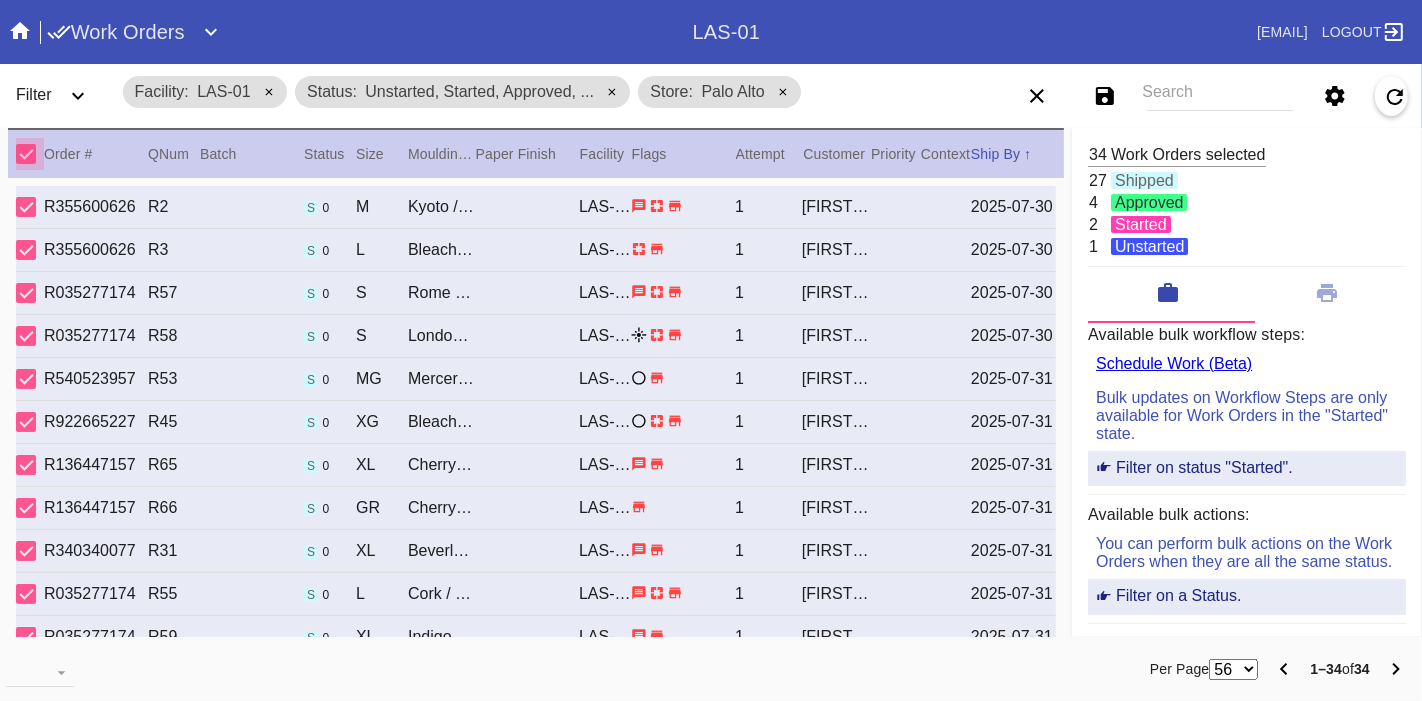 click at bounding box center [26, 154] 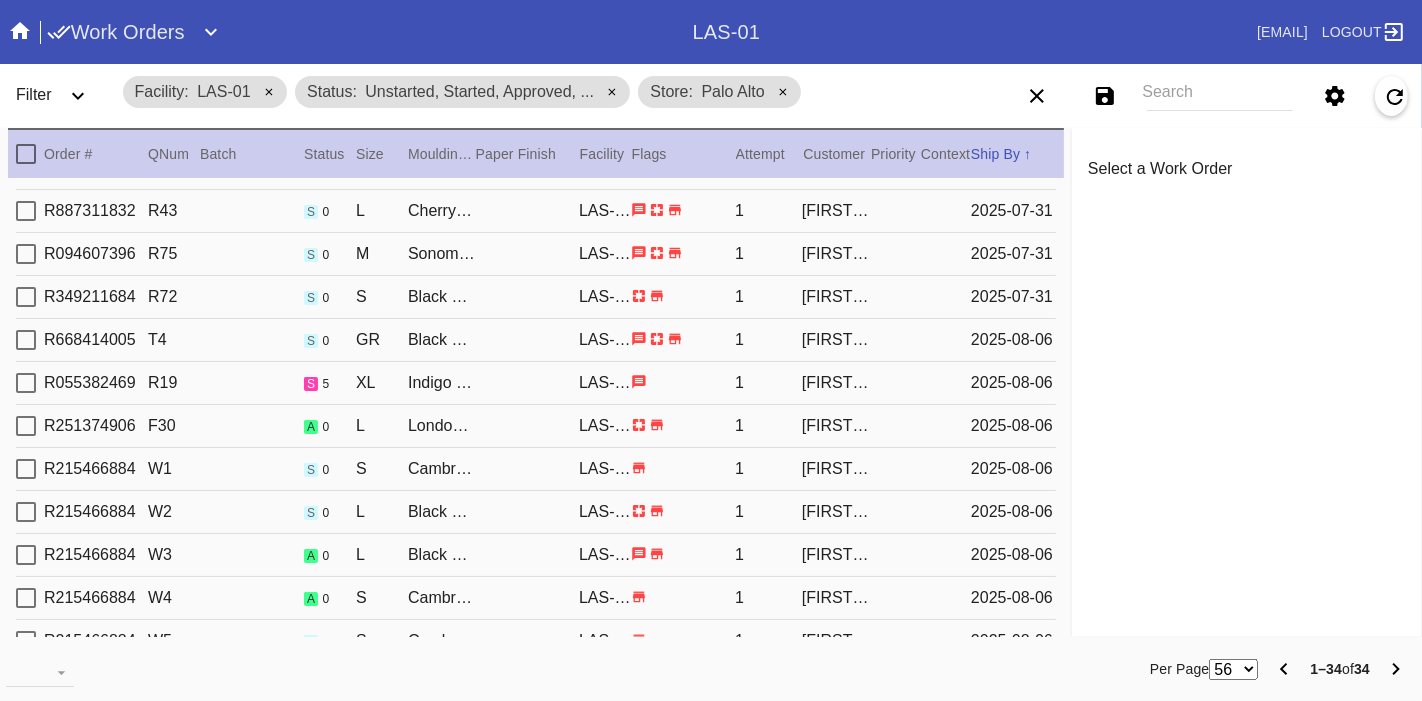 scroll, scrollTop: 1036, scrollLeft: 0, axis: vertical 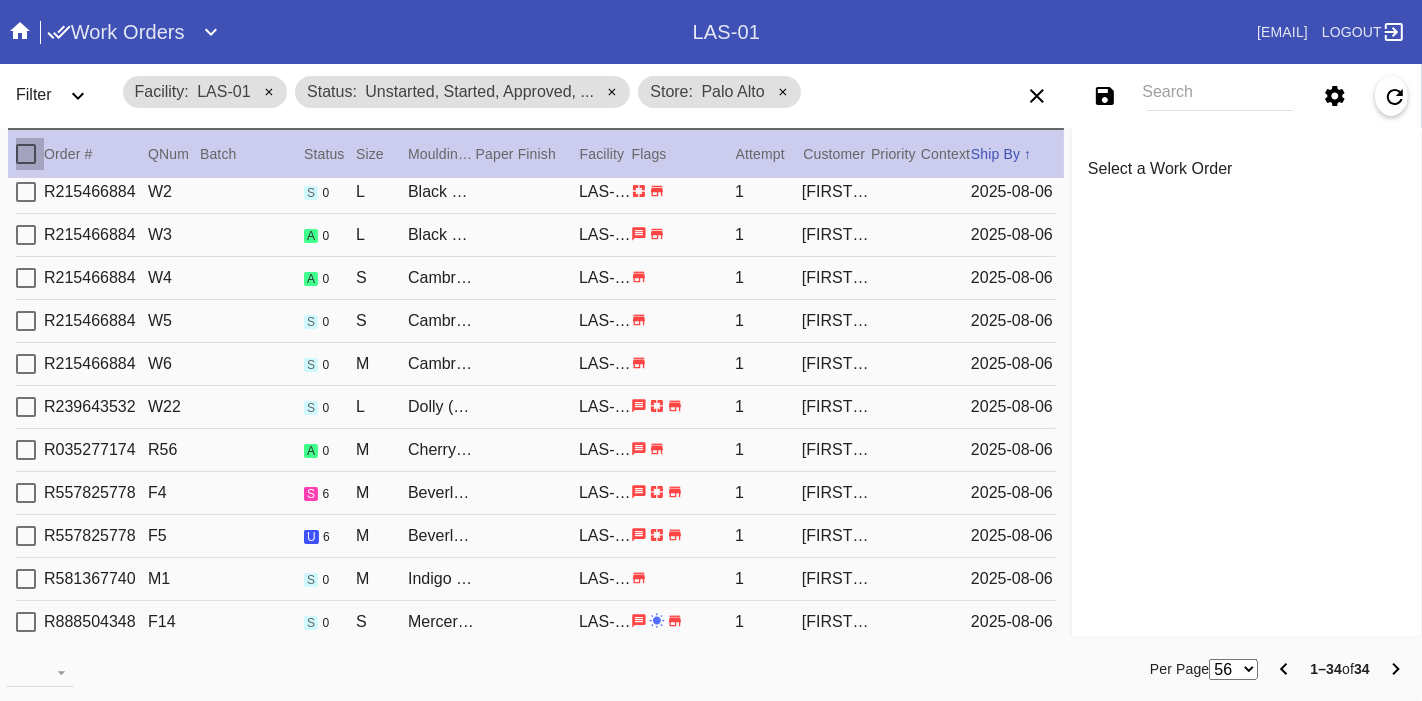 click at bounding box center [26, 154] 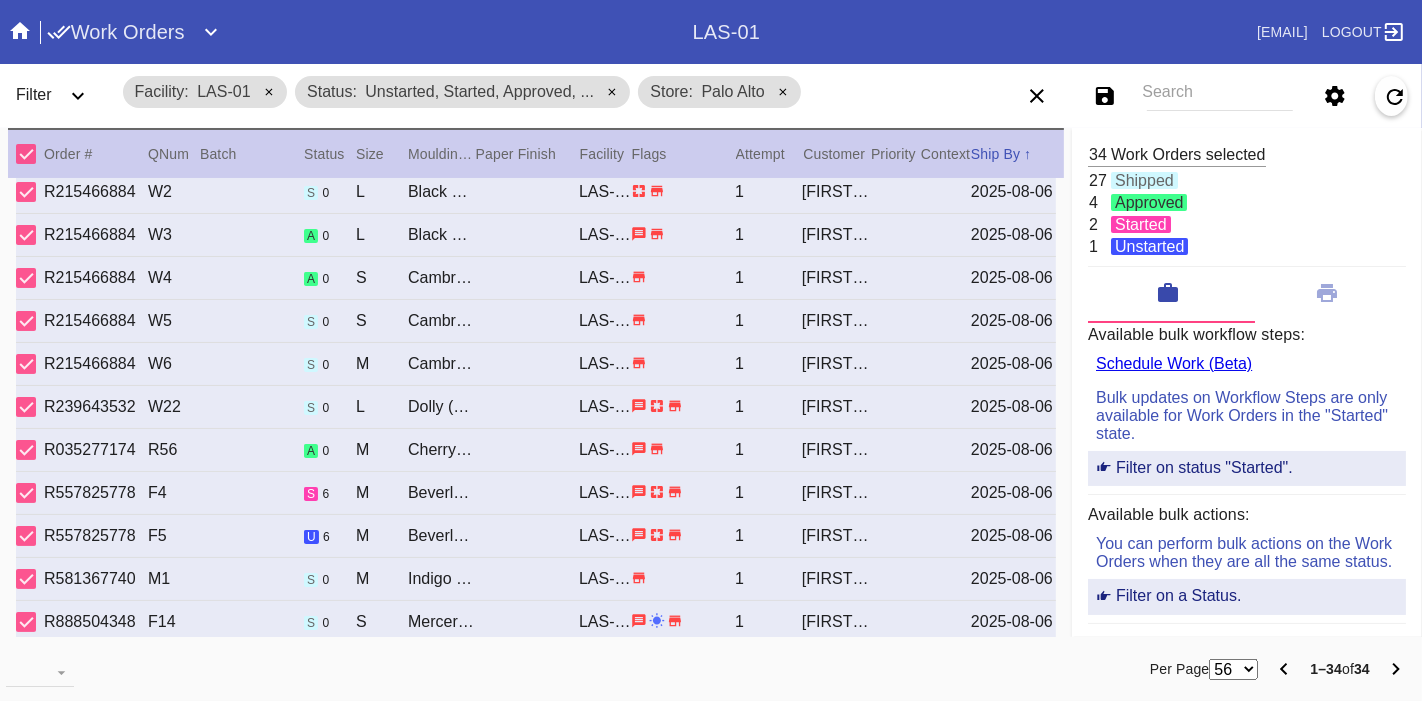 scroll, scrollTop: 1017, scrollLeft: 0, axis: vertical 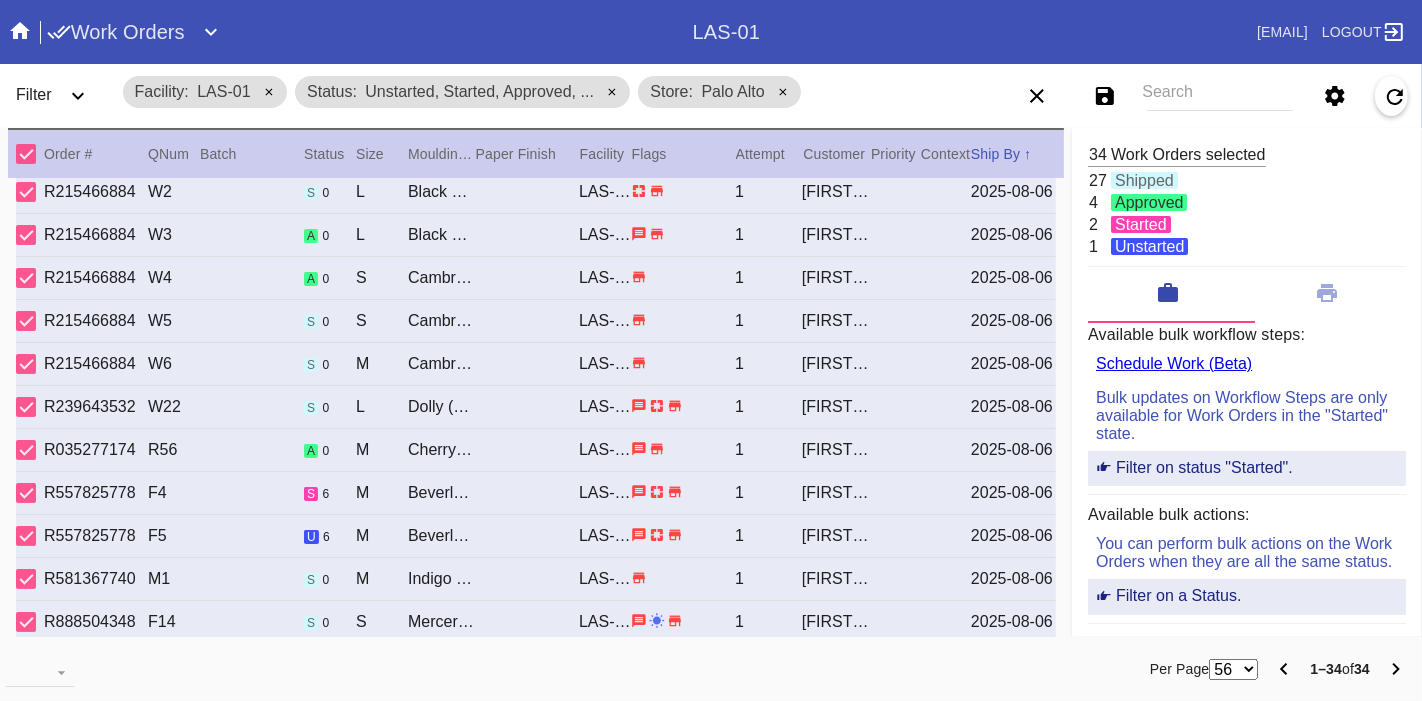 click at bounding box center (683, 449) 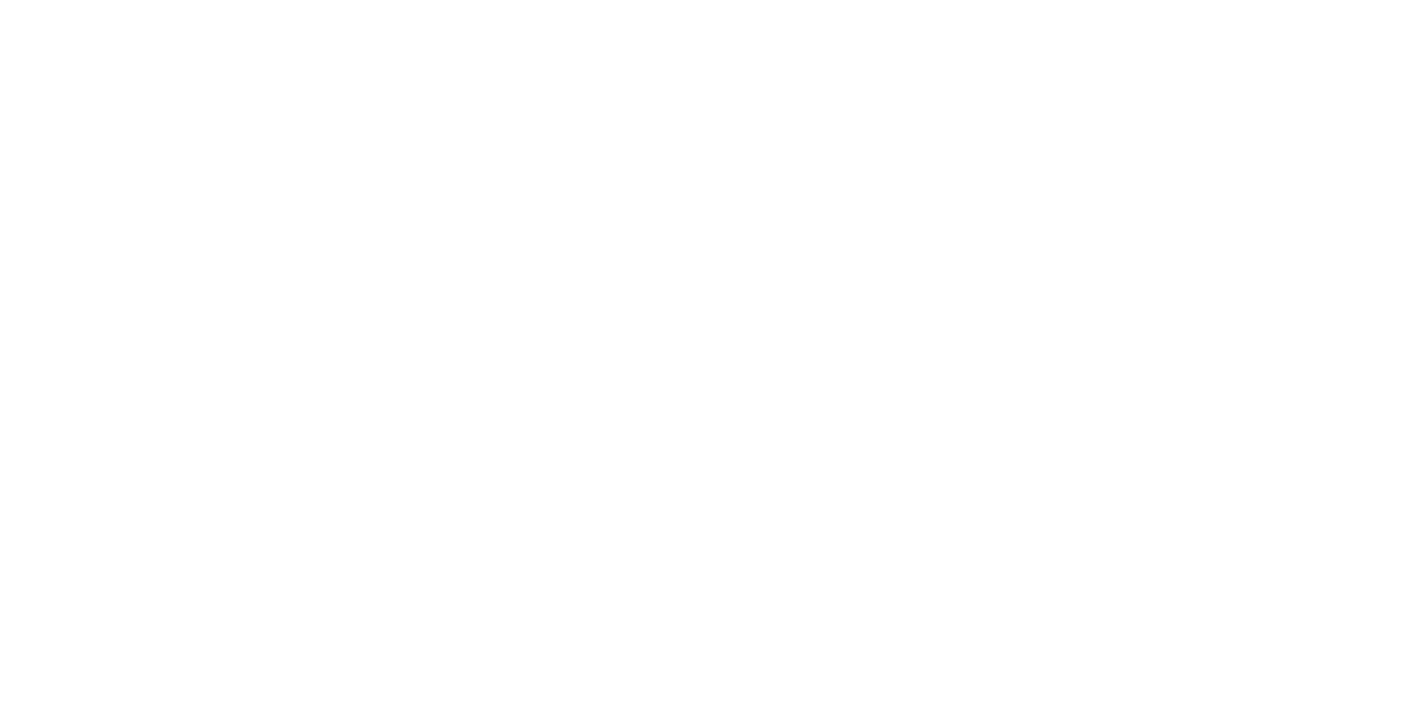 scroll, scrollTop: 0, scrollLeft: 0, axis: both 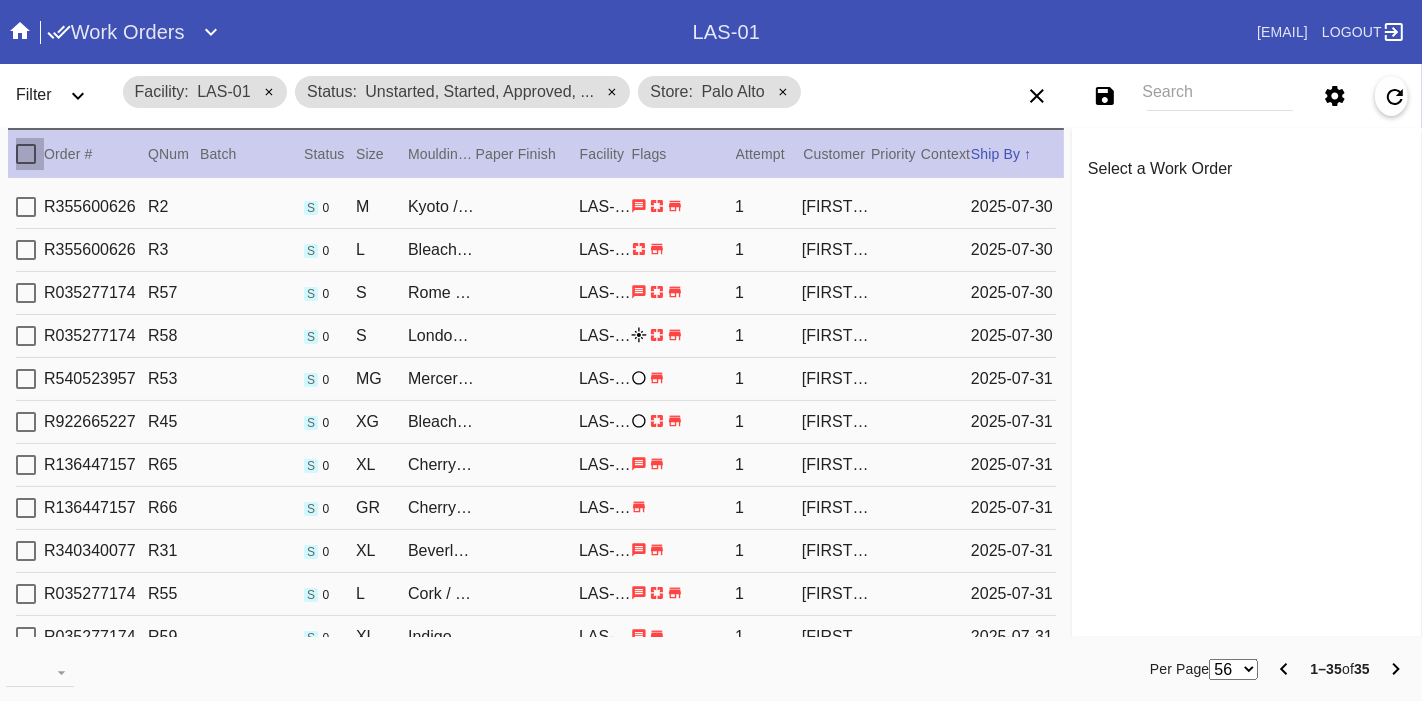 click at bounding box center (26, 154) 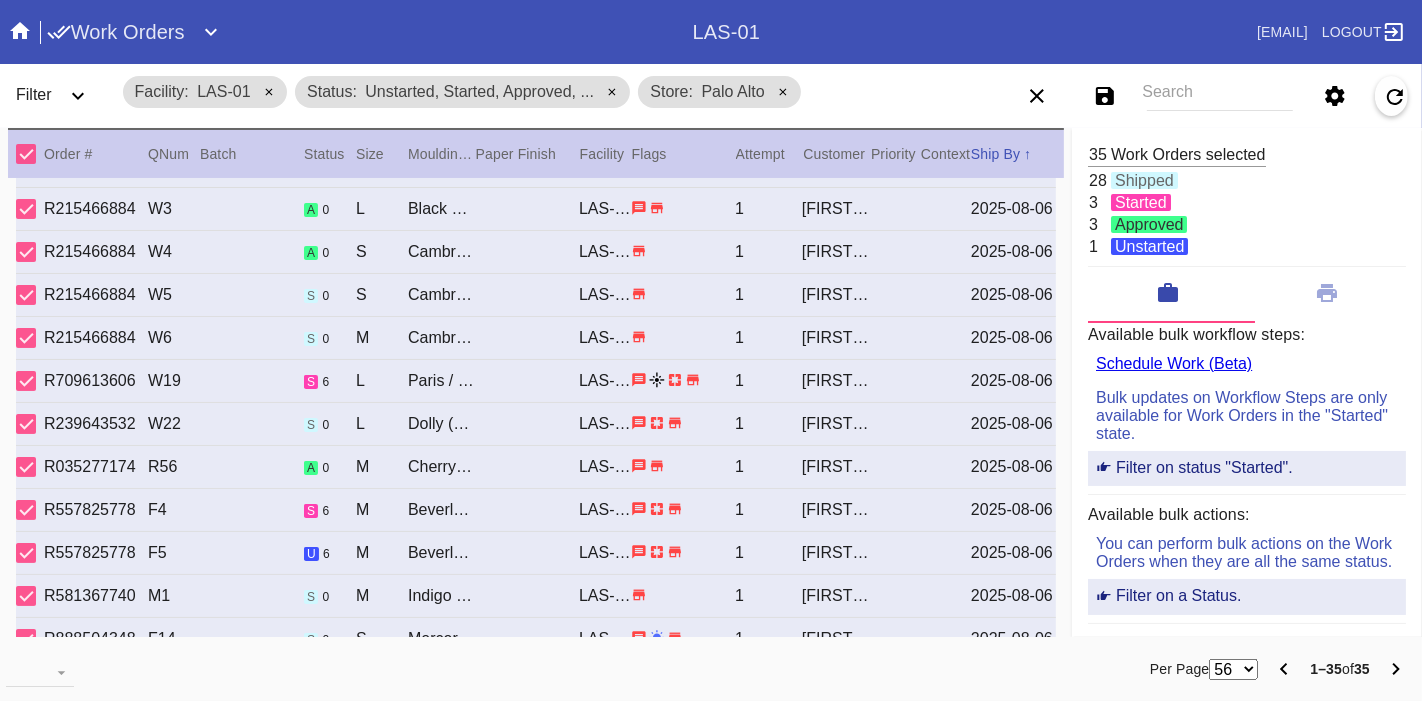 scroll, scrollTop: 1080, scrollLeft: 0, axis: vertical 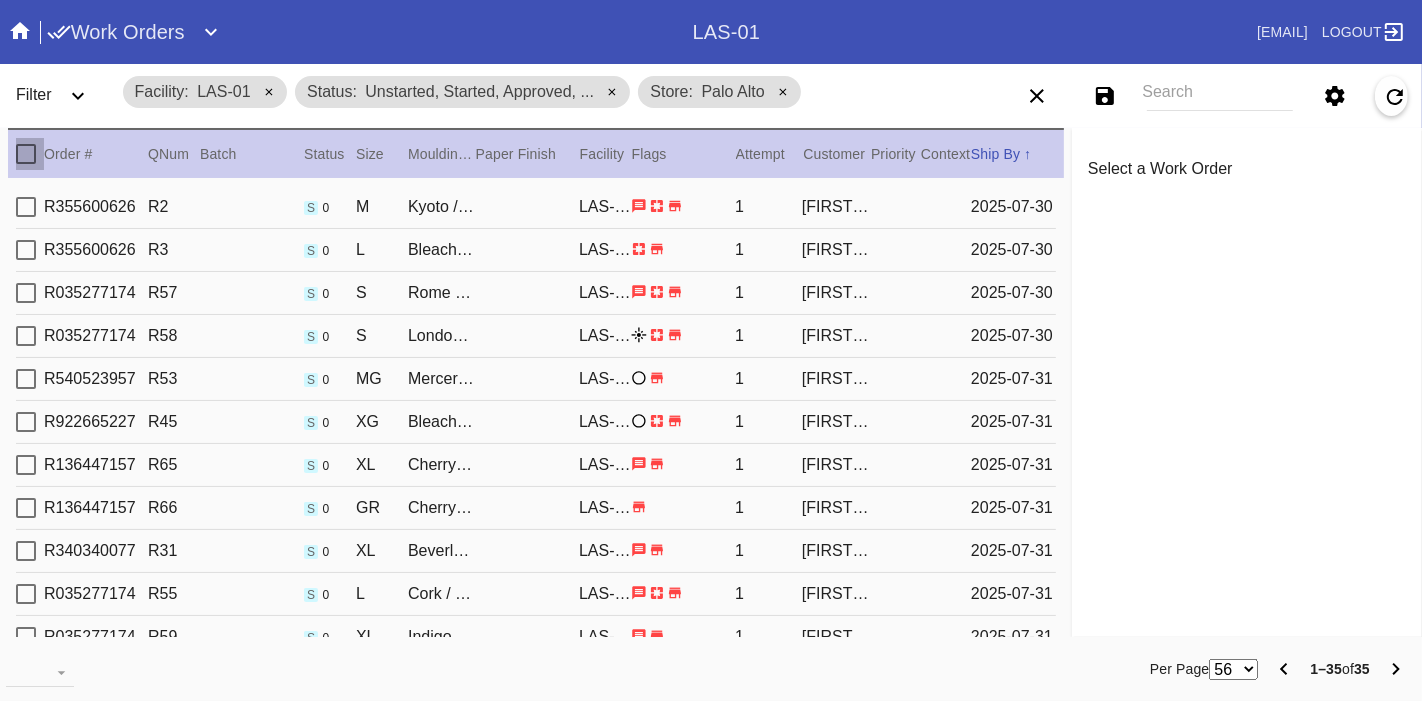 click at bounding box center [26, 154] 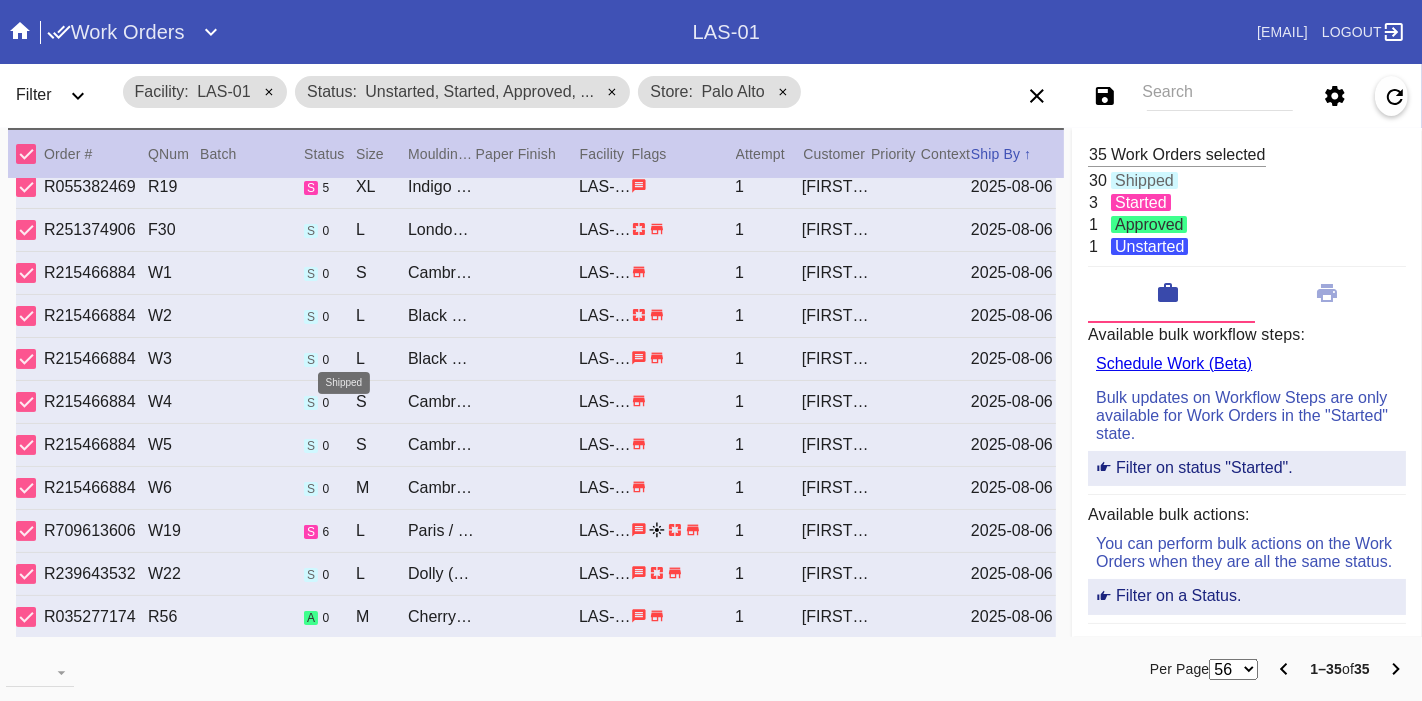 scroll, scrollTop: 995, scrollLeft: 0, axis: vertical 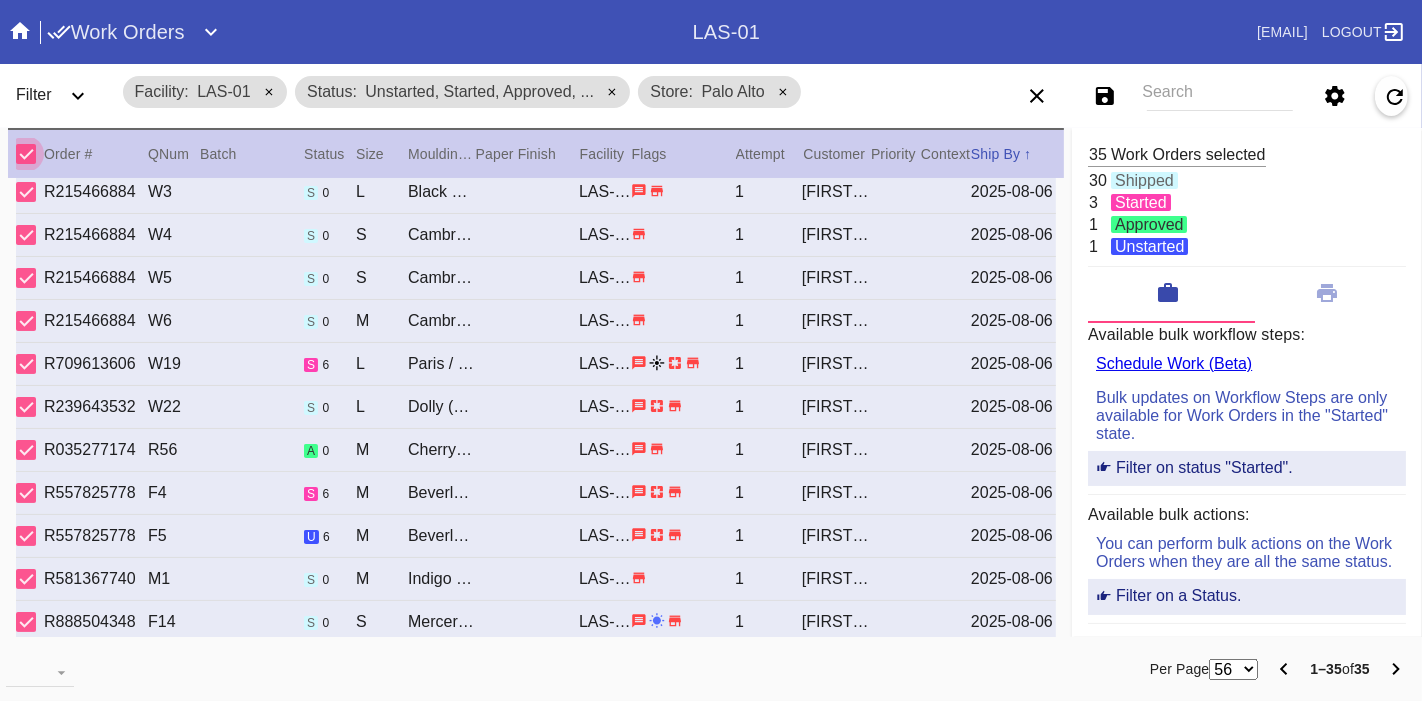 click on "Beverly / White" at bounding box center [441, 536] 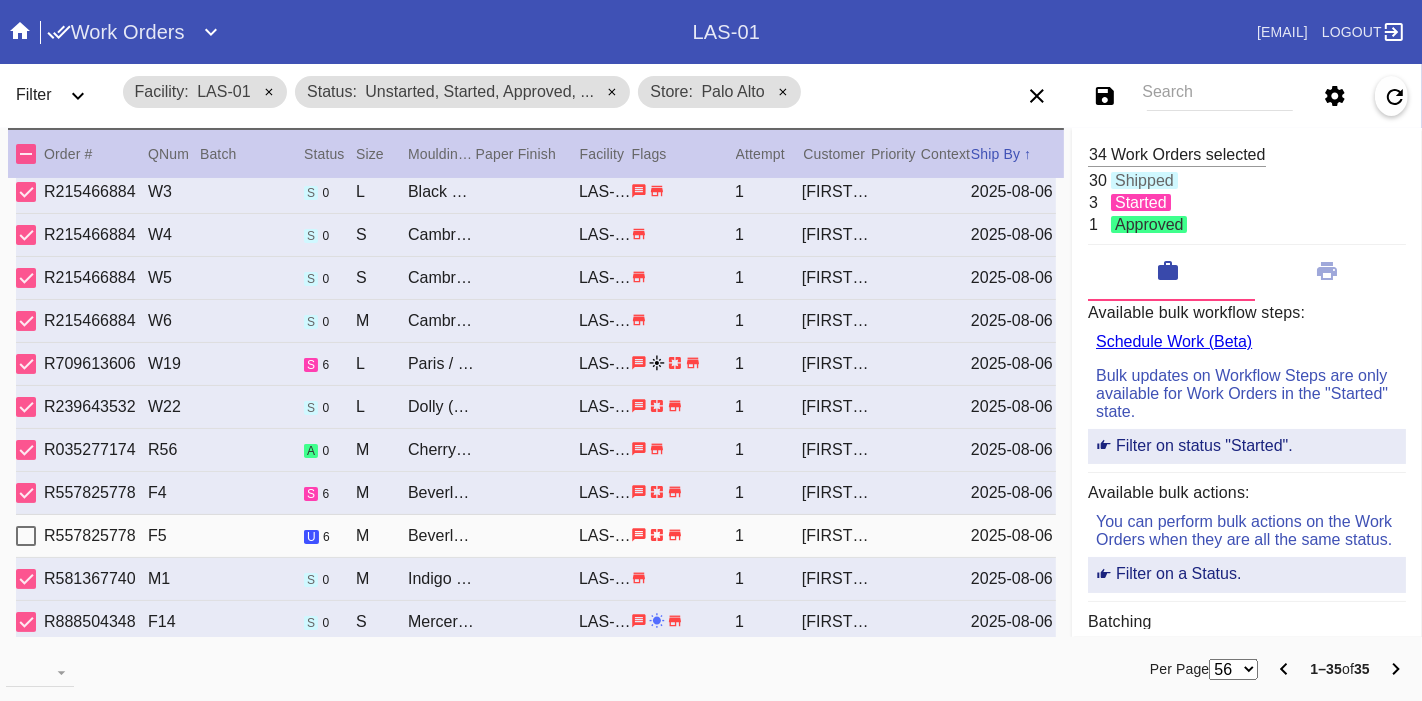 click on "Beverly / White" at bounding box center [441, 536] 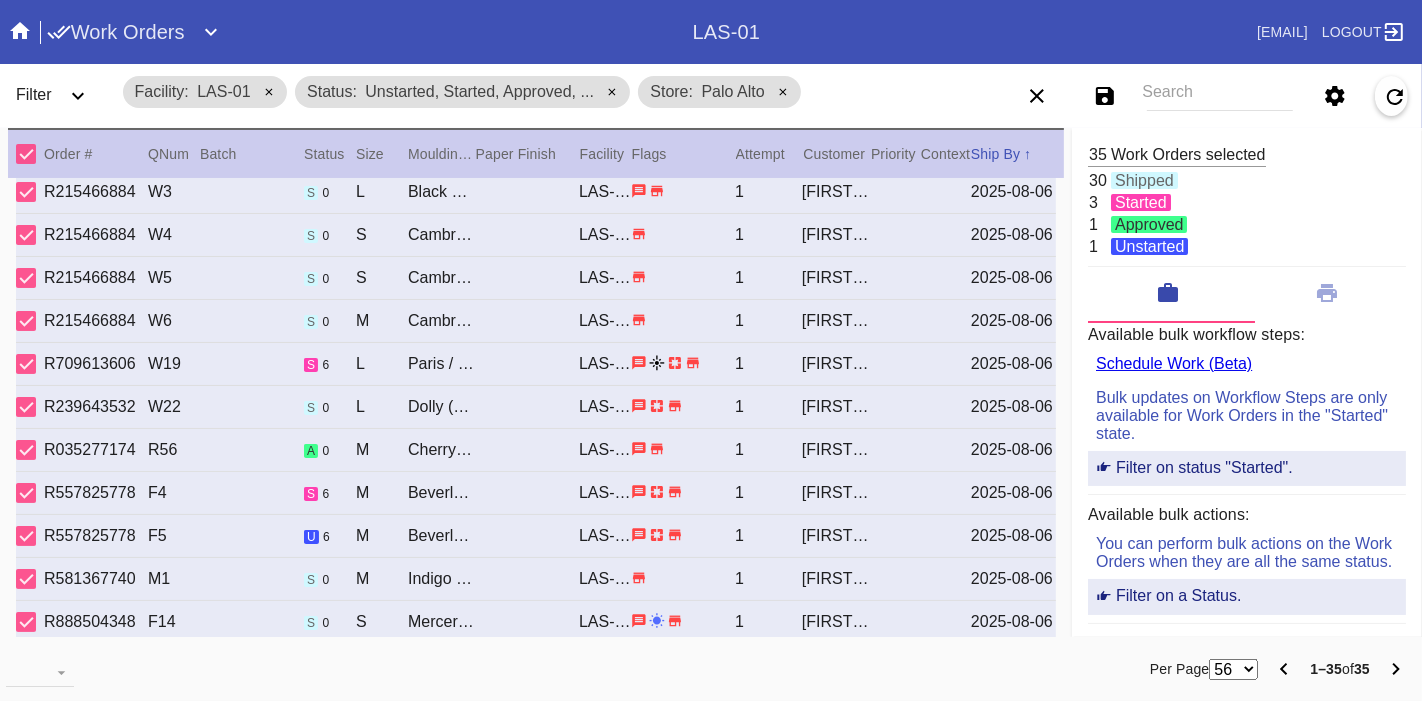 click on "[FIRST] [LAST]" at bounding box center (835, 536) 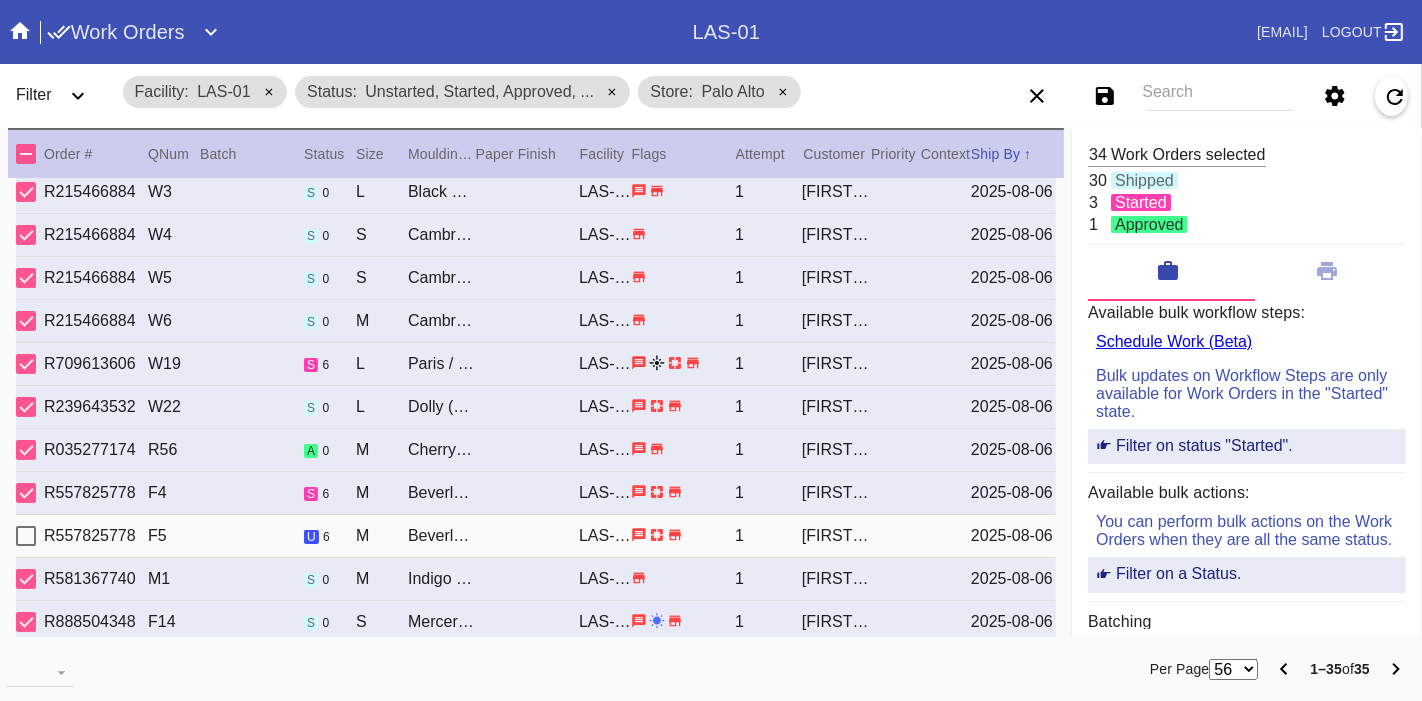 click on "[FIRST] [LAST]" at bounding box center (835, 536) 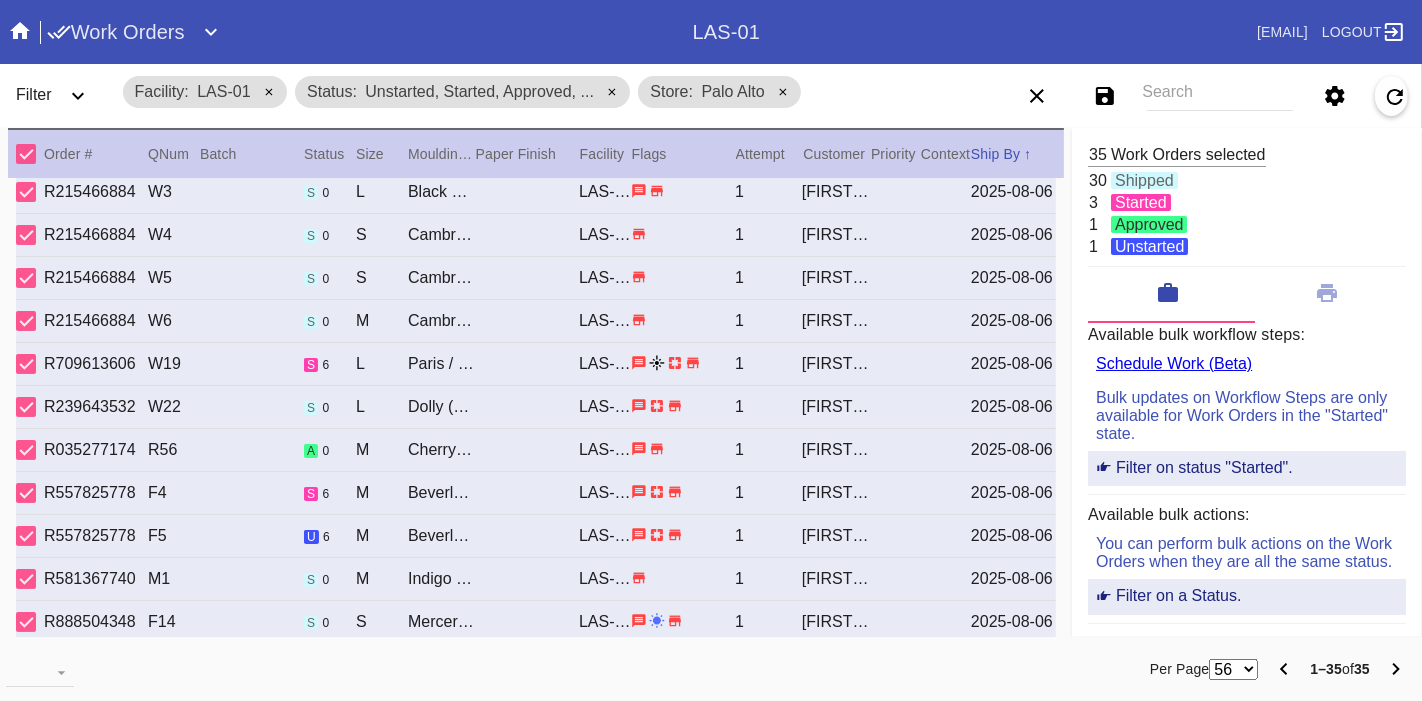 click at bounding box center [26, 154] 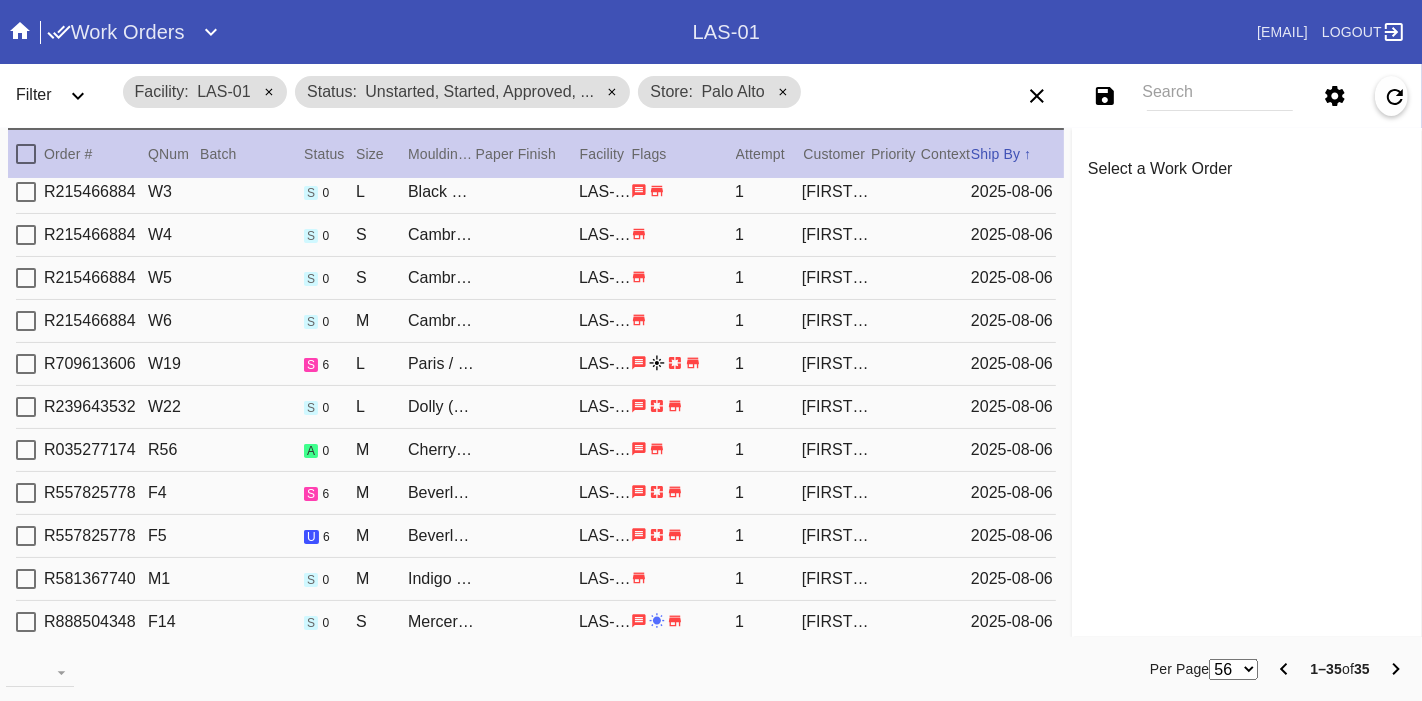 click on "M" at bounding box center (382, 536) 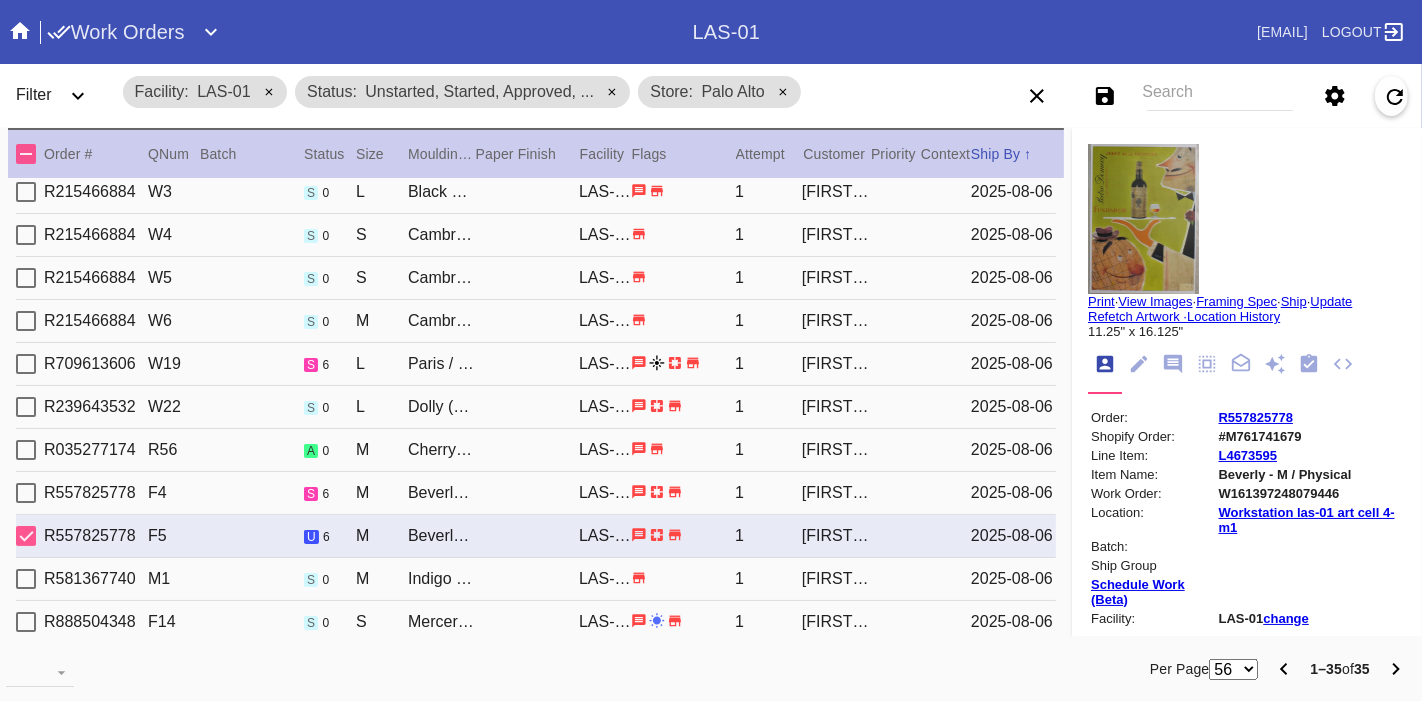 scroll, scrollTop: 14, scrollLeft: 0, axis: vertical 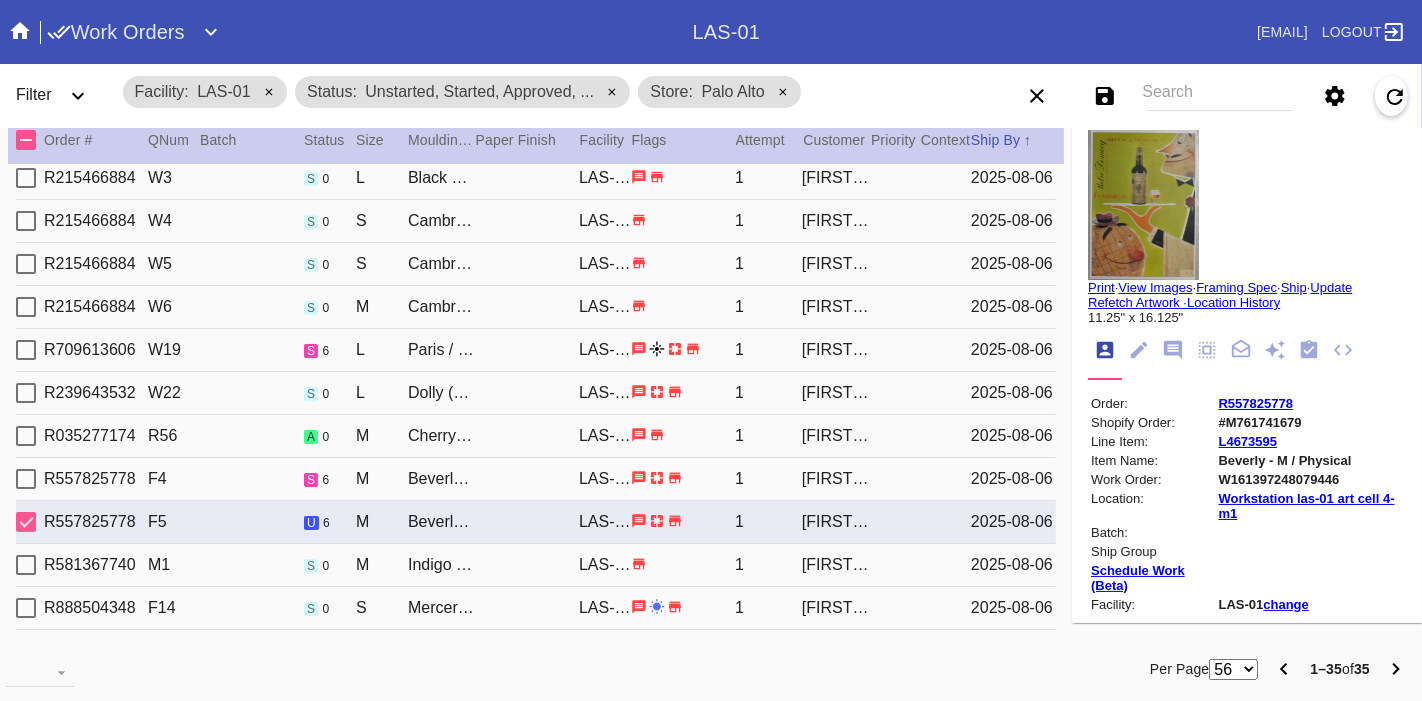 click on "s   6" at bounding box center [330, 479] 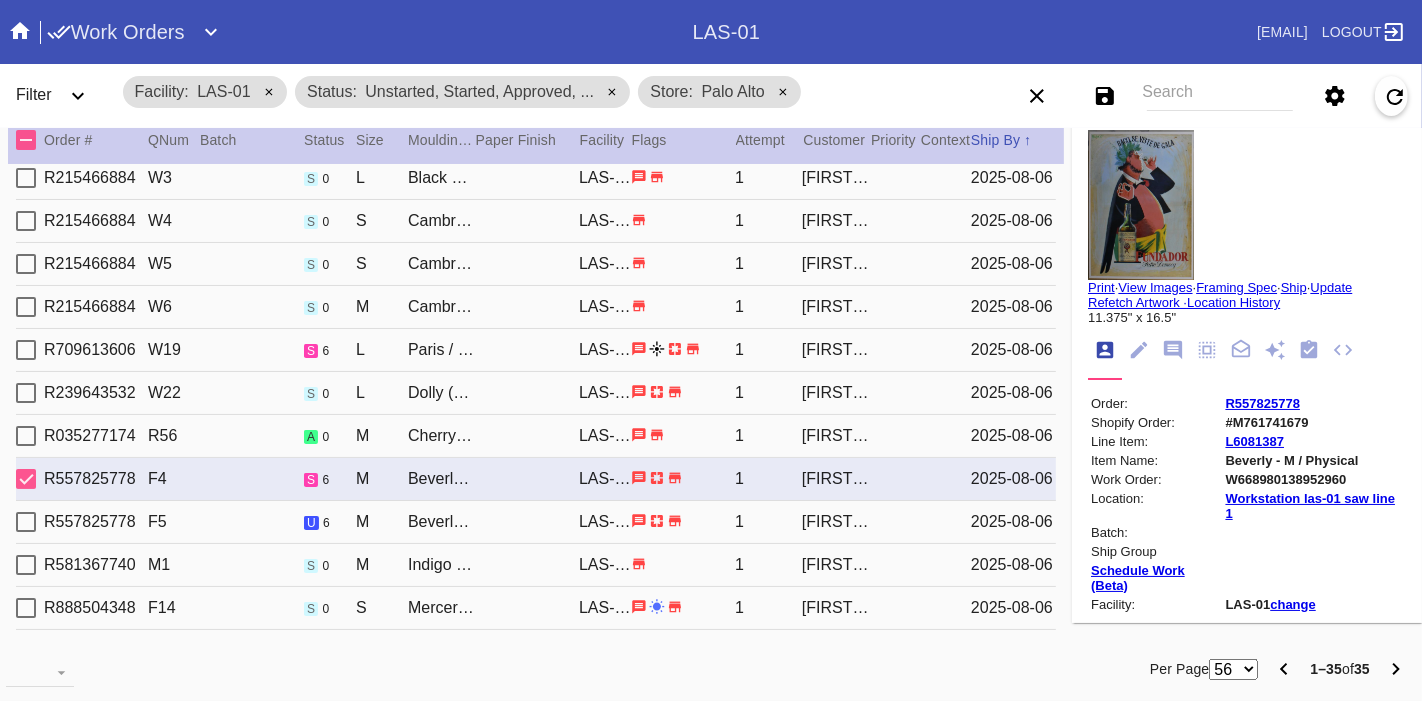 click on "L" at bounding box center [382, 350] 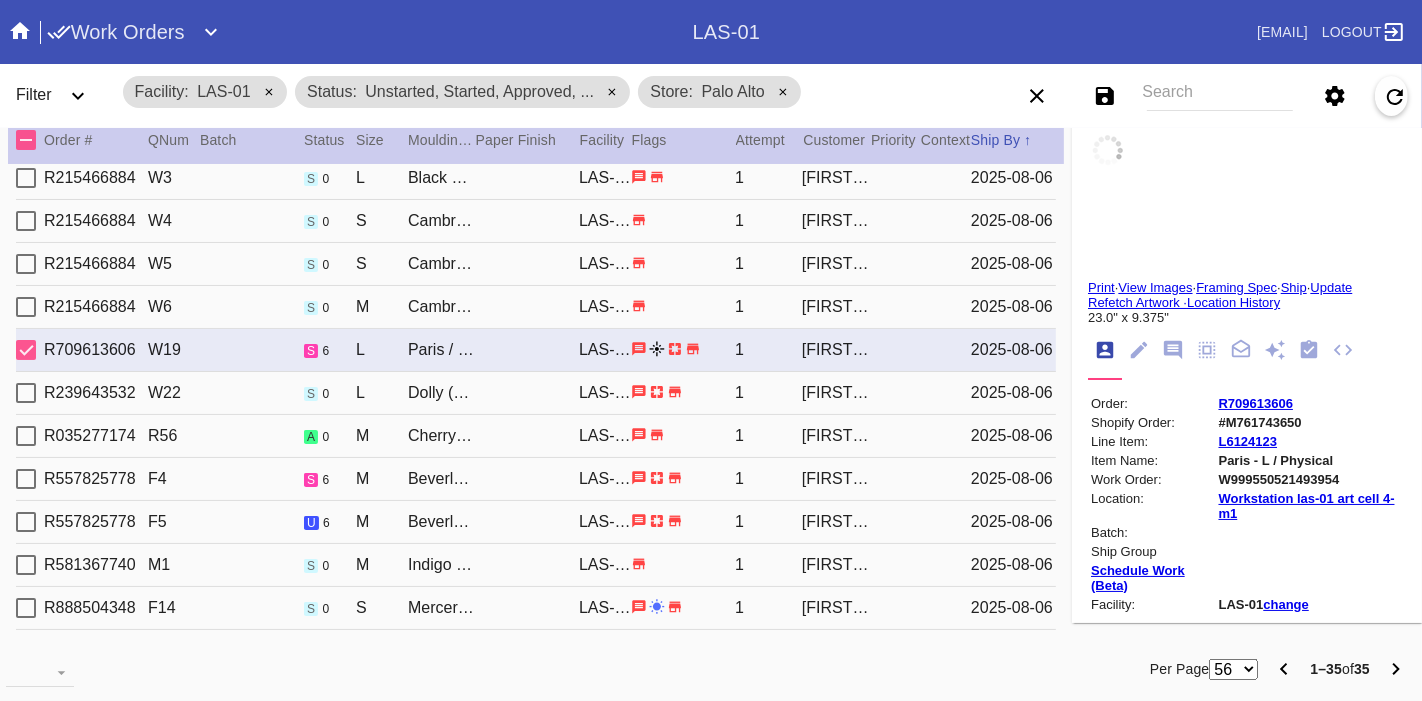 type on "FLORA FARMS 2024" 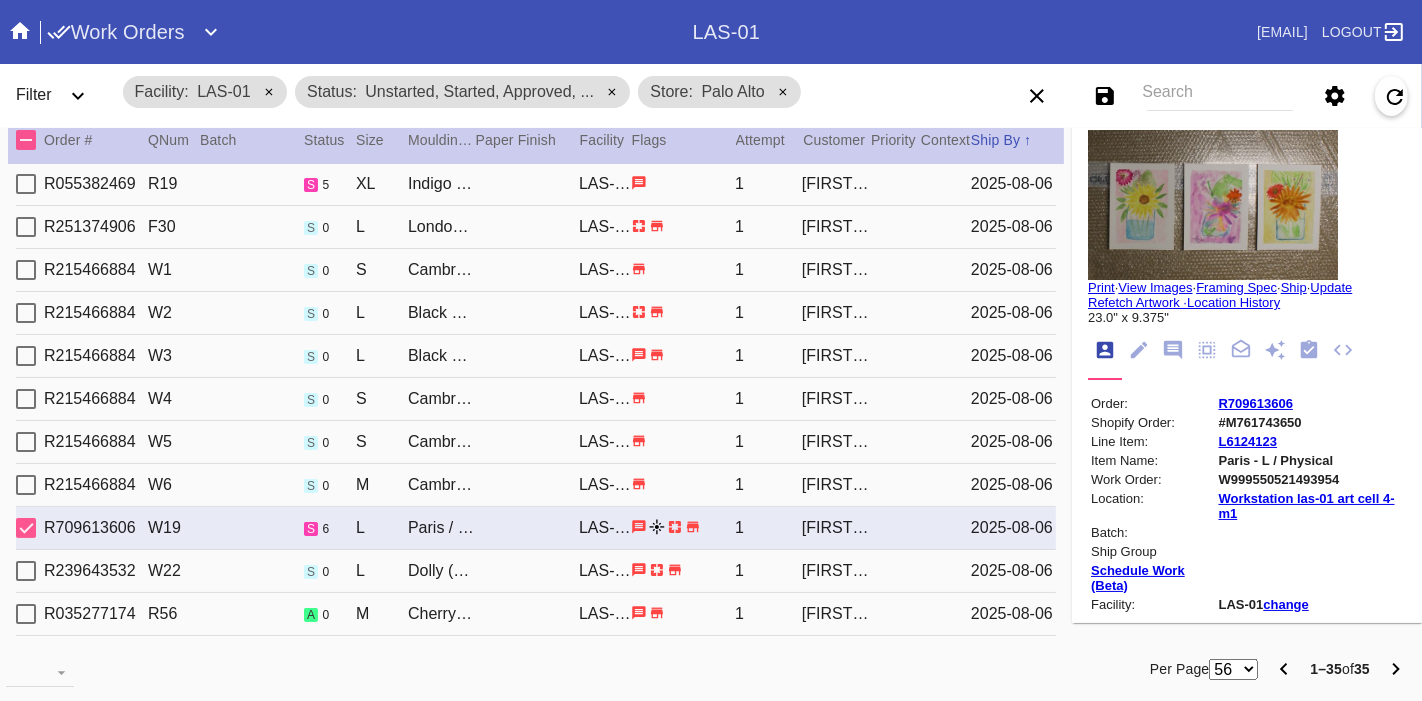 scroll, scrollTop: 716, scrollLeft: 0, axis: vertical 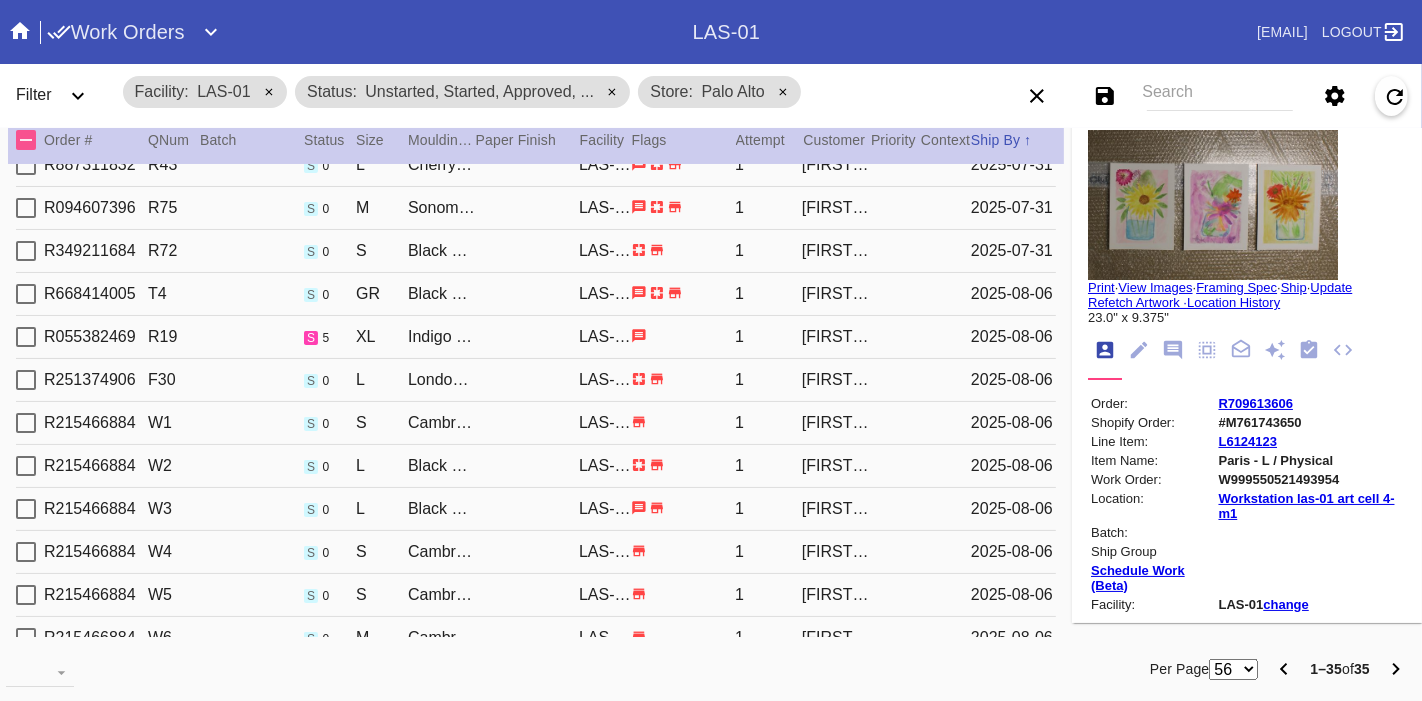 click on "XL" at bounding box center (382, 337) 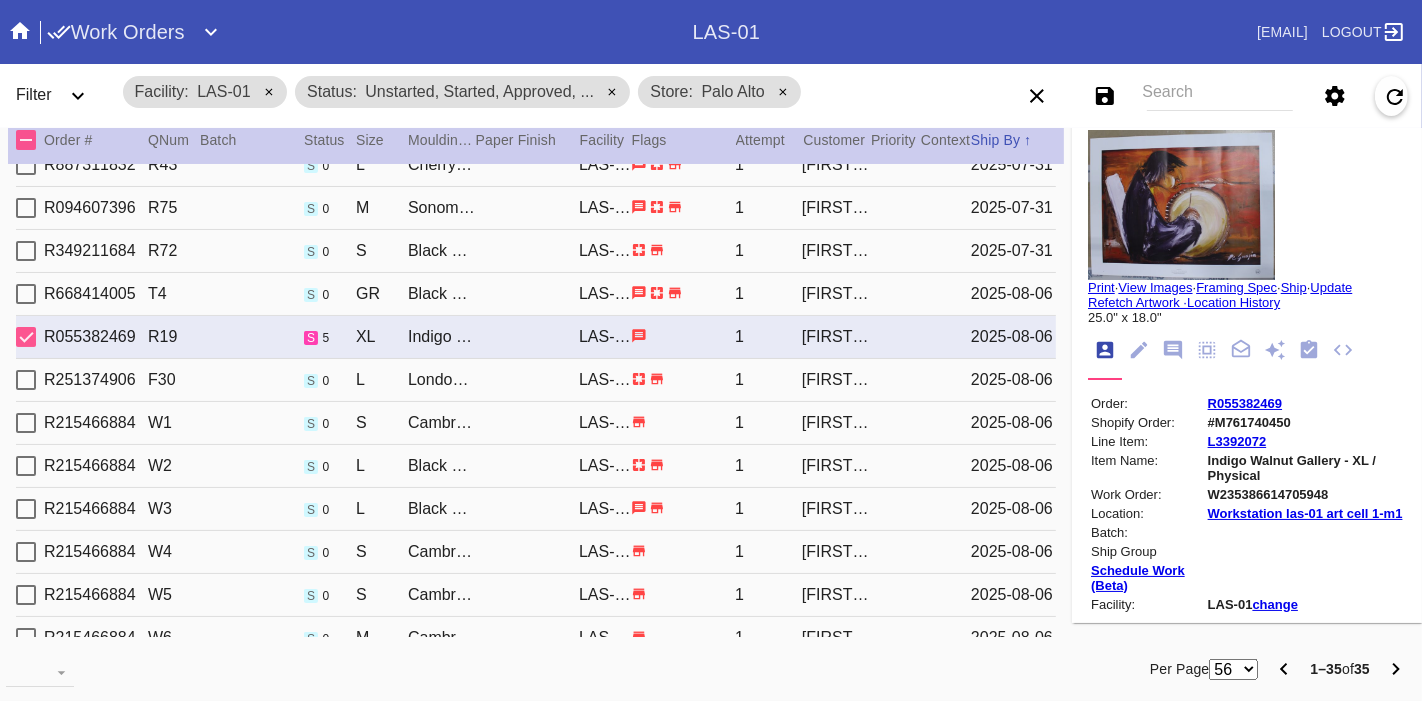 scroll, scrollTop: 1080, scrollLeft: 0, axis: vertical 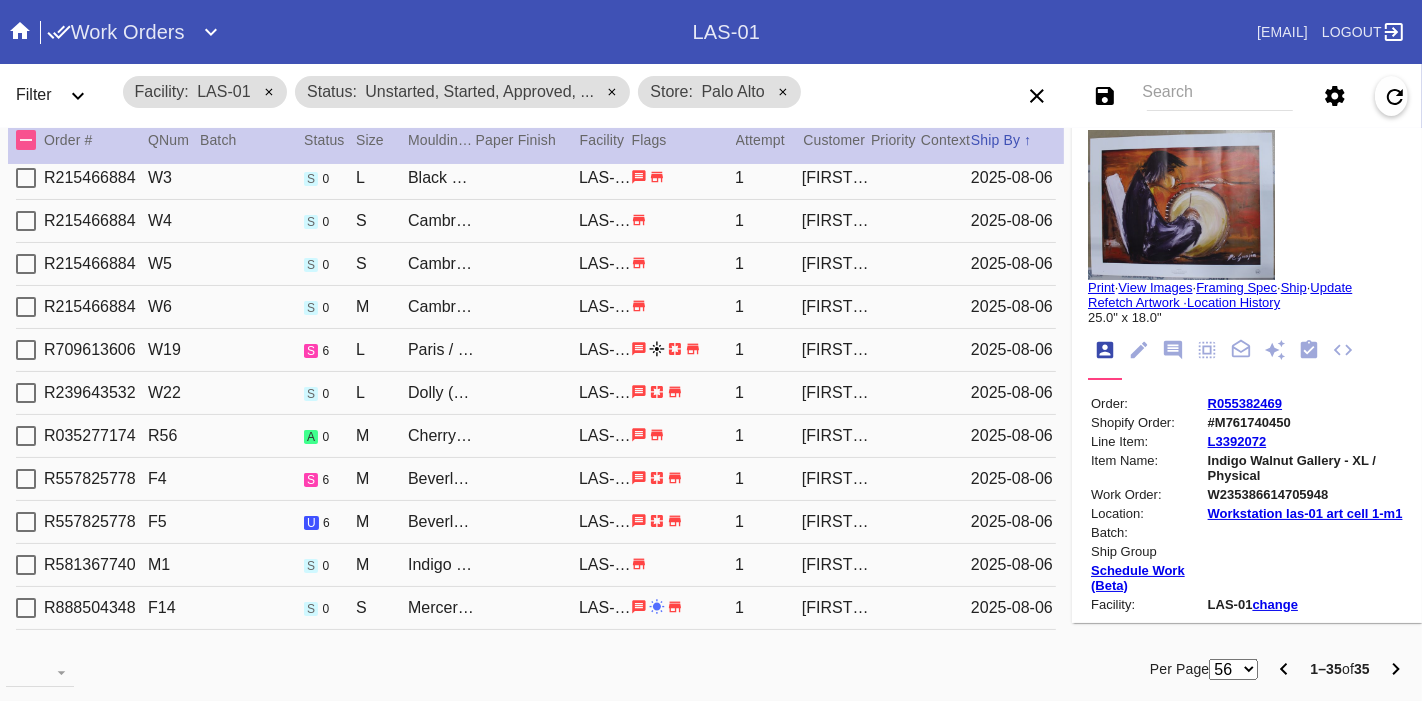 click on "Beverly / White" at bounding box center (441, 522) 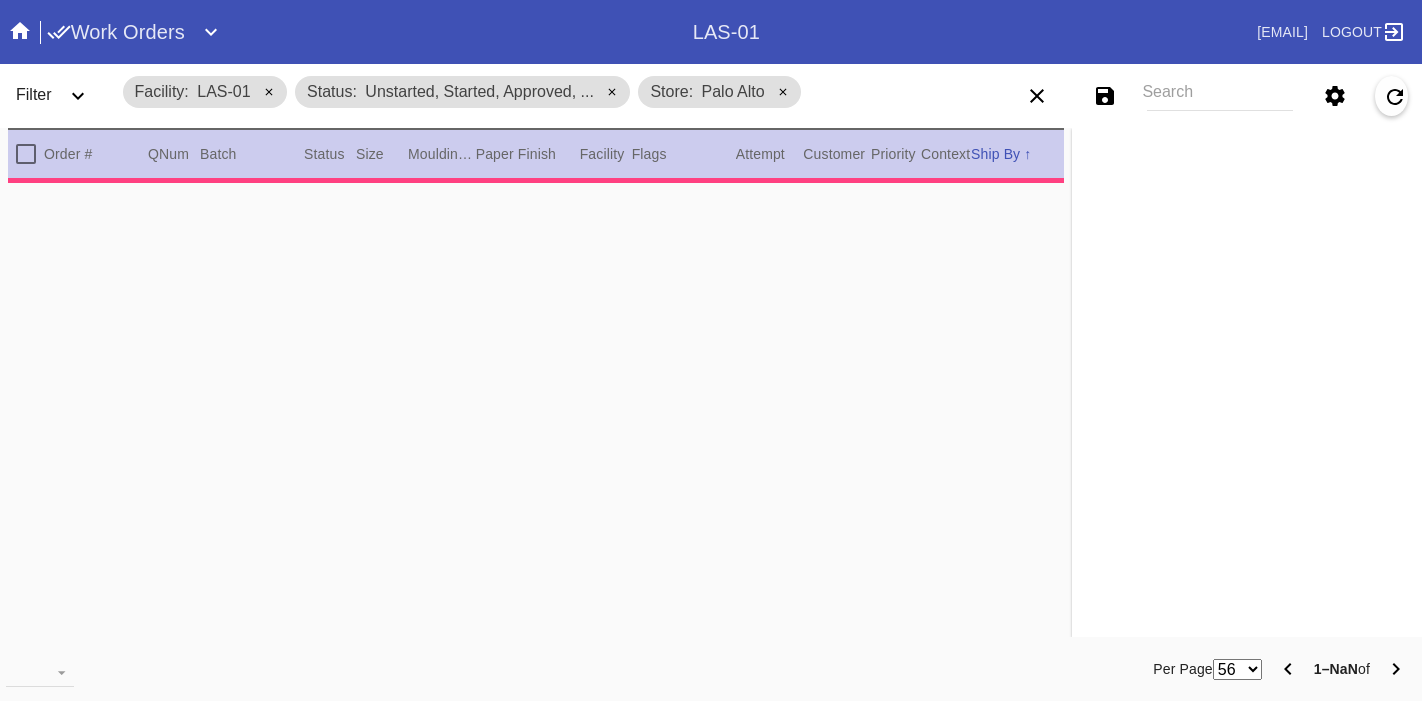 scroll, scrollTop: 0, scrollLeft: 0, axis: both 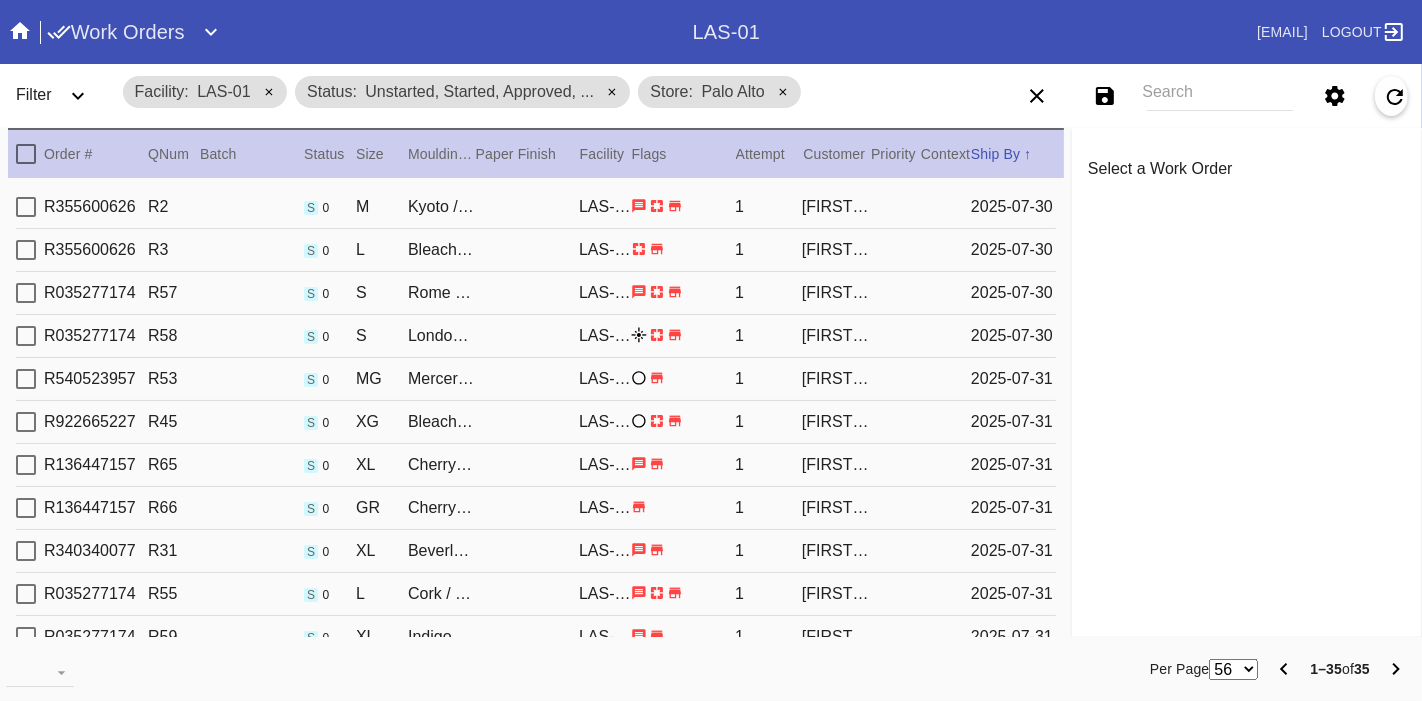 click at bounding box center [26, 154] 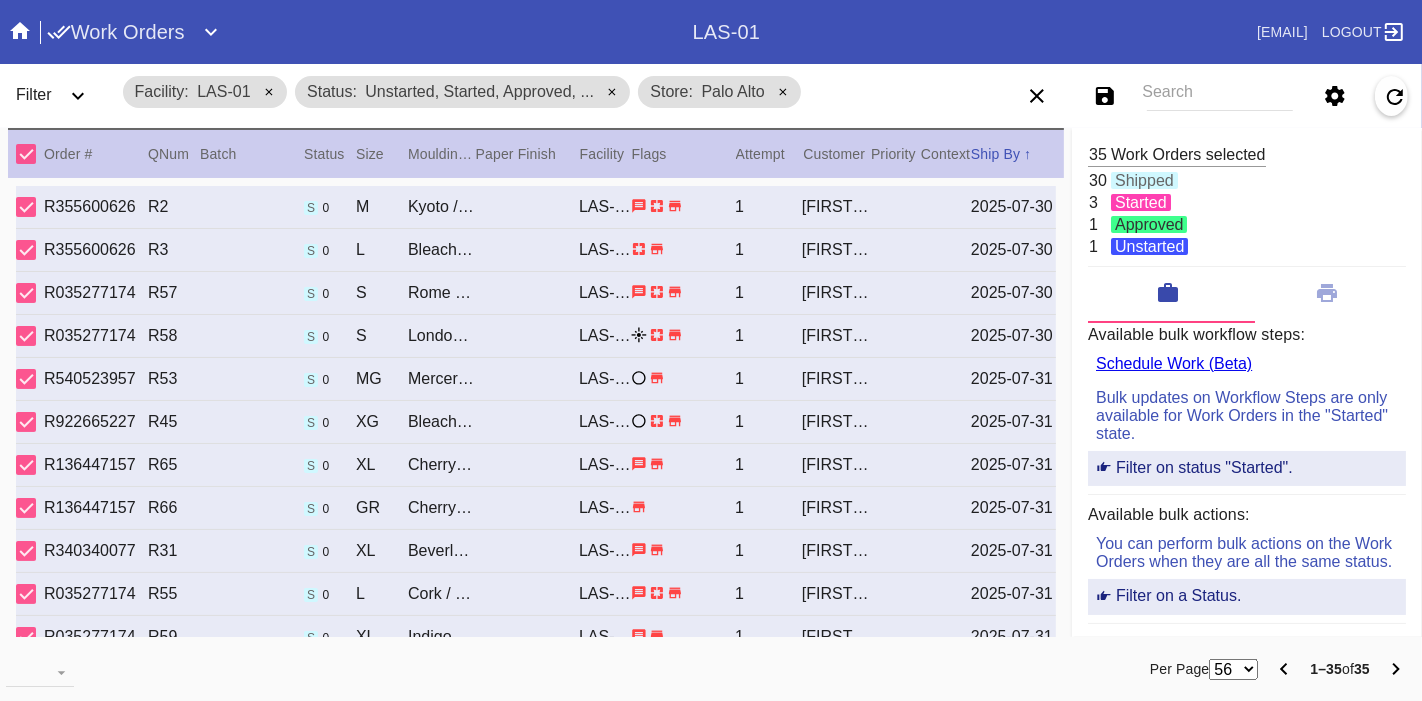 drag, startPoint x: 1179, startPoint y: 187, endPoint x: 1074, endPoint y: 191, distance: 105.076164 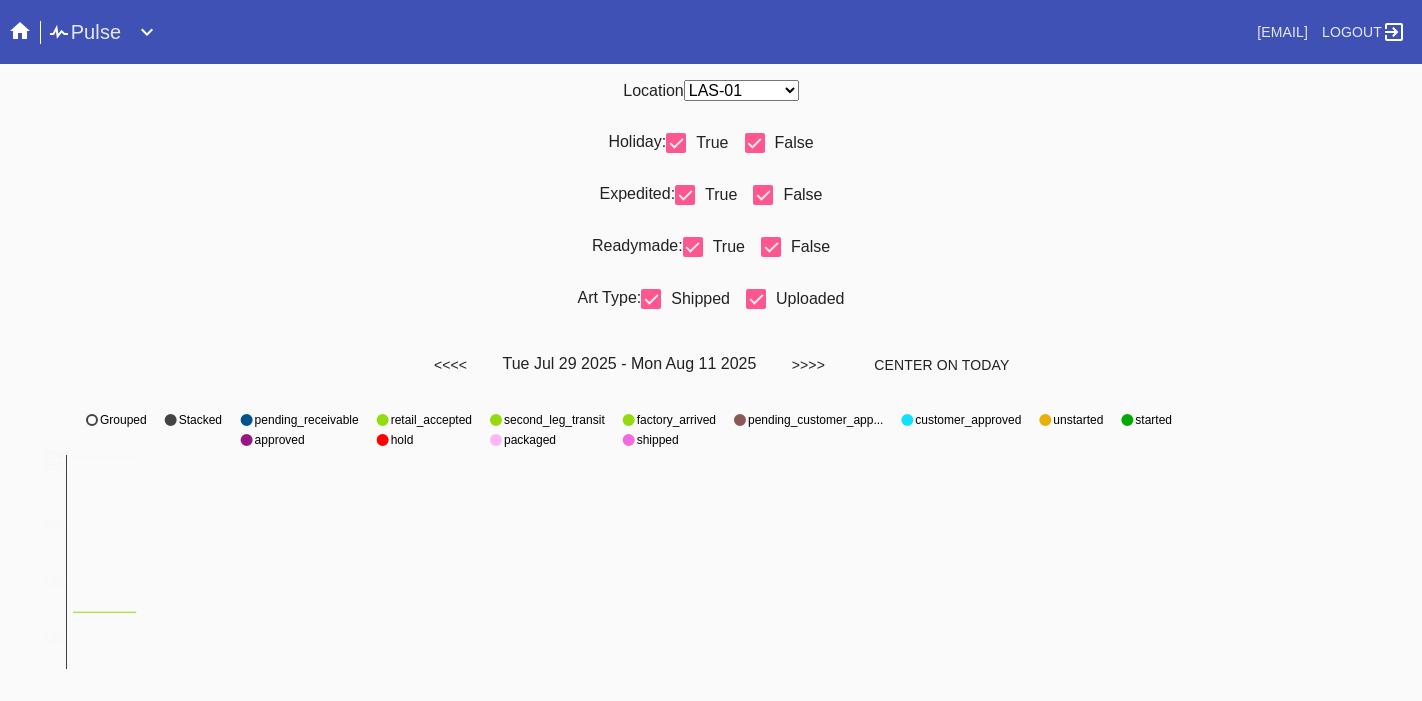 scroll, scrollTop: 0, scrollLeft: 0, axis: both 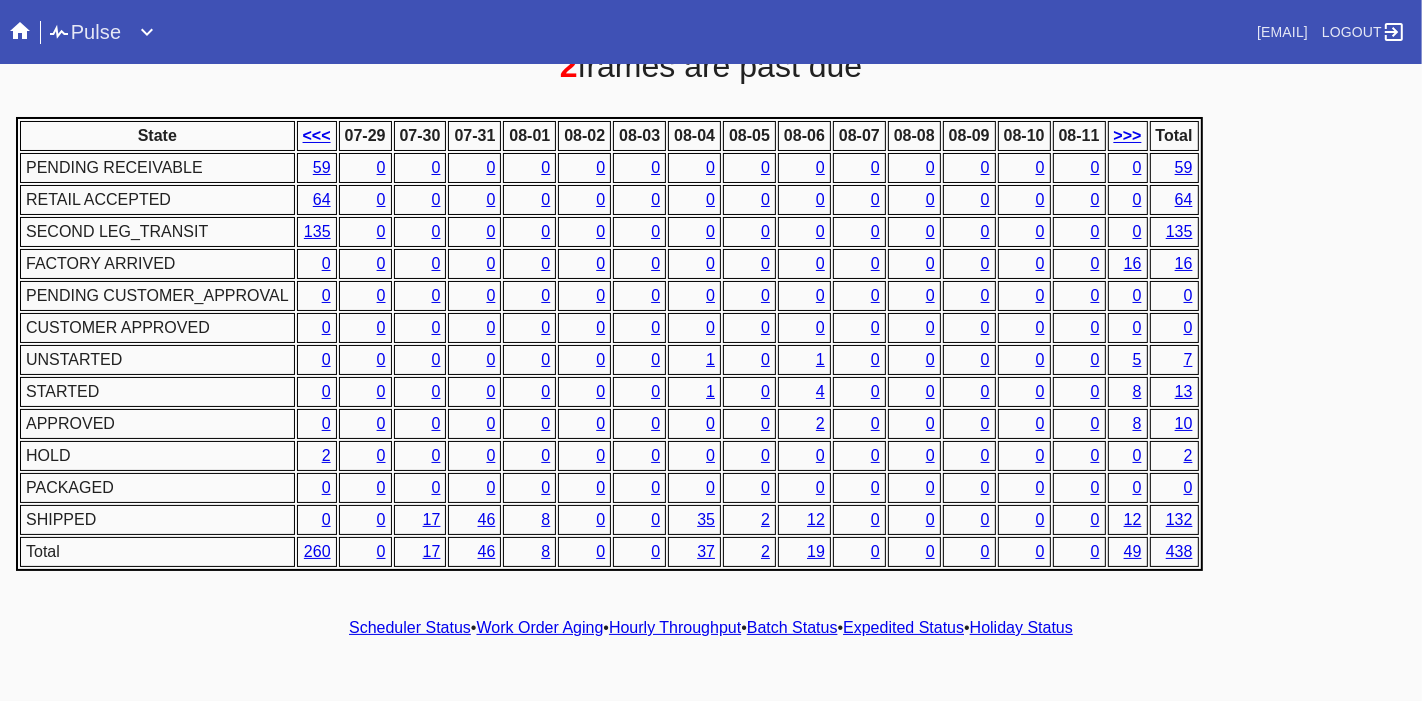 click on "Hourly Throughput" at bounding box center (675, 627) 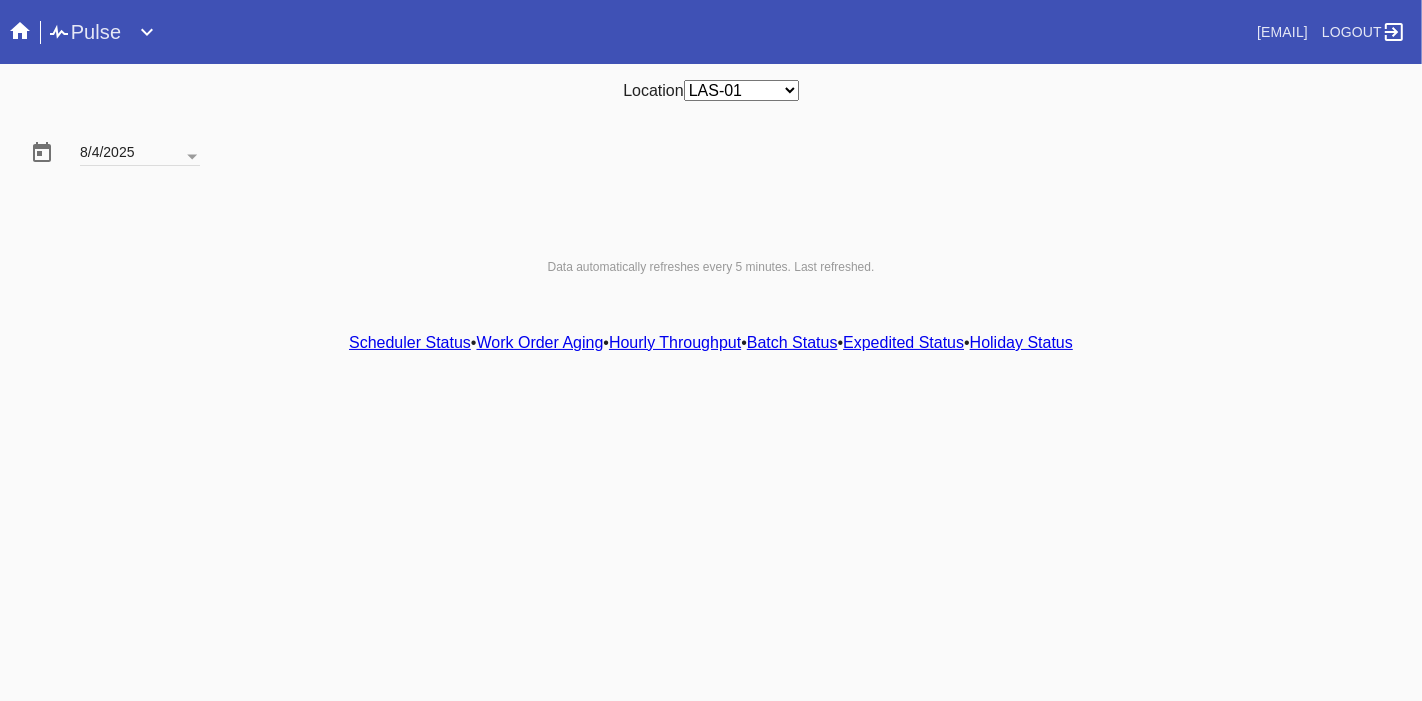 scroll, scrollTop: 0, scrollLeft: 0, axis: both 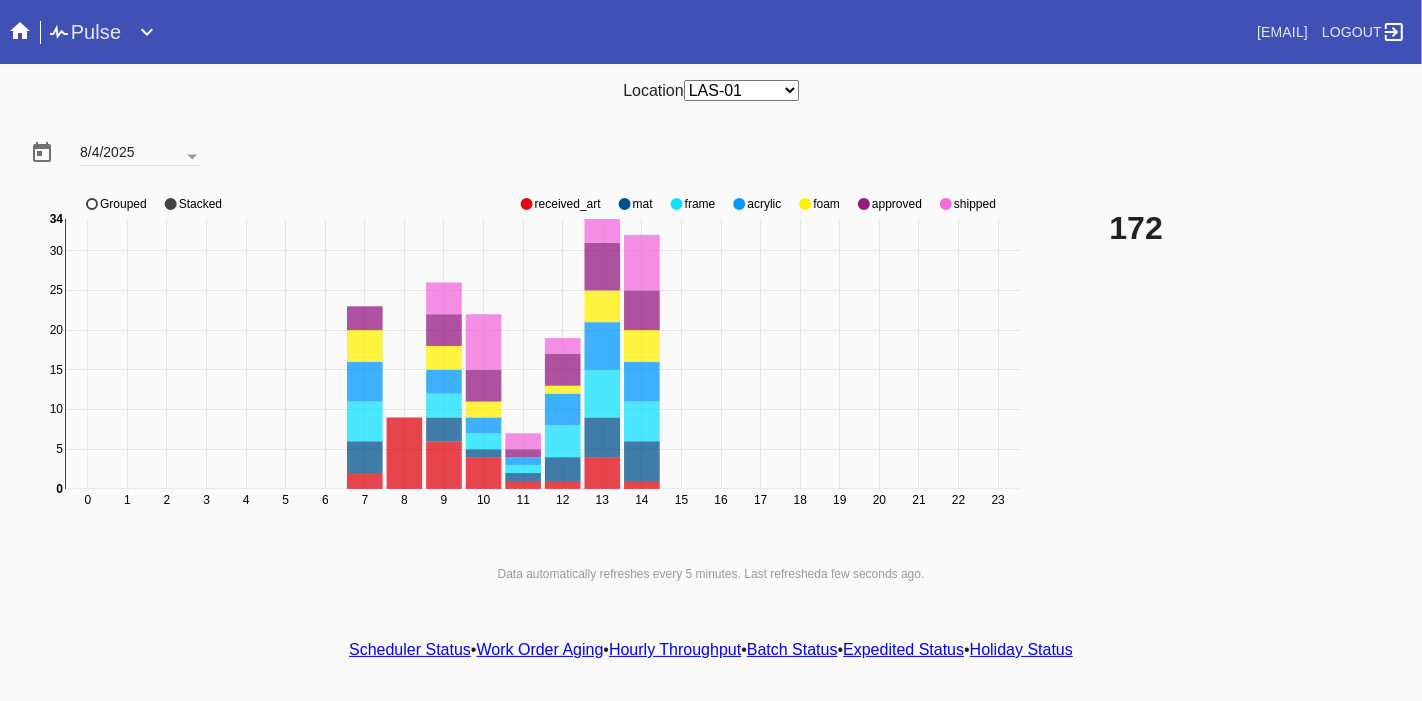 click on "shipped" 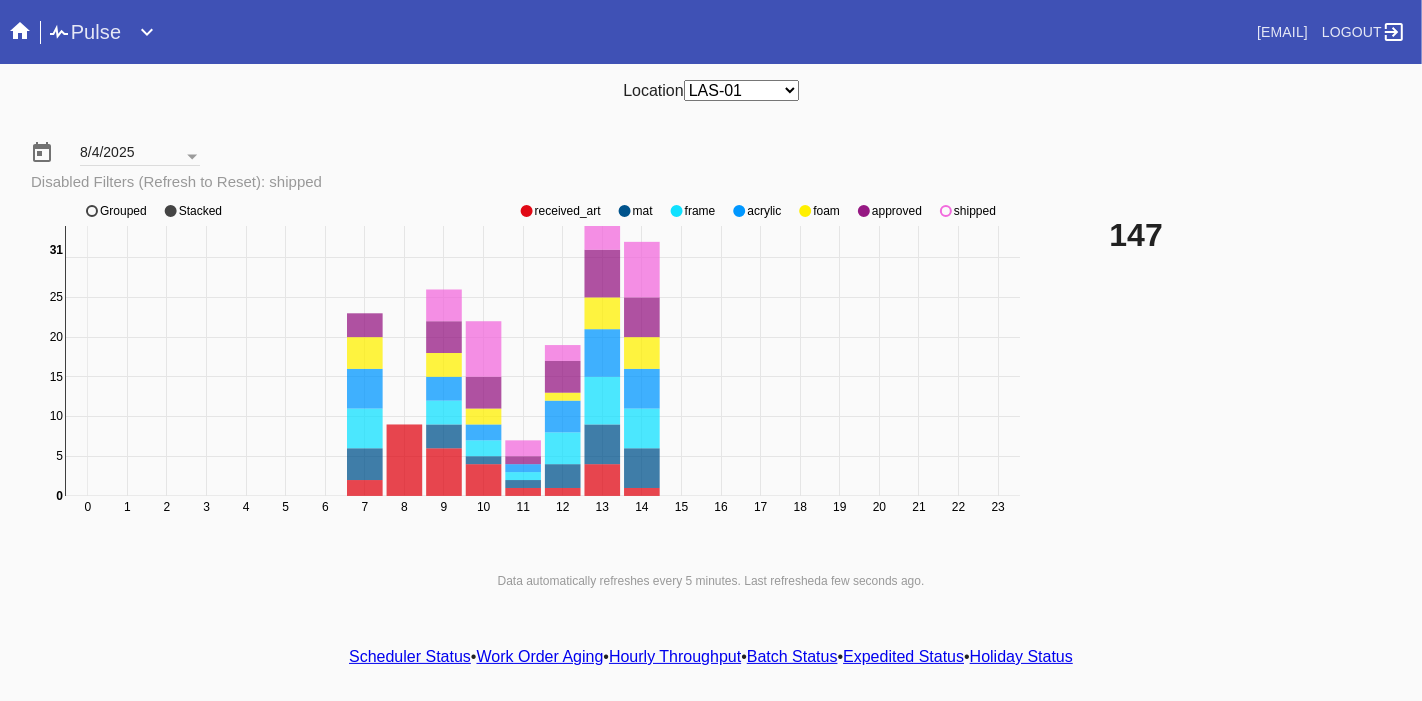 click on "0 1 2 3 4 5 6 7 8 9 10 11 12 13 14 15 16 17 18 19 20 21 22 23 0 5 10 15 20 25 30 0 31 received_art mat frame acrylic foam approved shipped Grouped Stacked" 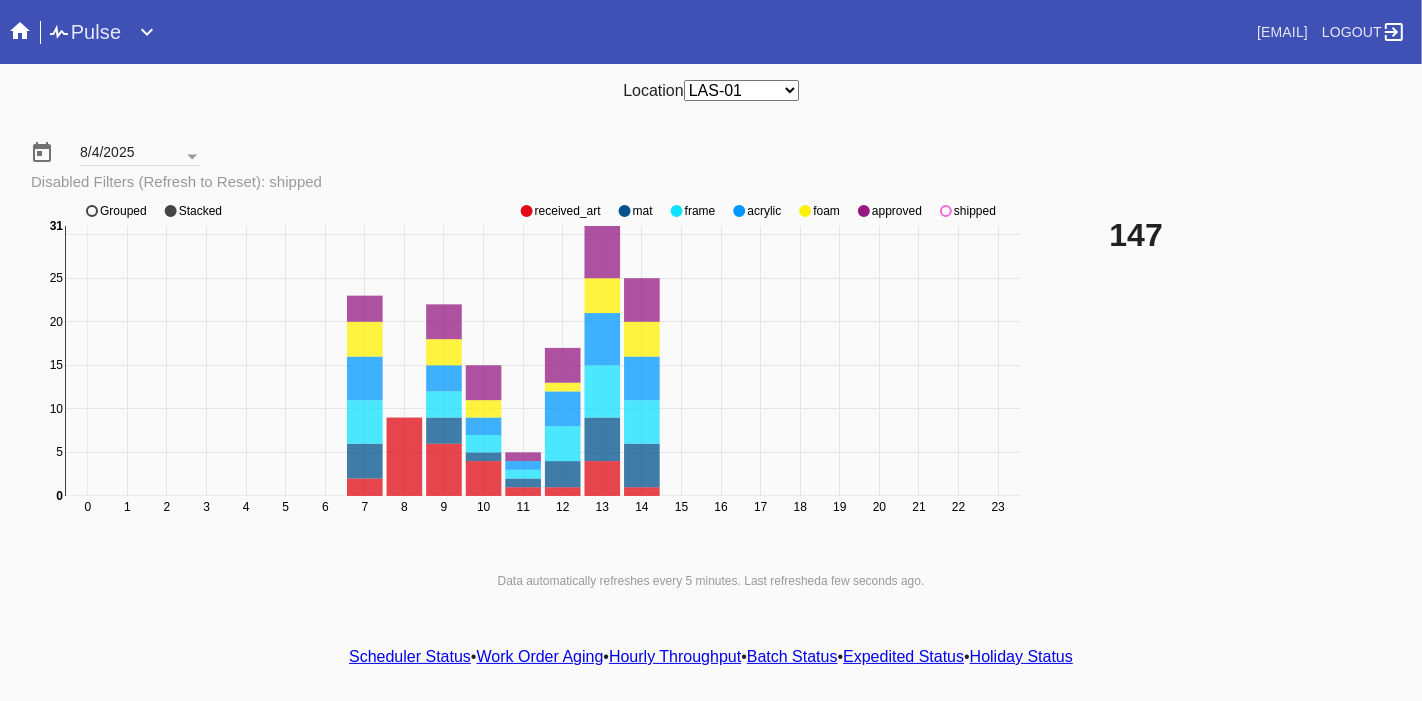 click on "shipped" 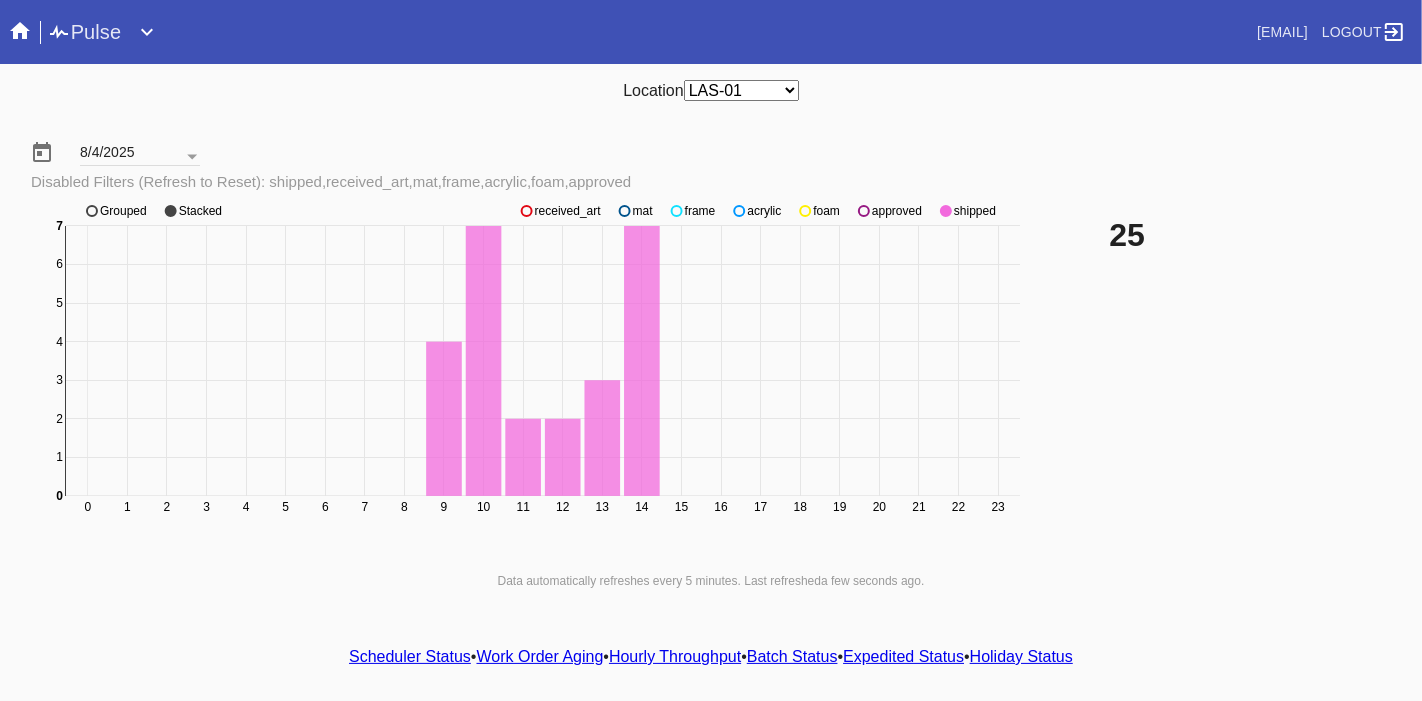 scroll, scrollTop: 30, scrollLeft: 0, axis: vertical 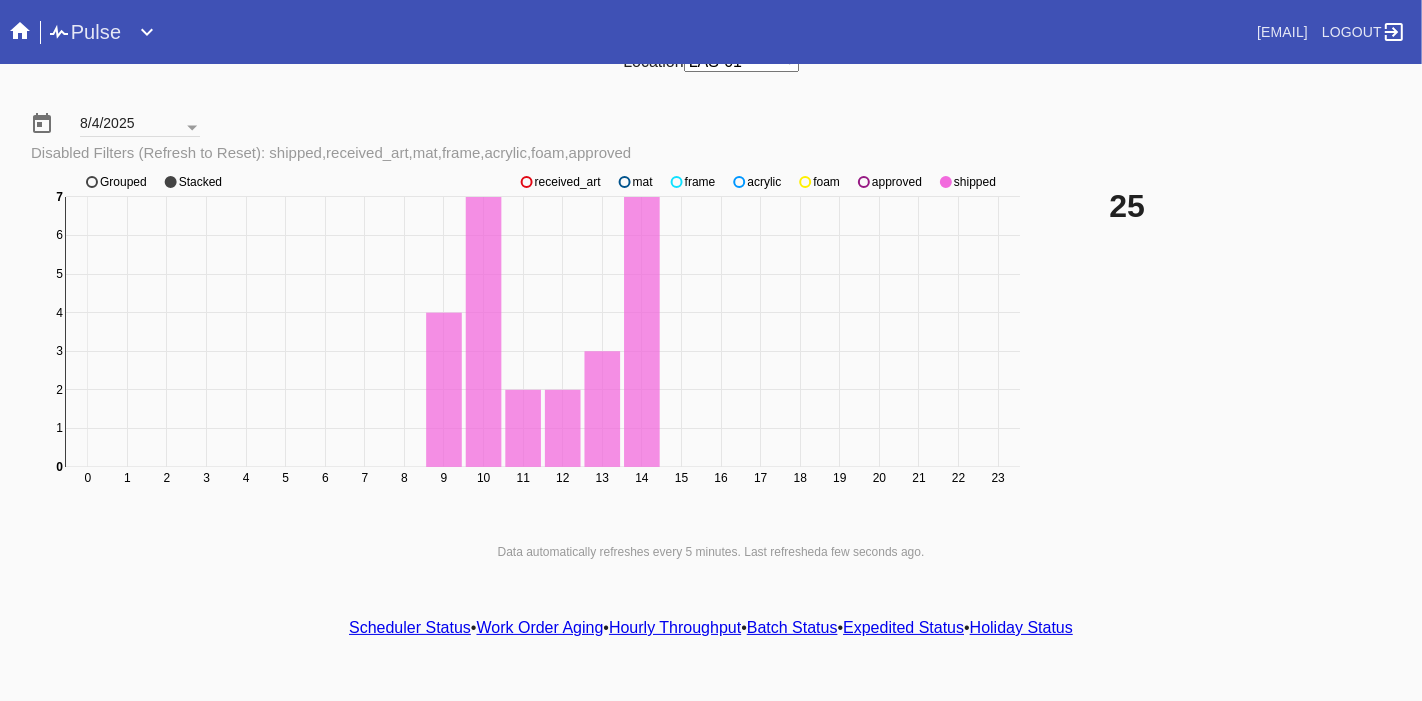 click on "25" at bounding box center (1258, 341) 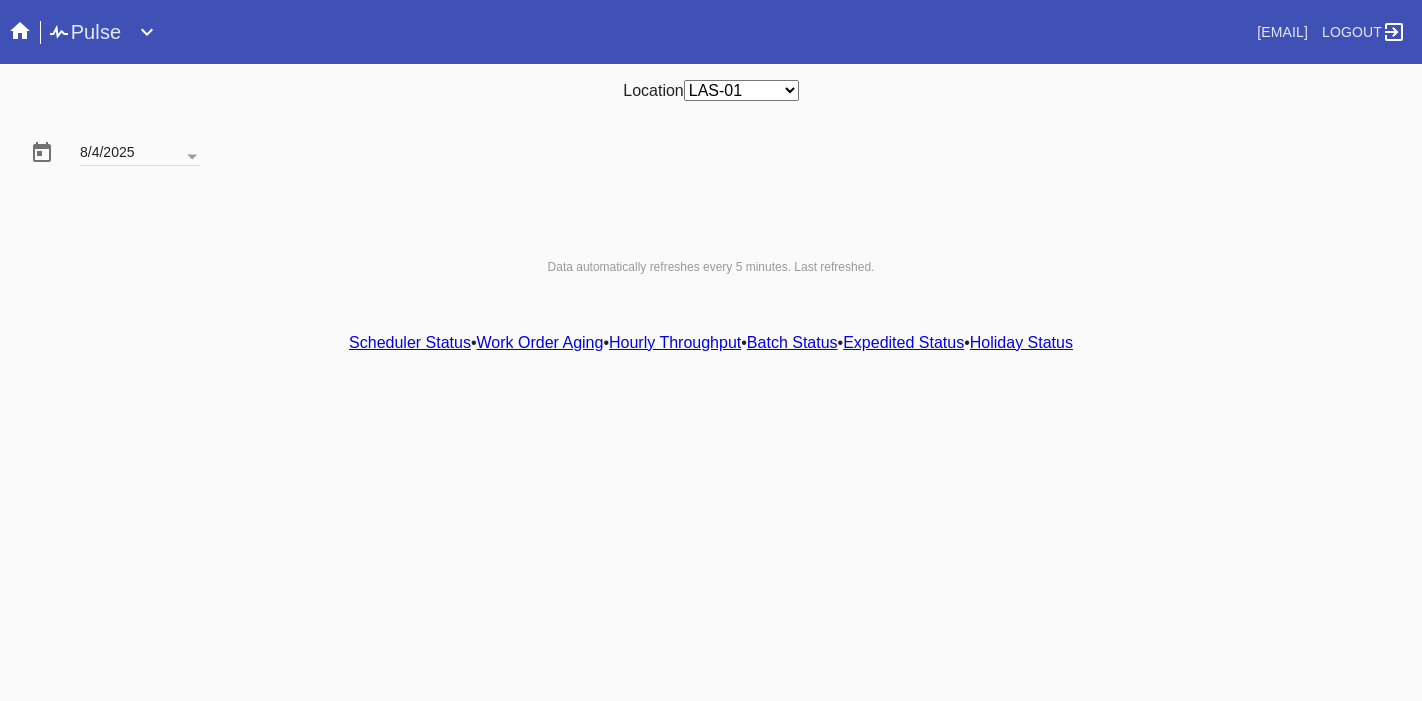 scroll, scrollTop: 0, scrollLeft: 0, axis: both 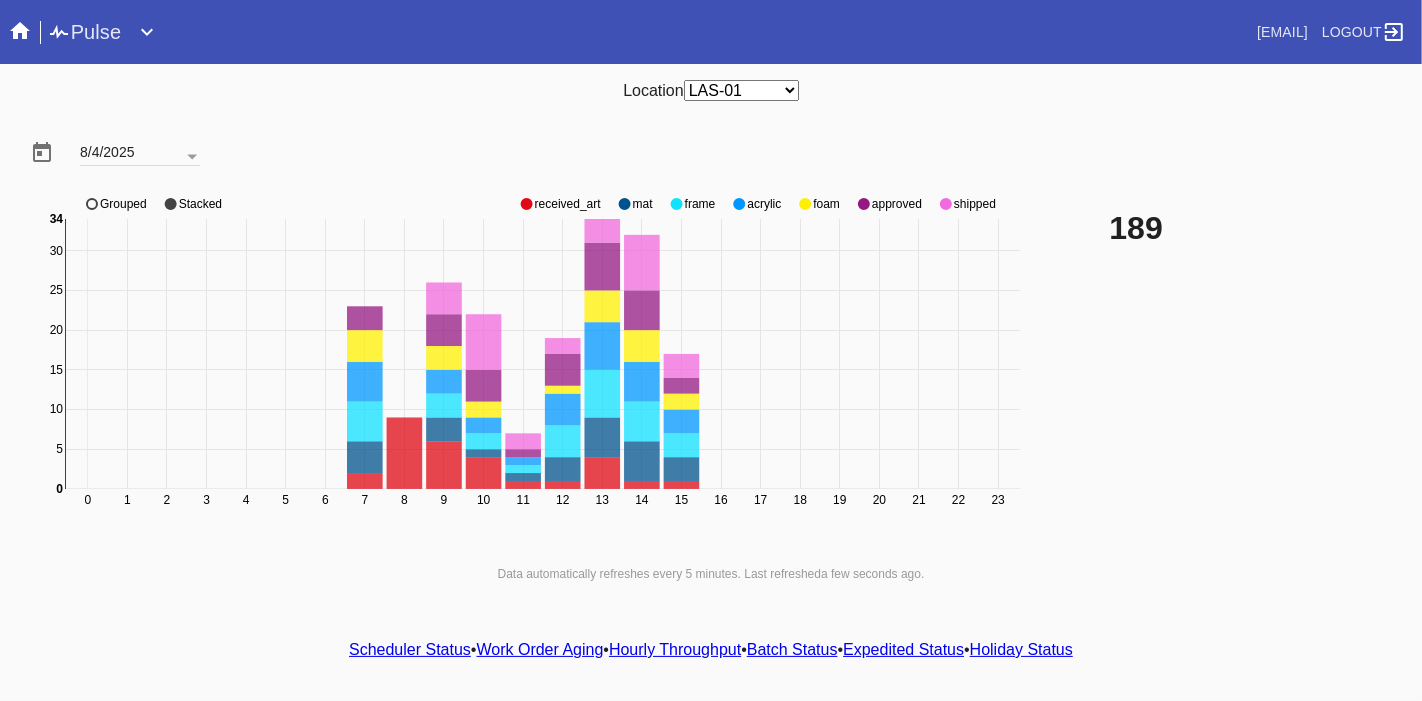 click on "shipped" 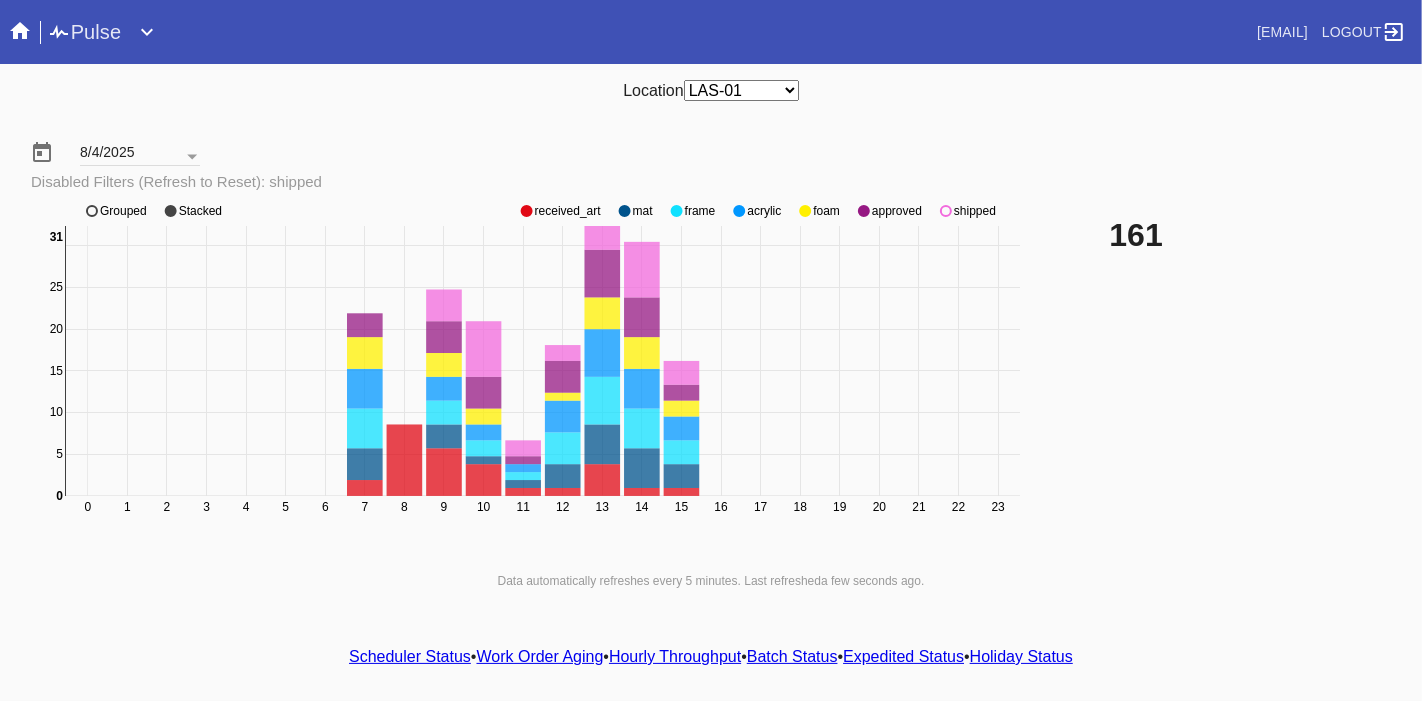 click on "shipped" 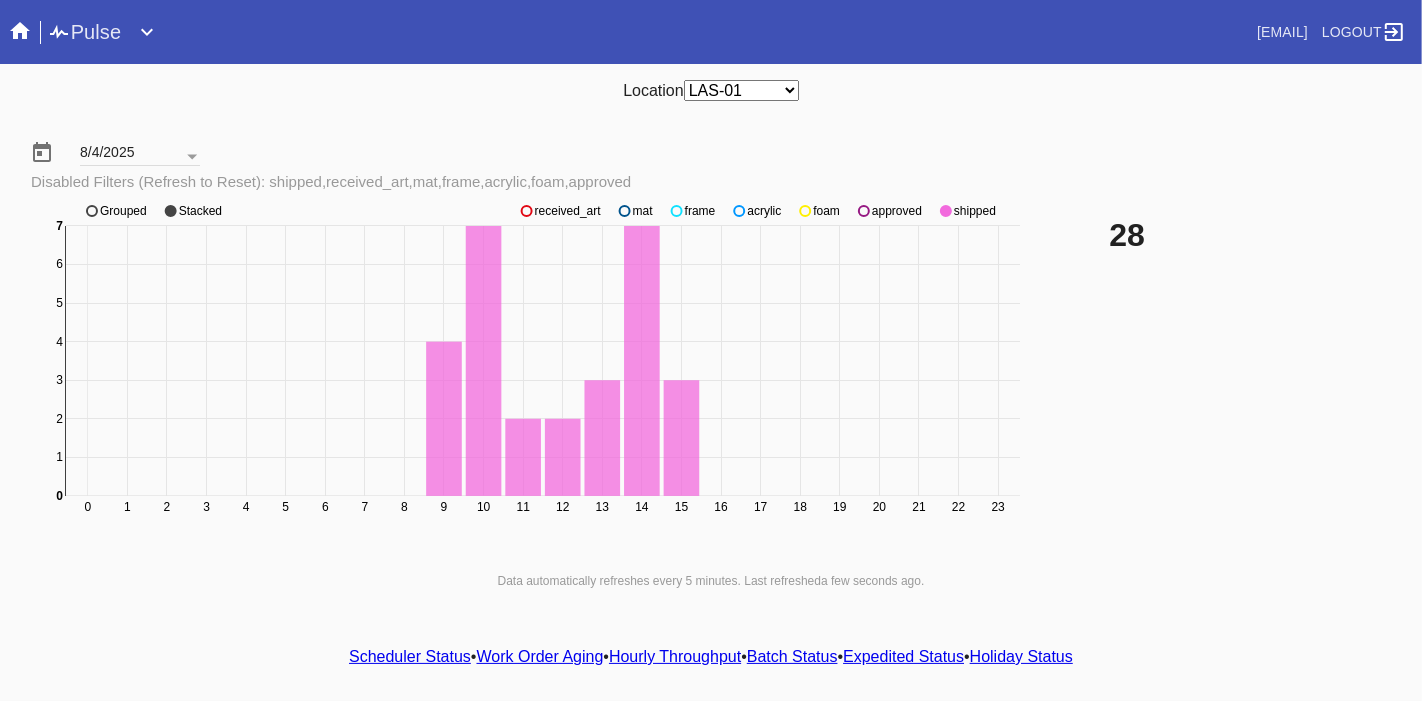 click on "28" at bounding box center [1258, 370] 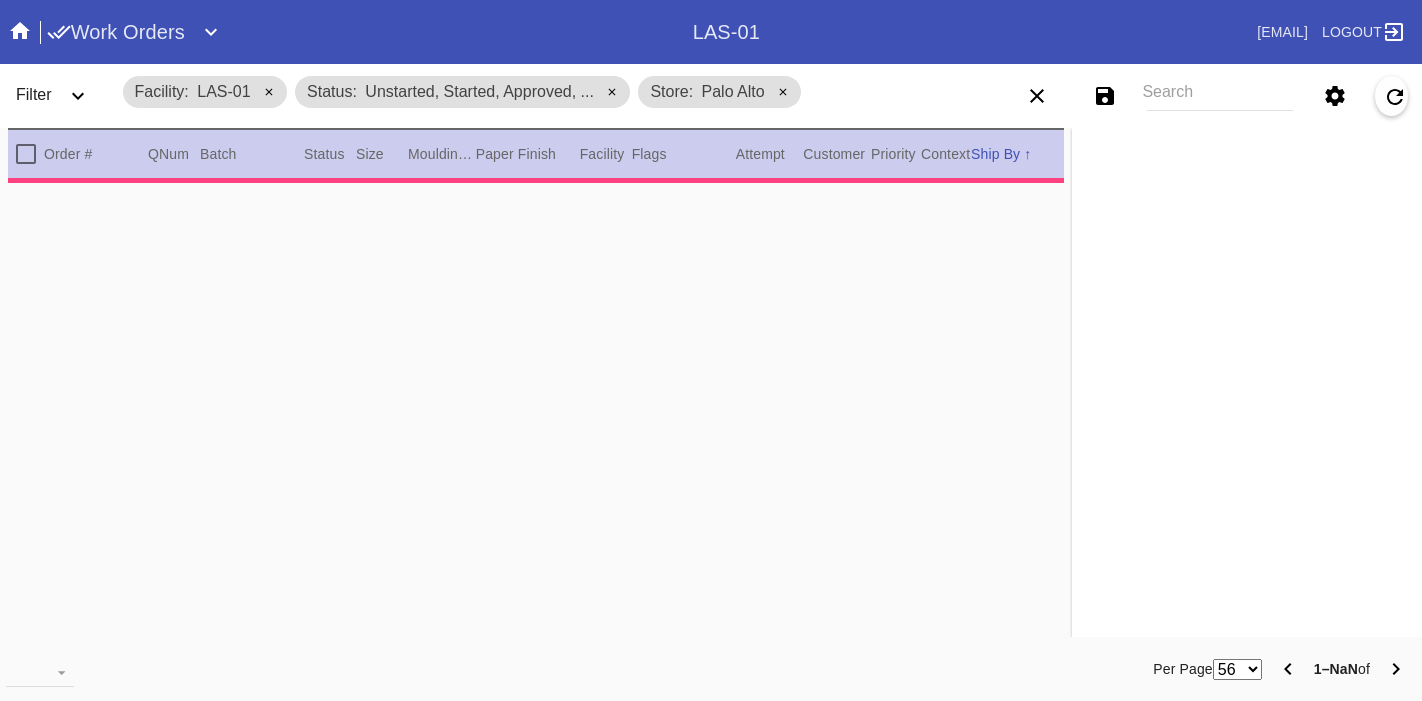 scroll, scrollTop: 0, scrollLeft: 0, axis: both 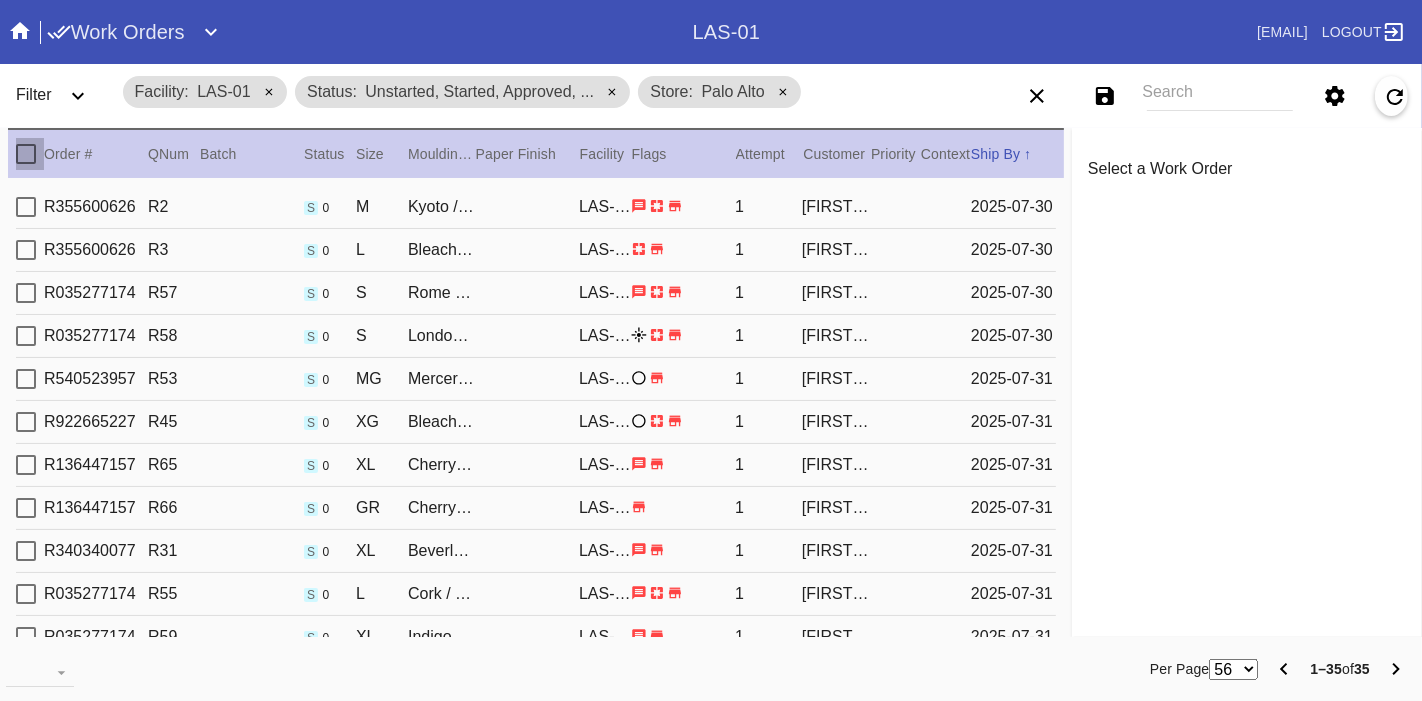 click at bounding box center [26, 154] 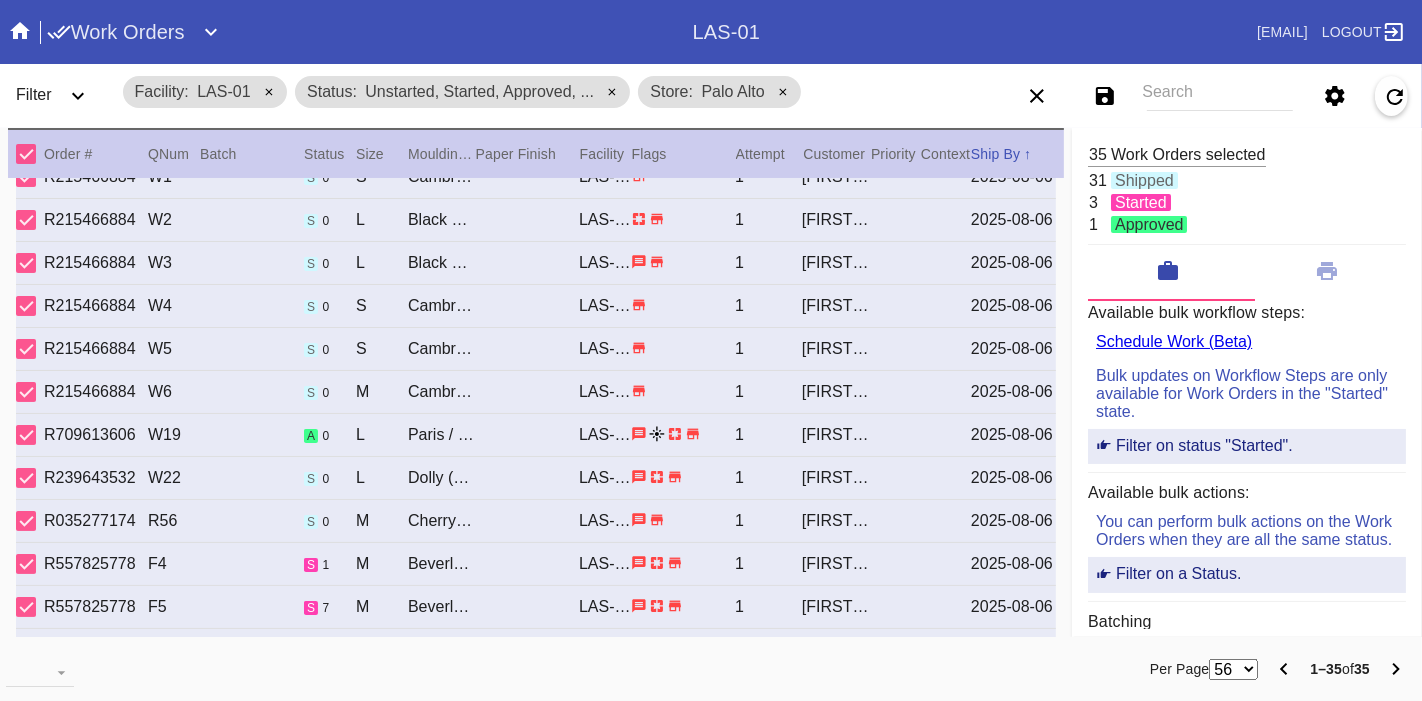 scroll, scrollTop: 767, scrollLeft: 0, axis: vertical 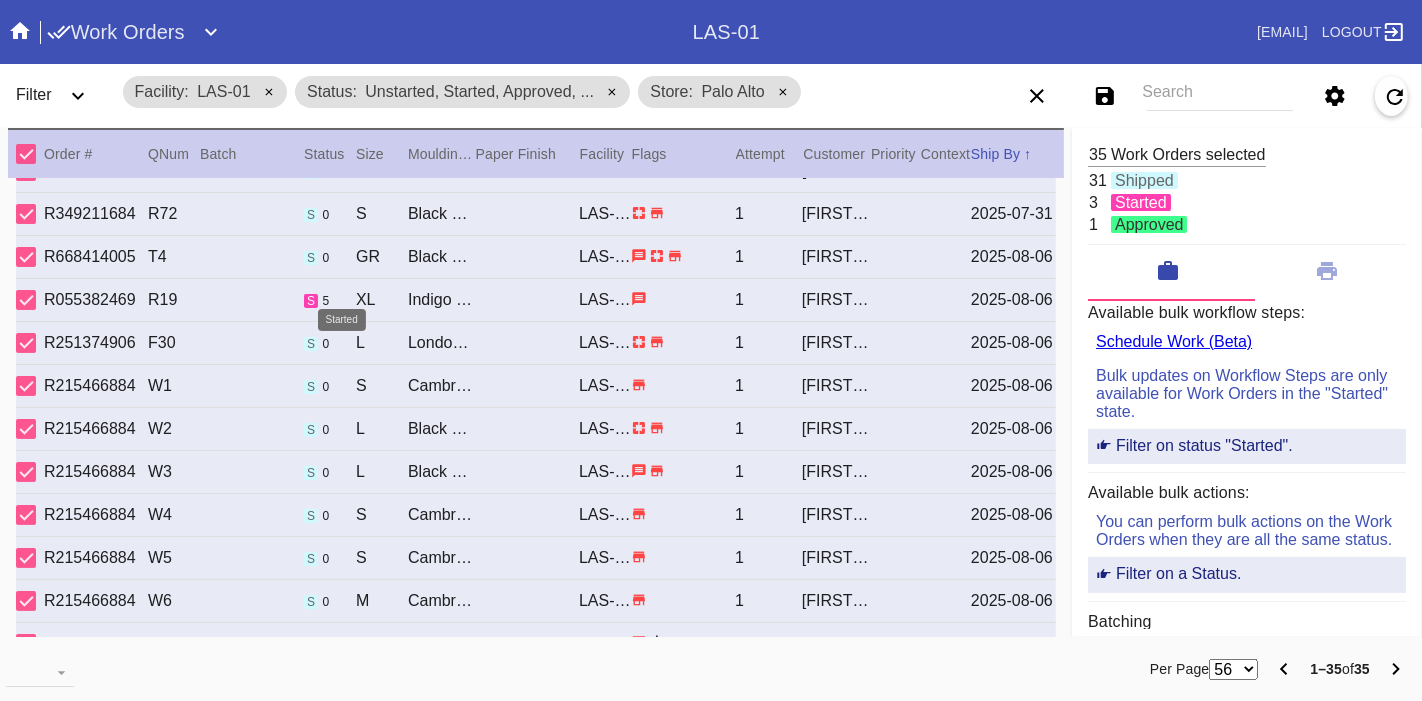 click on "s" at bounding box center (311, 301) 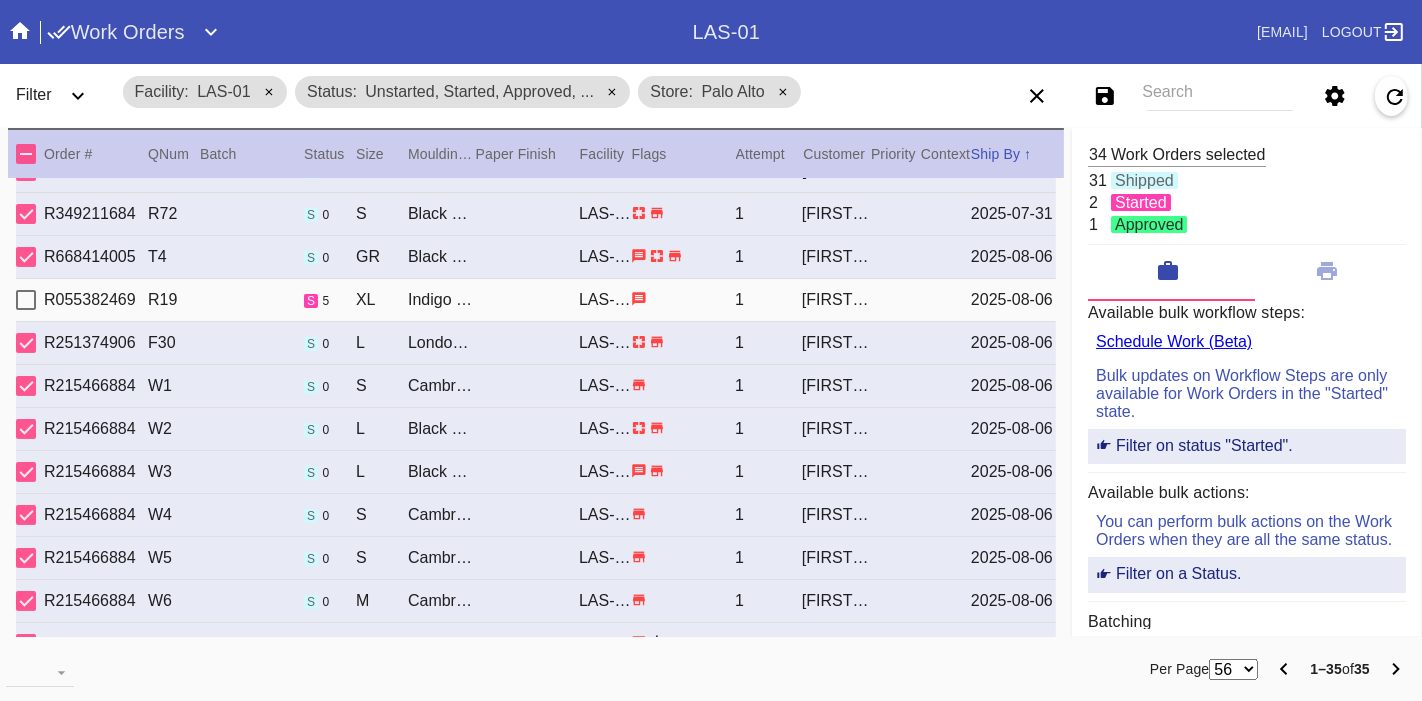 click at bounding box center [26, 154] 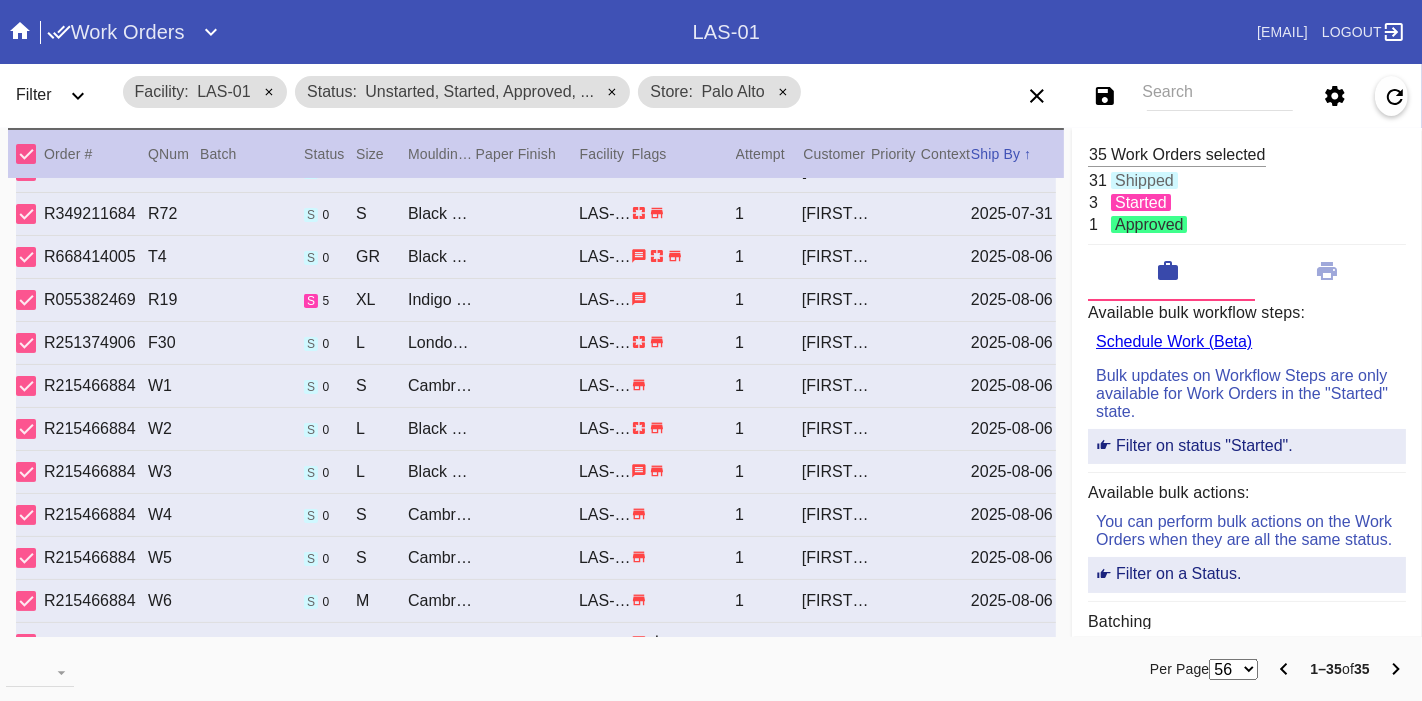 click at bounding box center (26, 154) 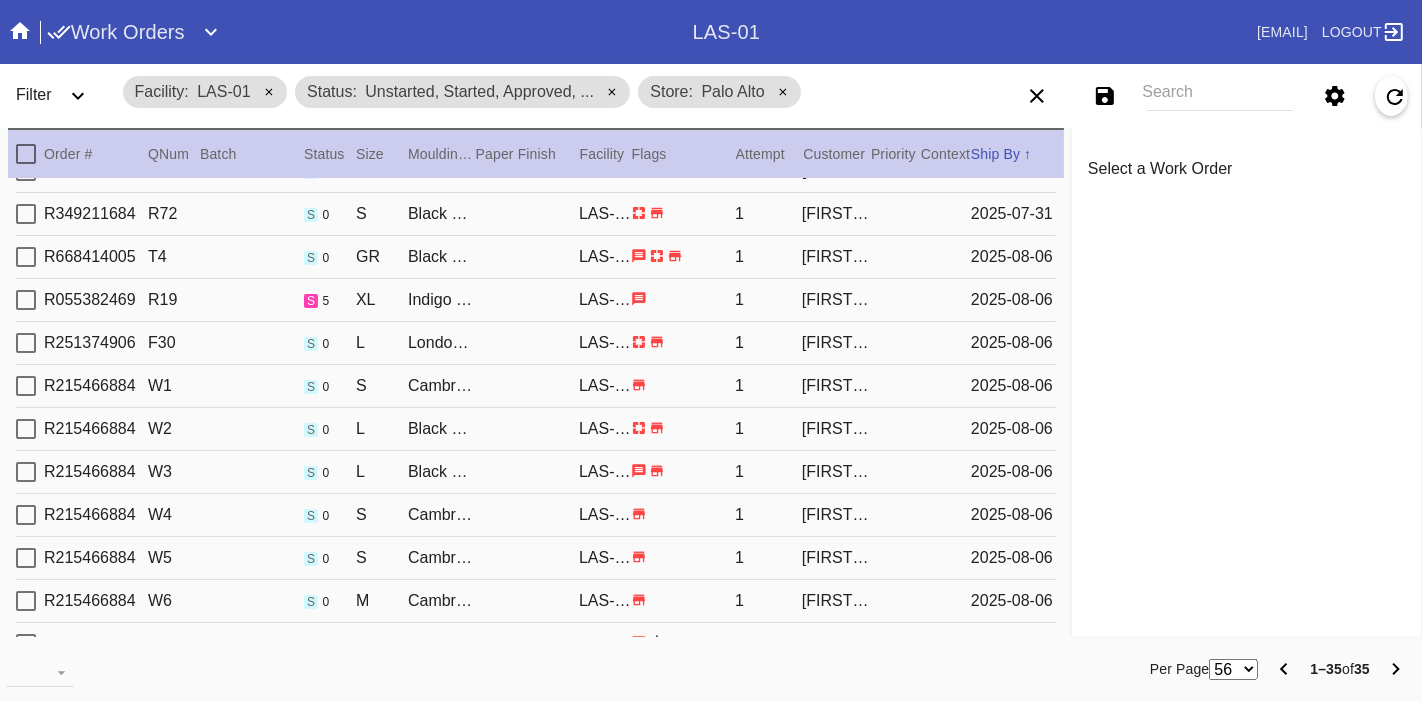 click on "R055382469 R19 s   5 XL Indigo Walnut Gallery / Off-White With Black Core LAS-01 1 [FIRST] [LAST]
2025-08-06" at bounding box center (536, 300) 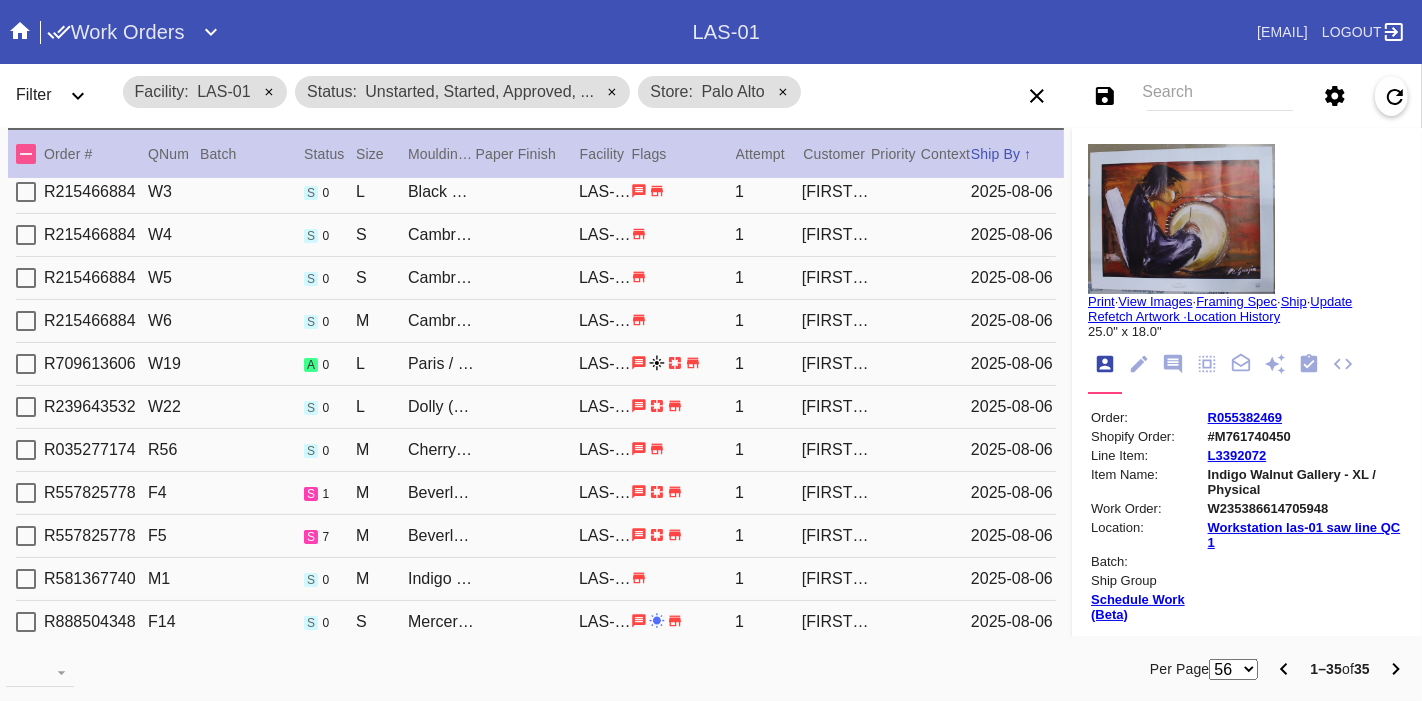 scroll, scrollTop: 1080, scrollLeft: 0, axis: vertical 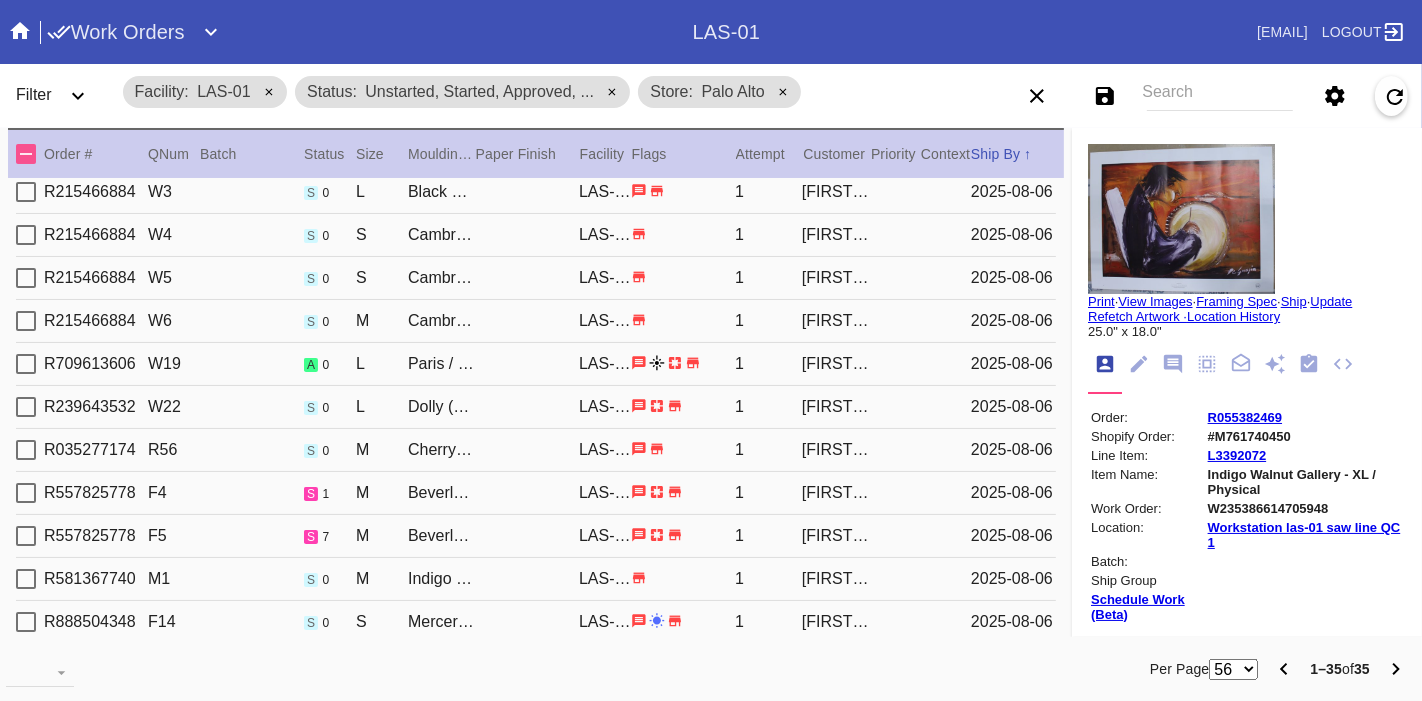 click on "Paris / White" at bounding box center [441, 364] 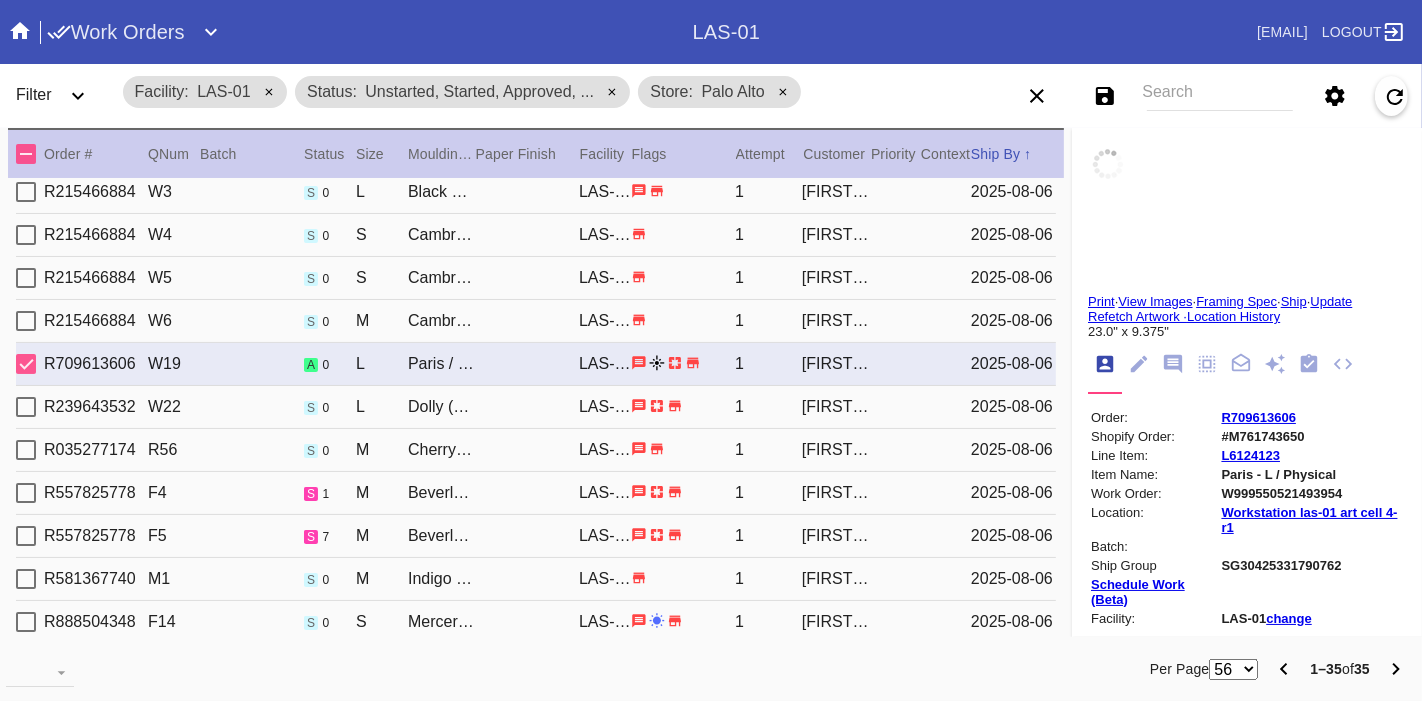 type on "FLORA FARMS 2024" 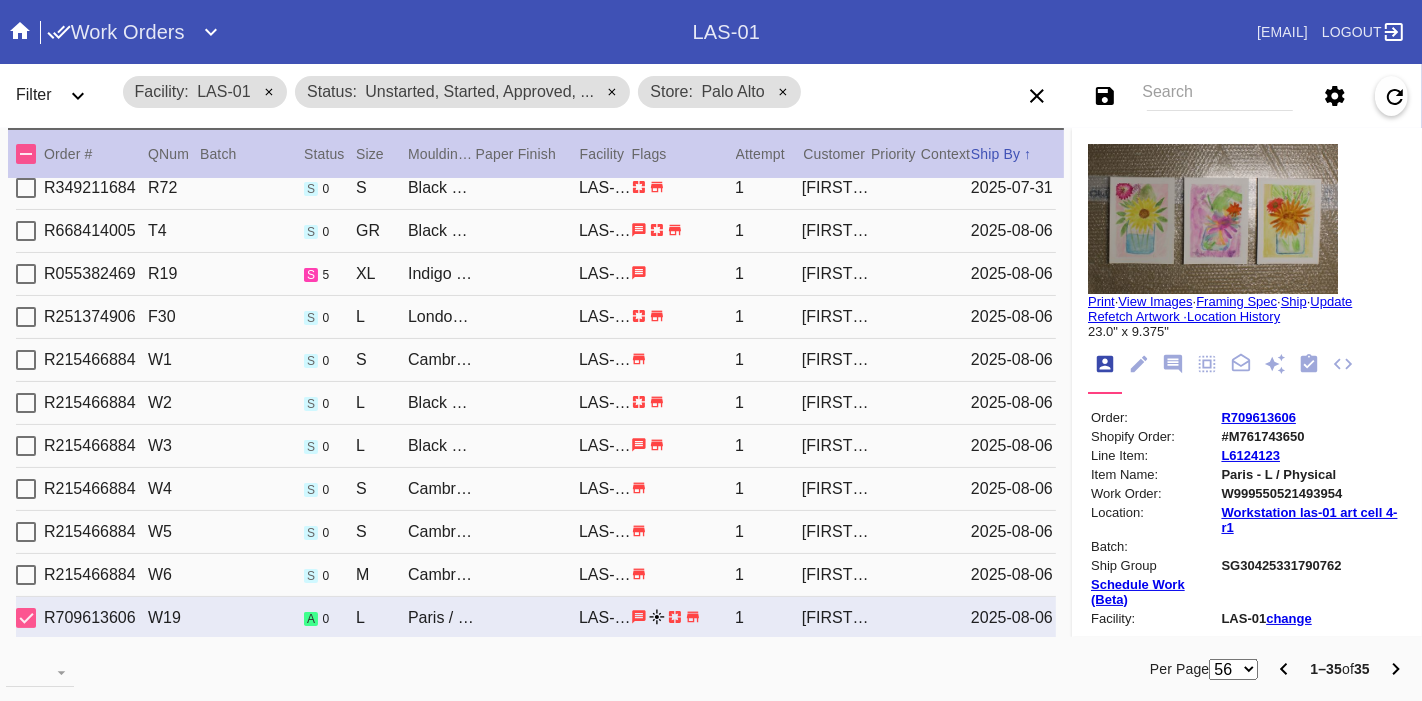 scroll, scrollTop: 1080, scrollLeft: 0, axis: vertical 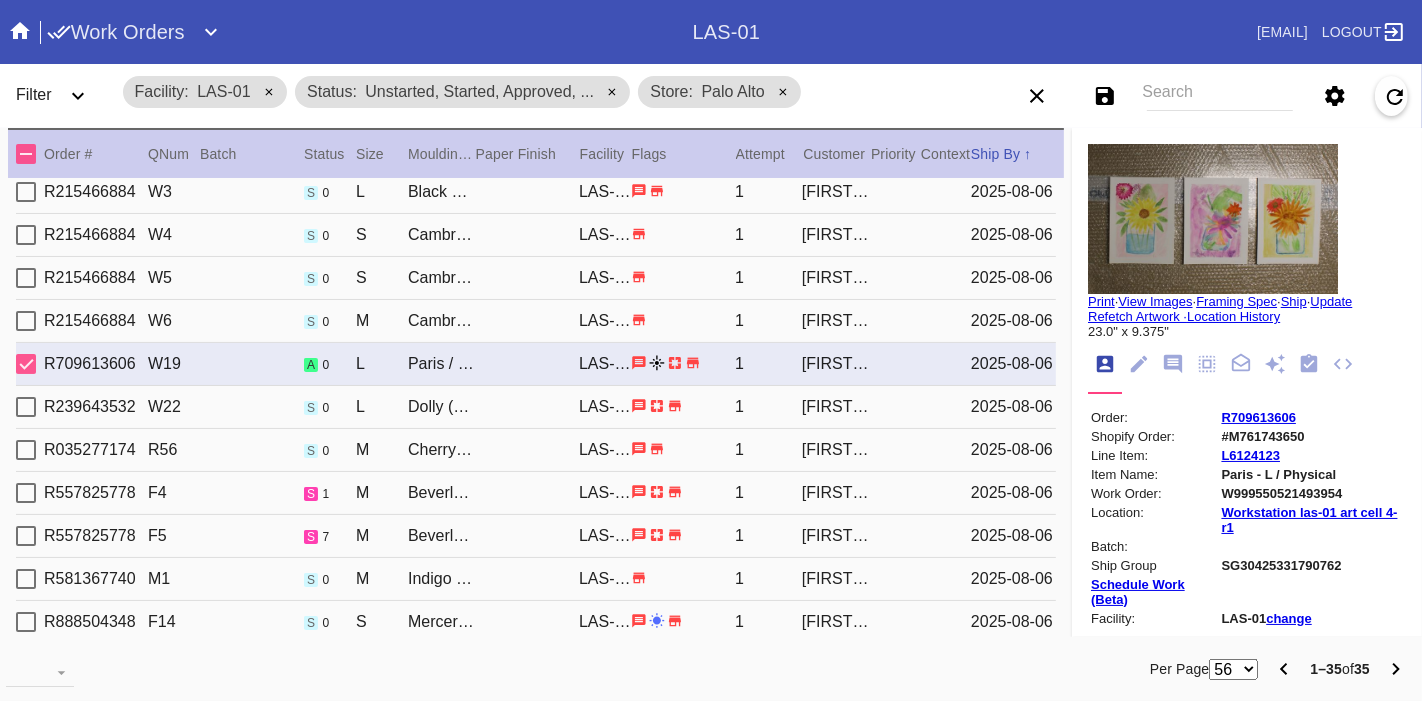 click on "M" at bounding box center [382, 493] 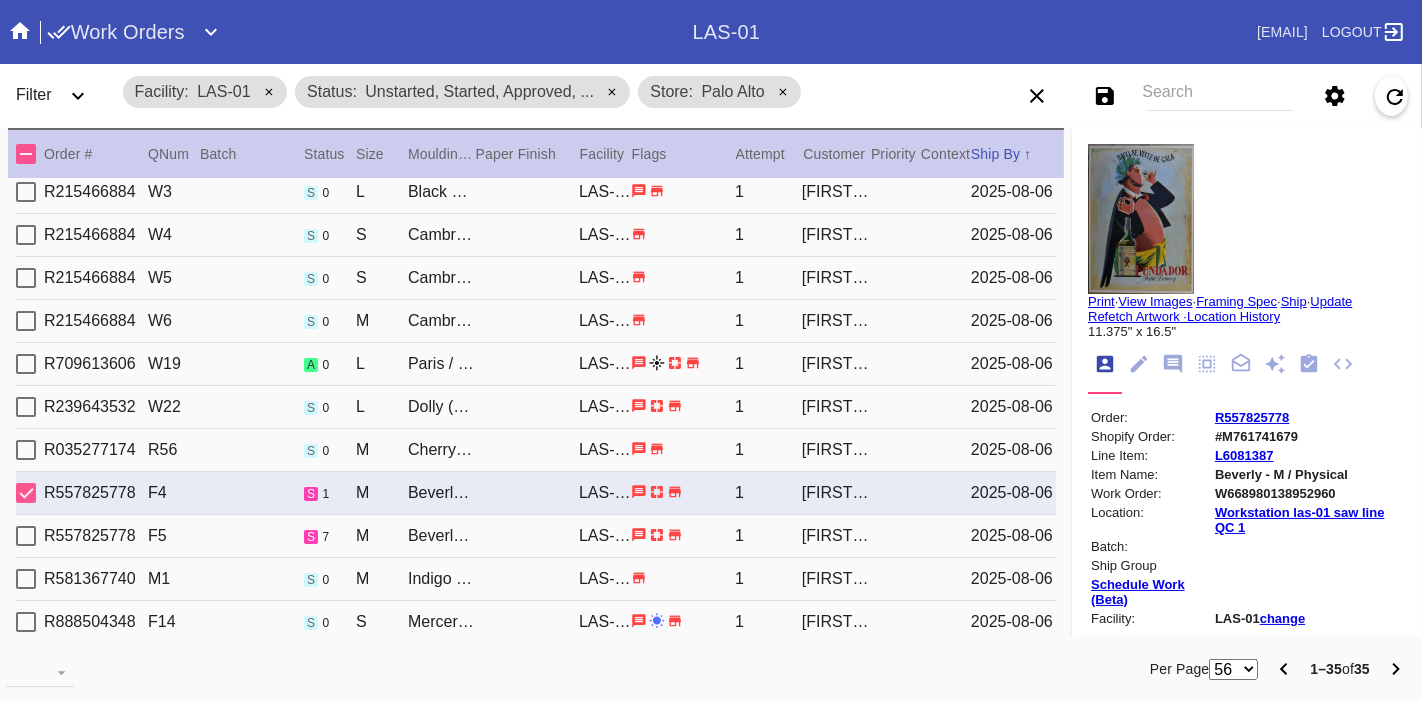 click on "M" at bounding box center [382, 536] 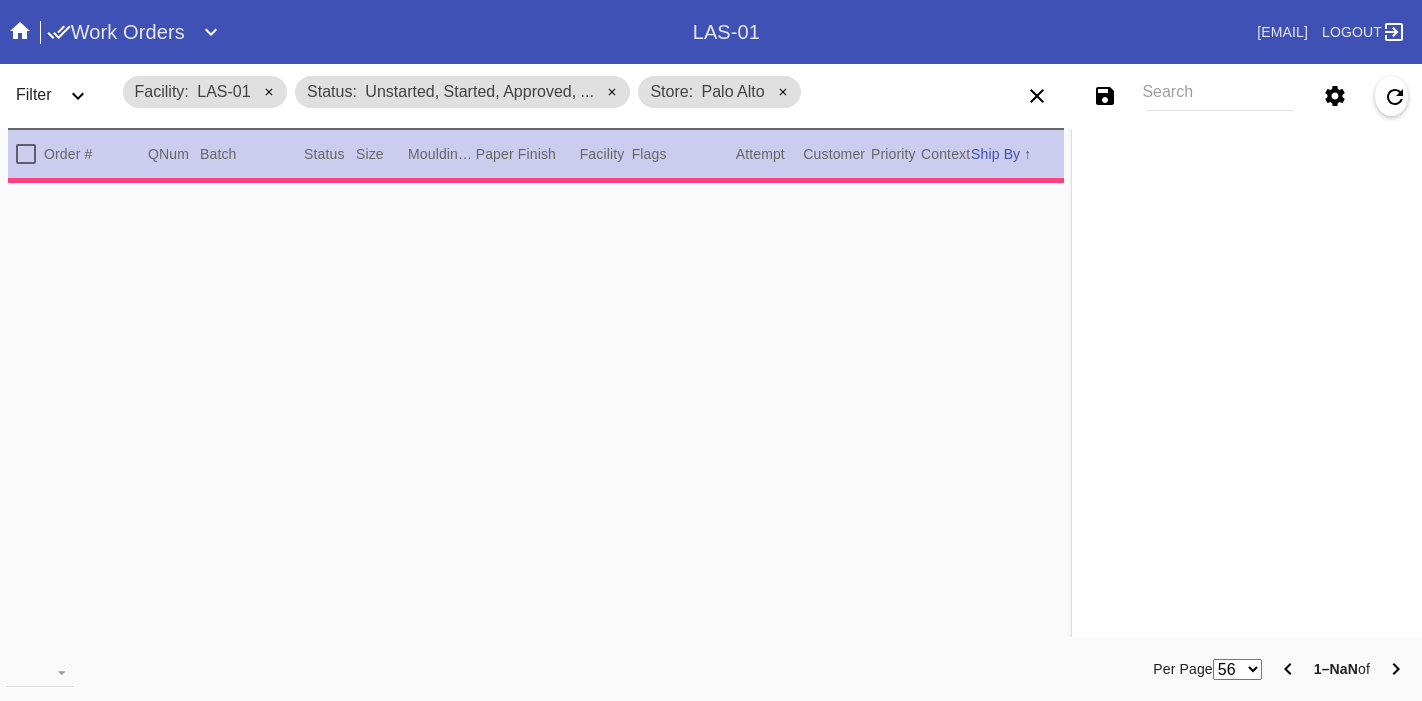 scroll, scrollTop: 0, scrollLeft: 0, axis: both 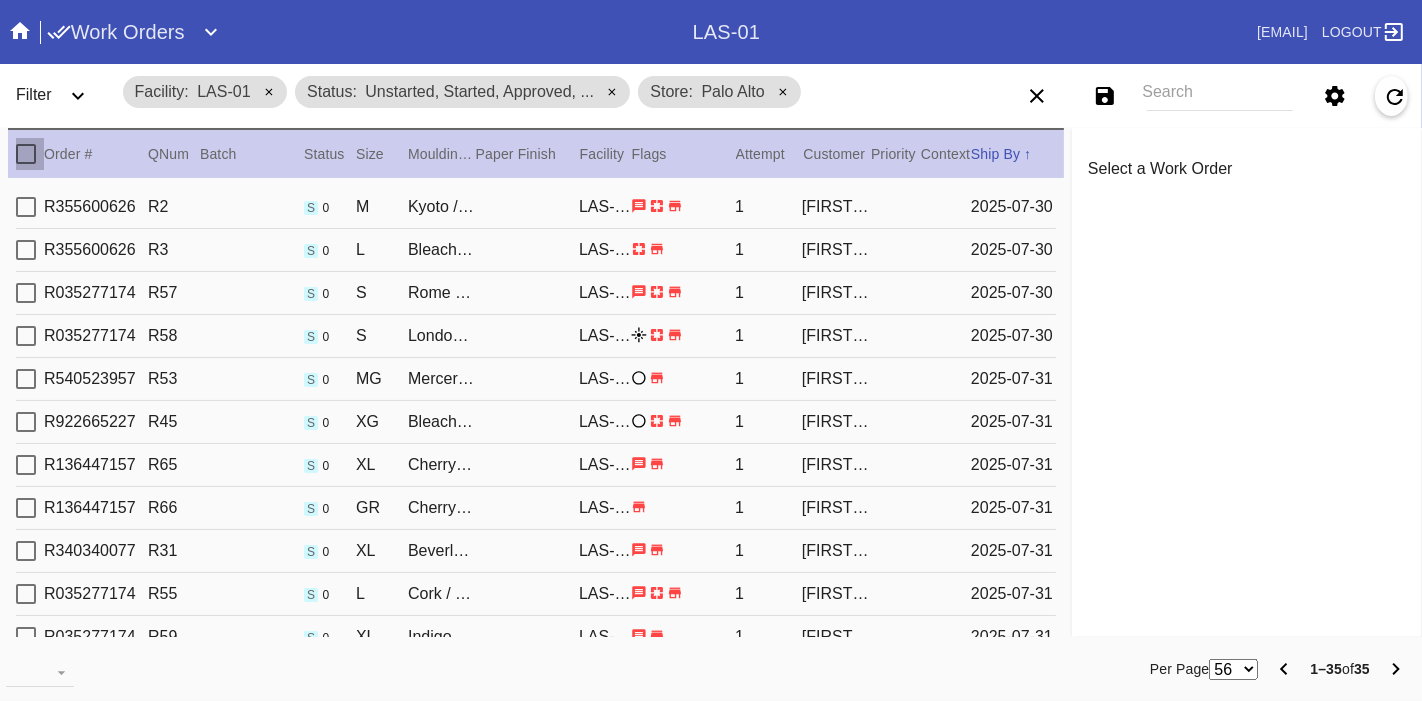 click at bounding box center (26, 154) 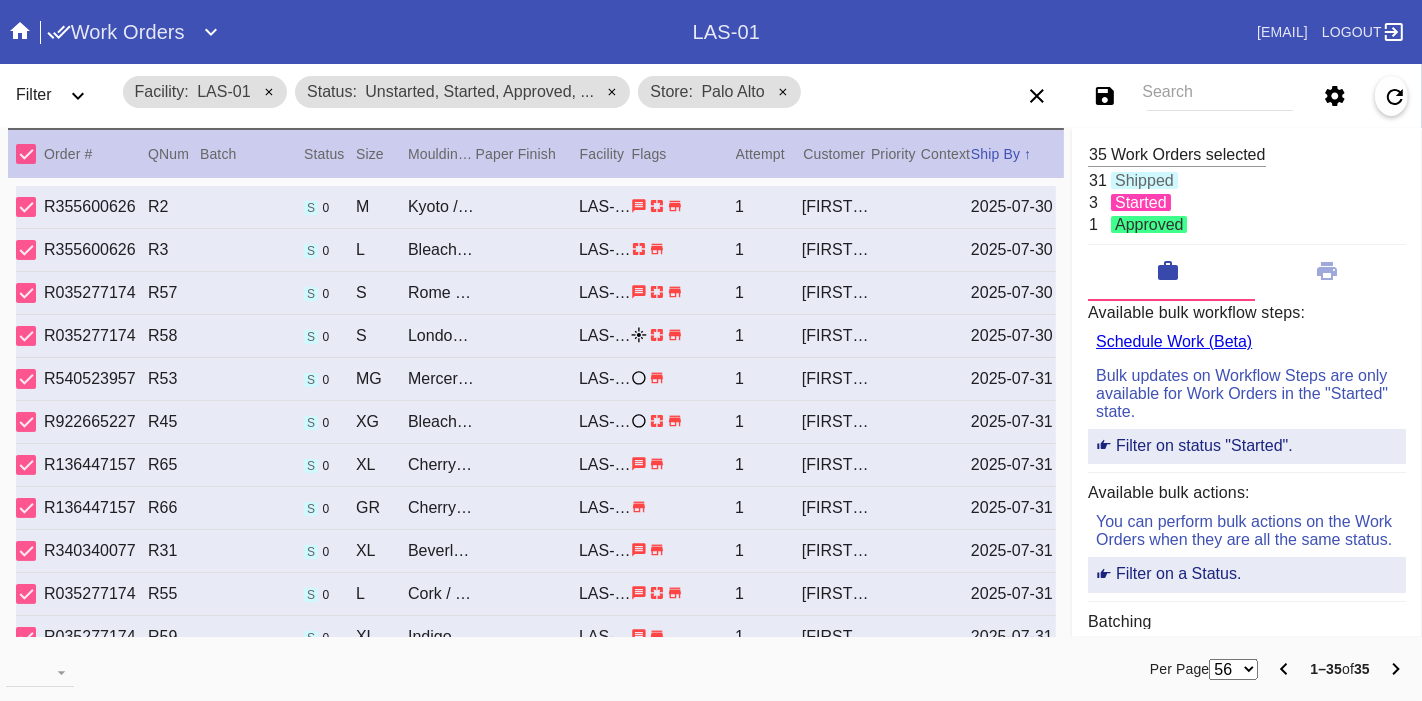 click at bounding box center (26, 154) 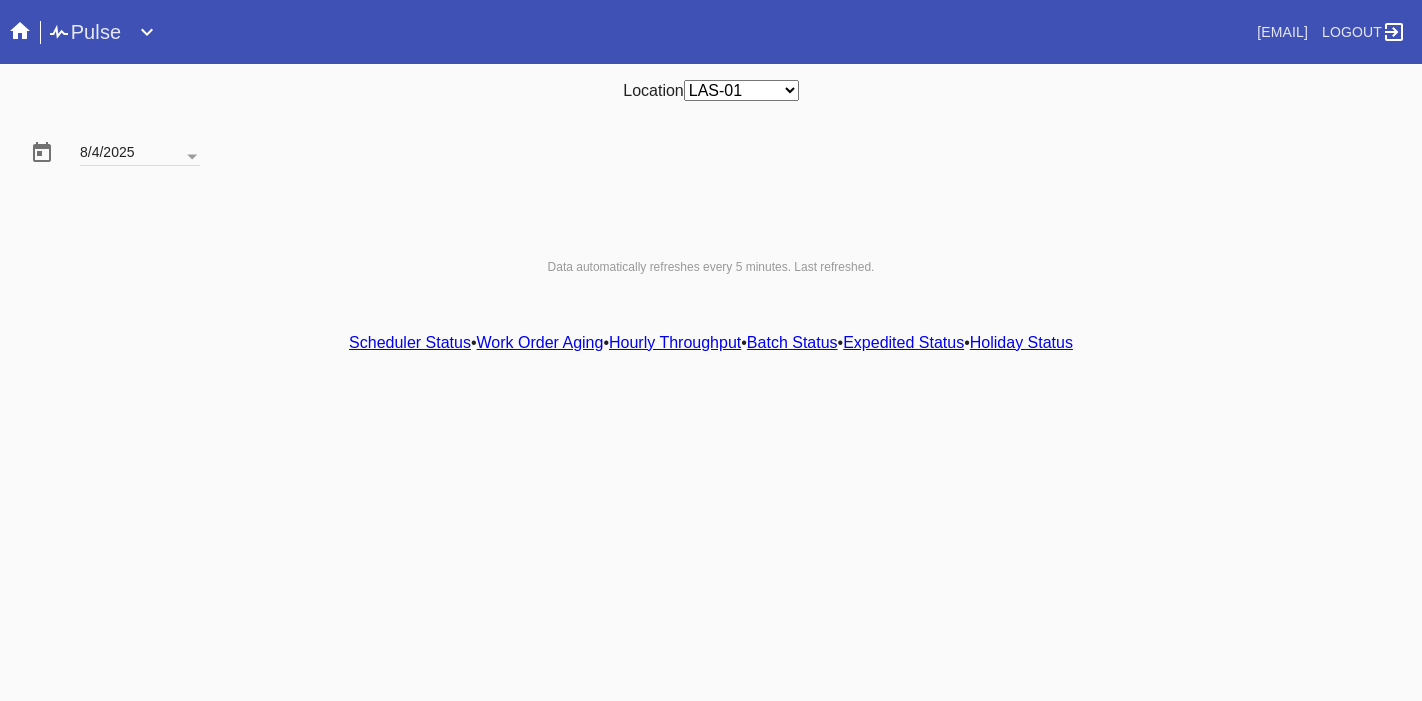 scroll, scrollTop: 0, scrollLeft: 0, axis: both 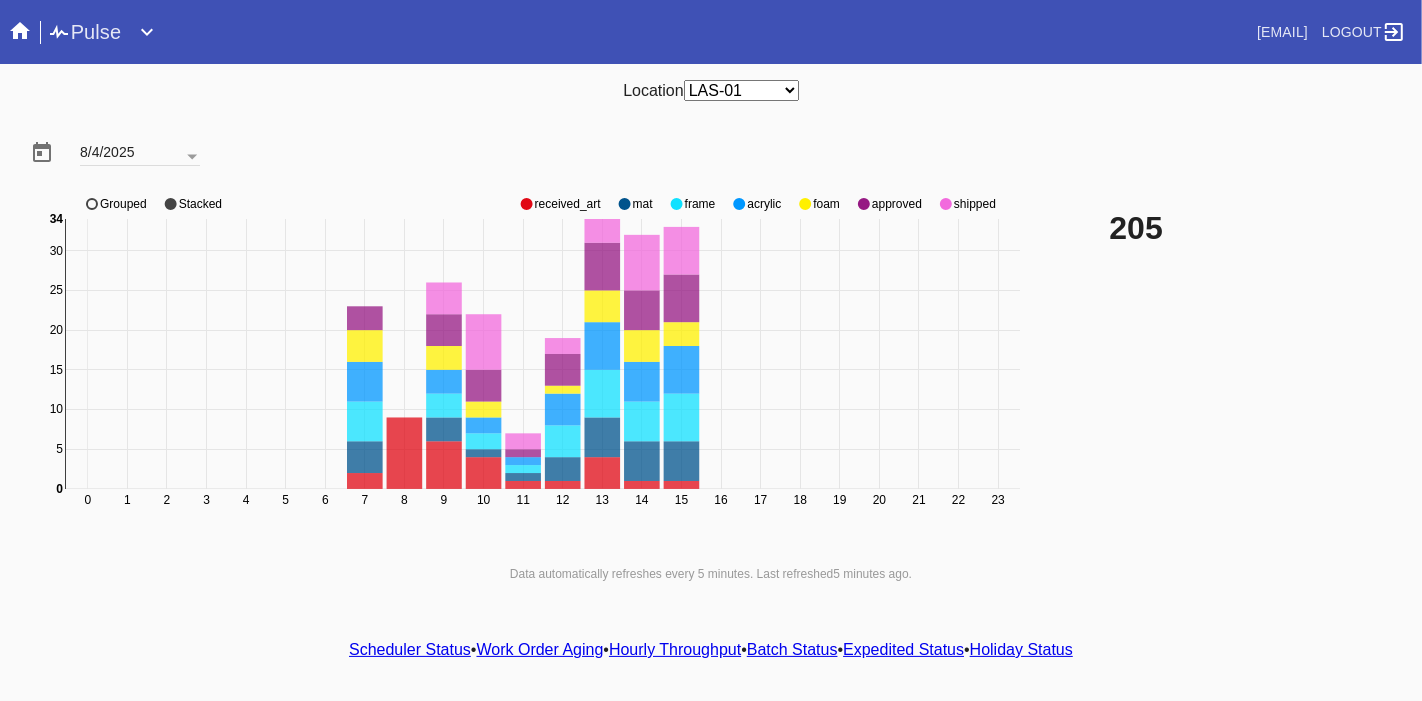 click on "shipped" 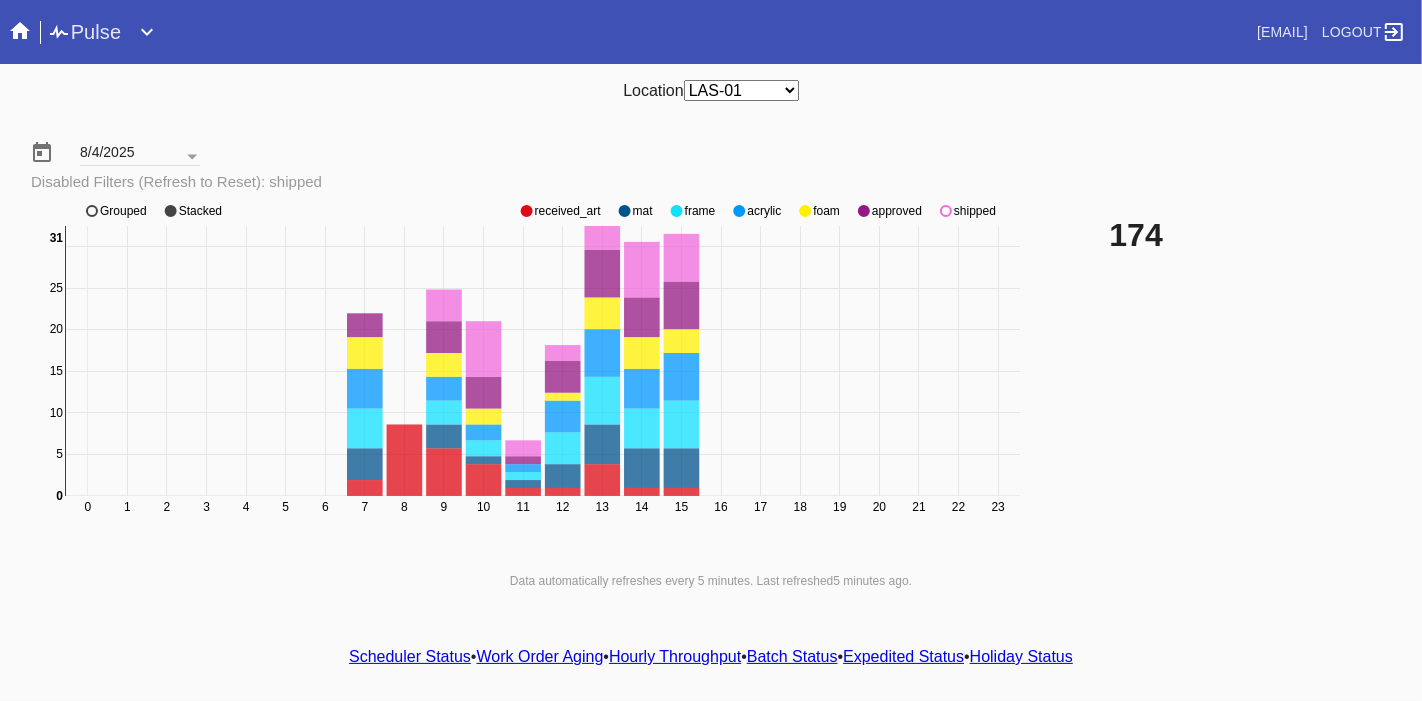 click on "shipped" 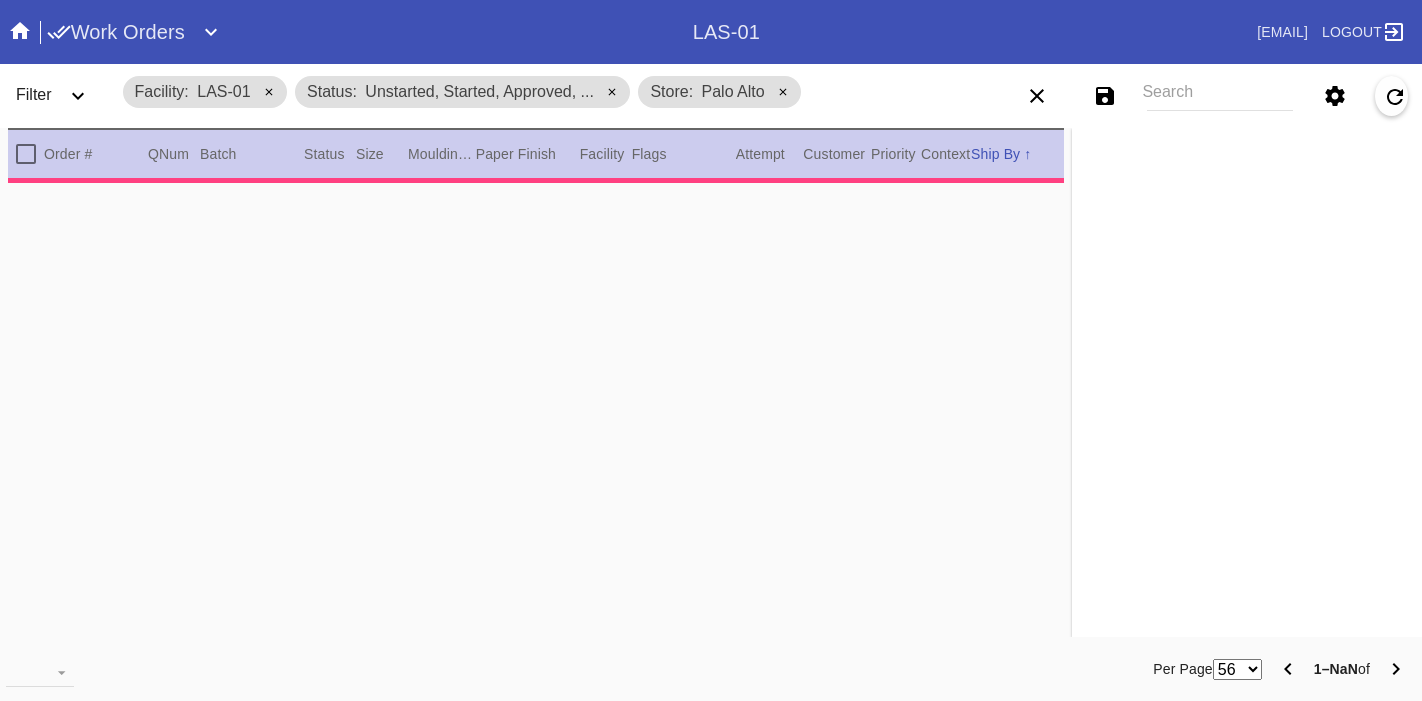 scroll, scrollTop: 0, scrollLeft: 0, axis: both 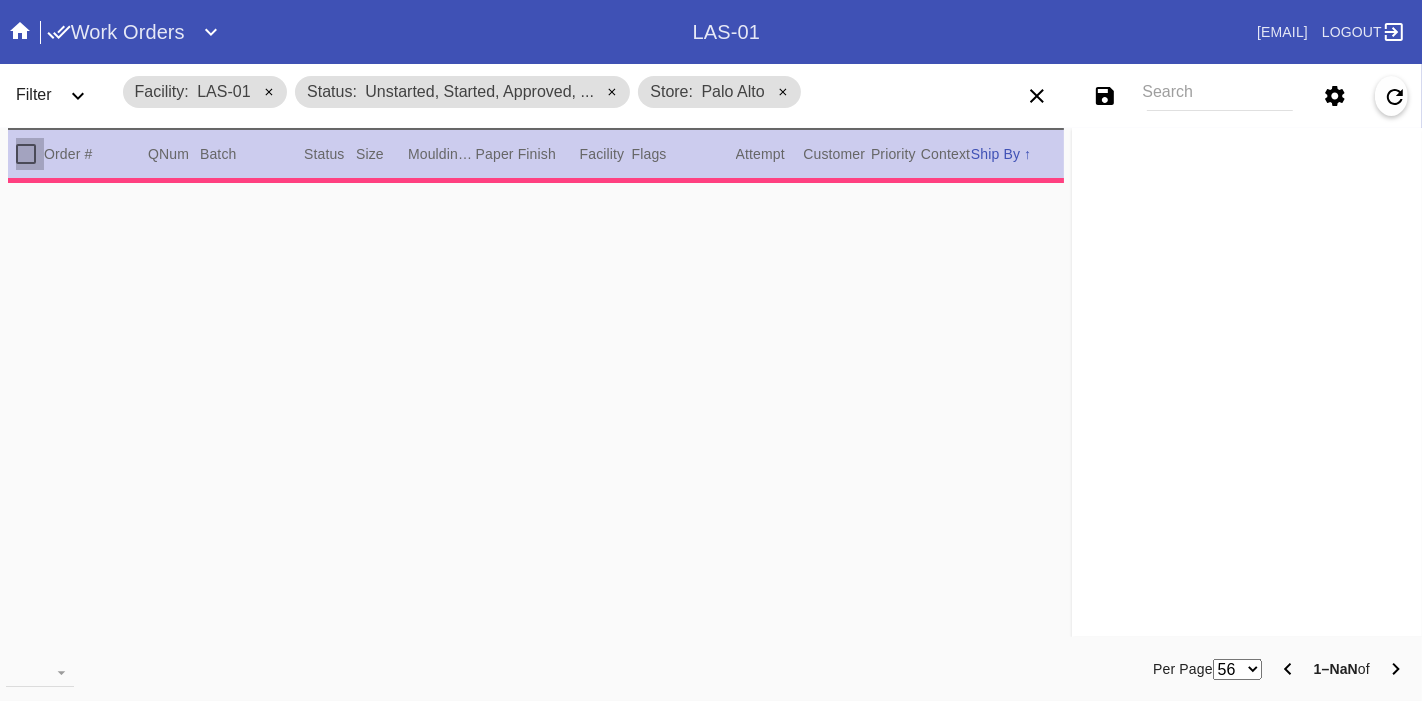 click at bounding box center [26, 154] 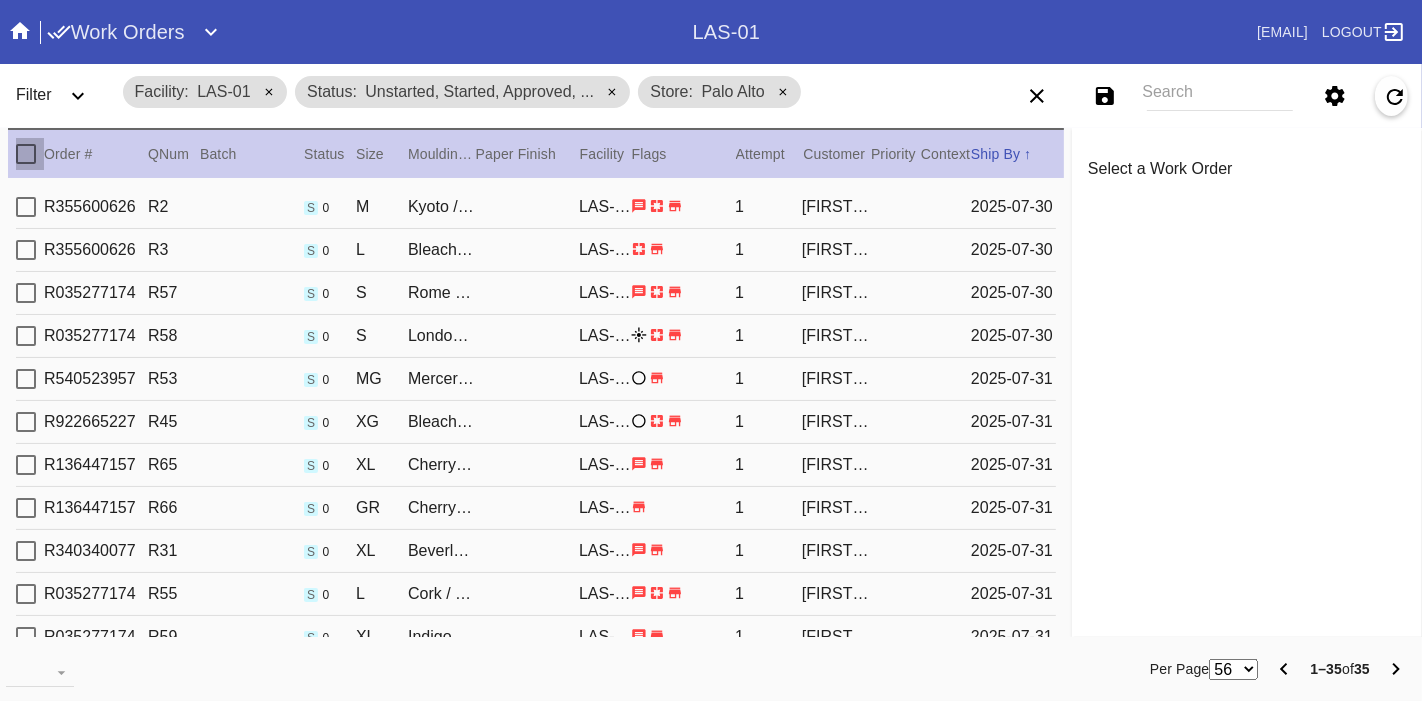 click at bounding box center [26, 154] 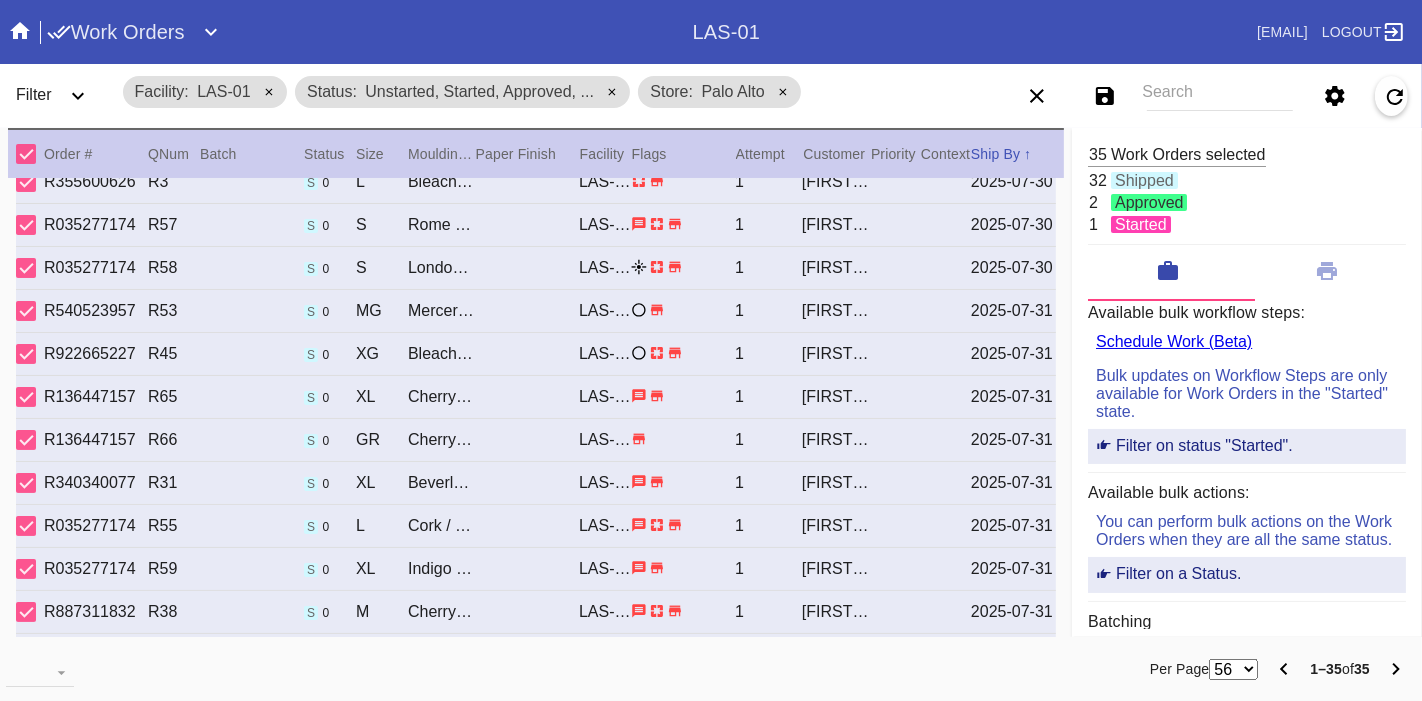 scroll, scrollTop: 68, scrollLeft: 0, axis: vertical 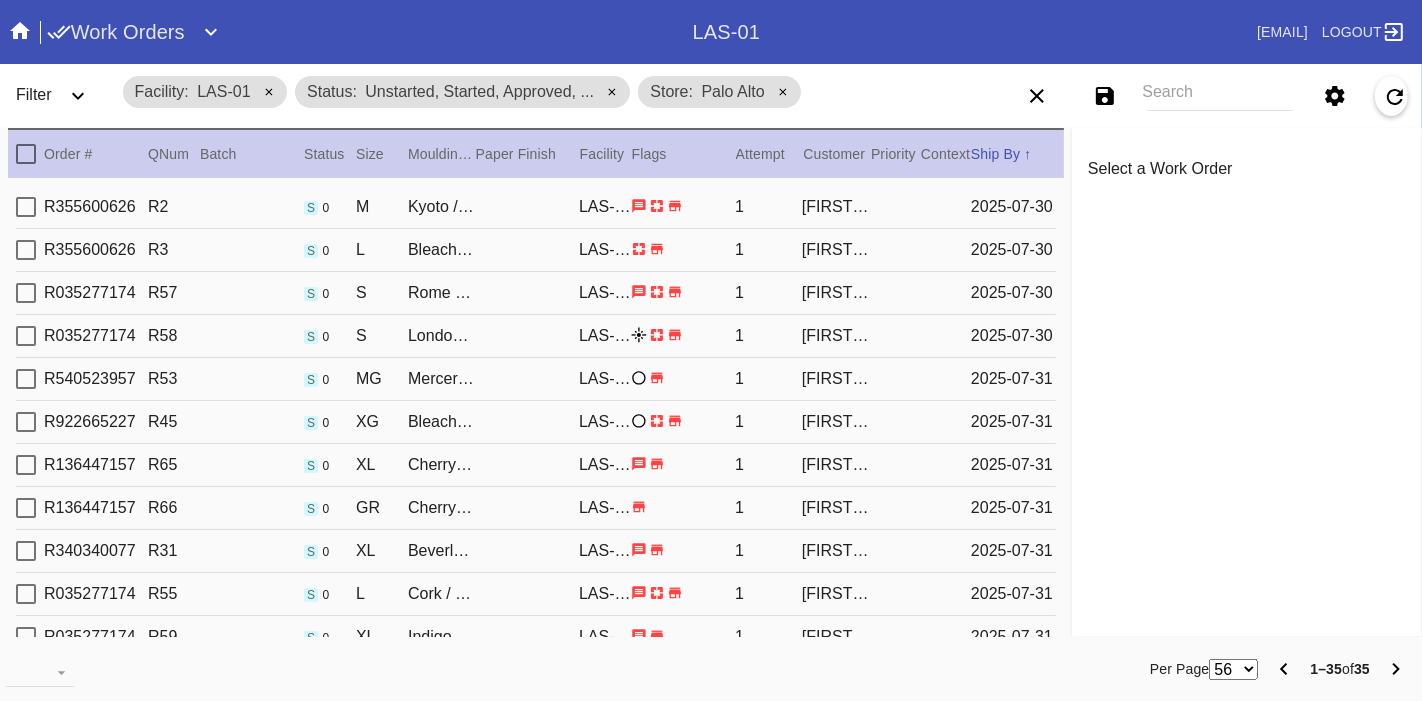 click on "Facility
LAS-01
Status
Unstarted, Started, Approved, ...
Store
Palo Alto" at bounding box center [528, 92] 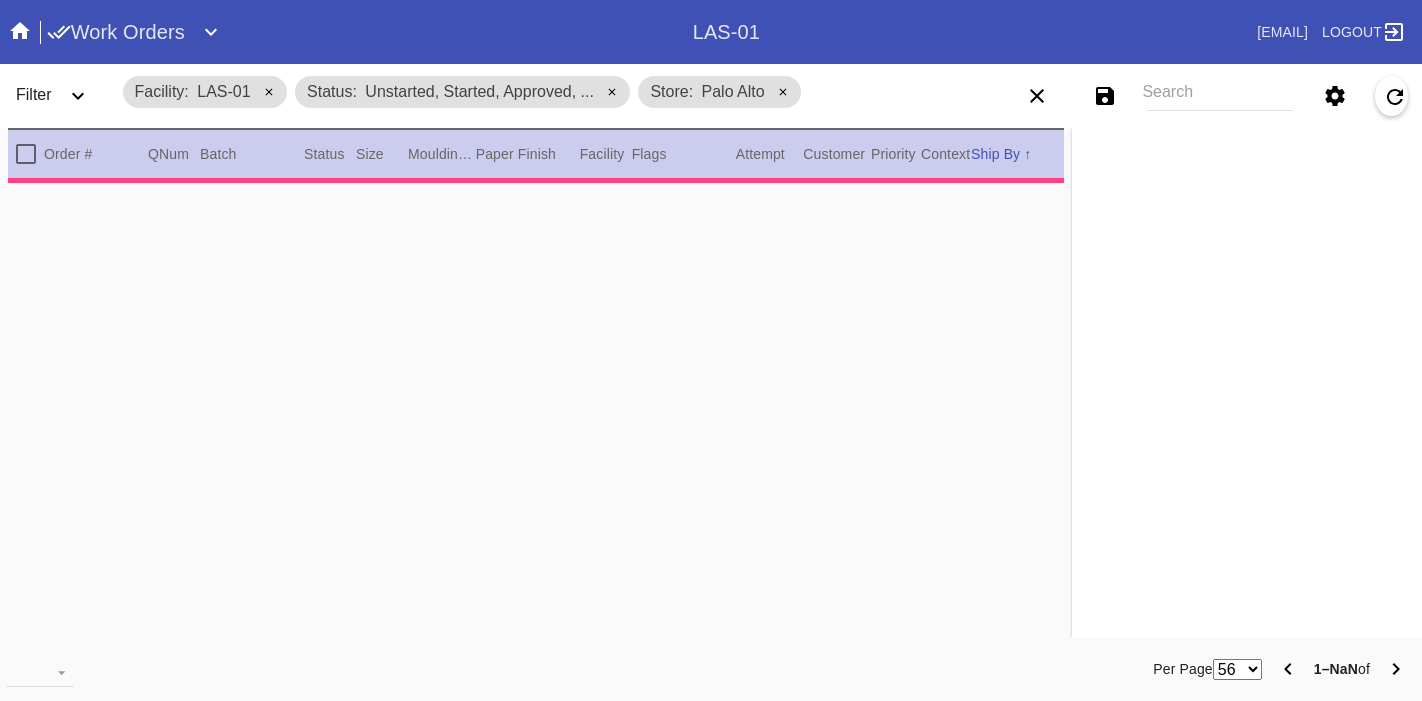 scroll, scrollTop: 0, scrollLeft: 0, axis: both 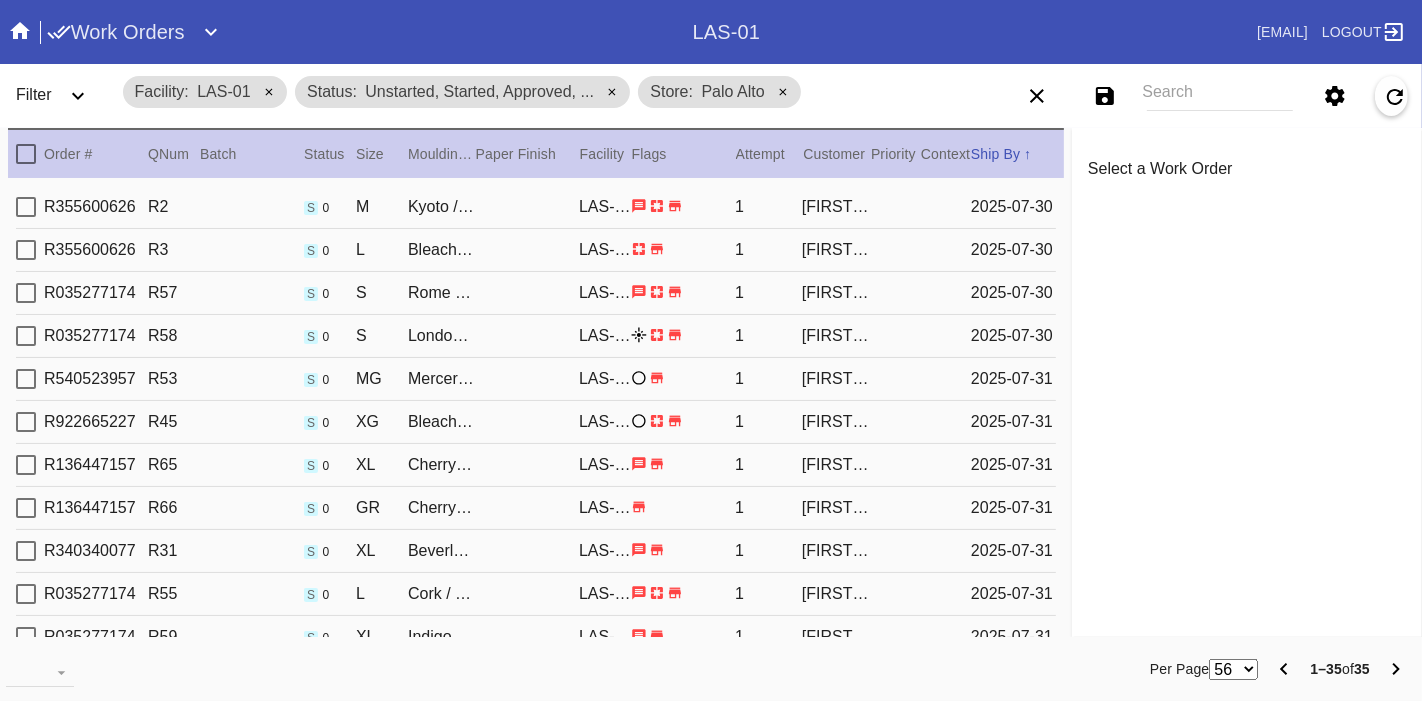 click at bounding box center [26, 154] 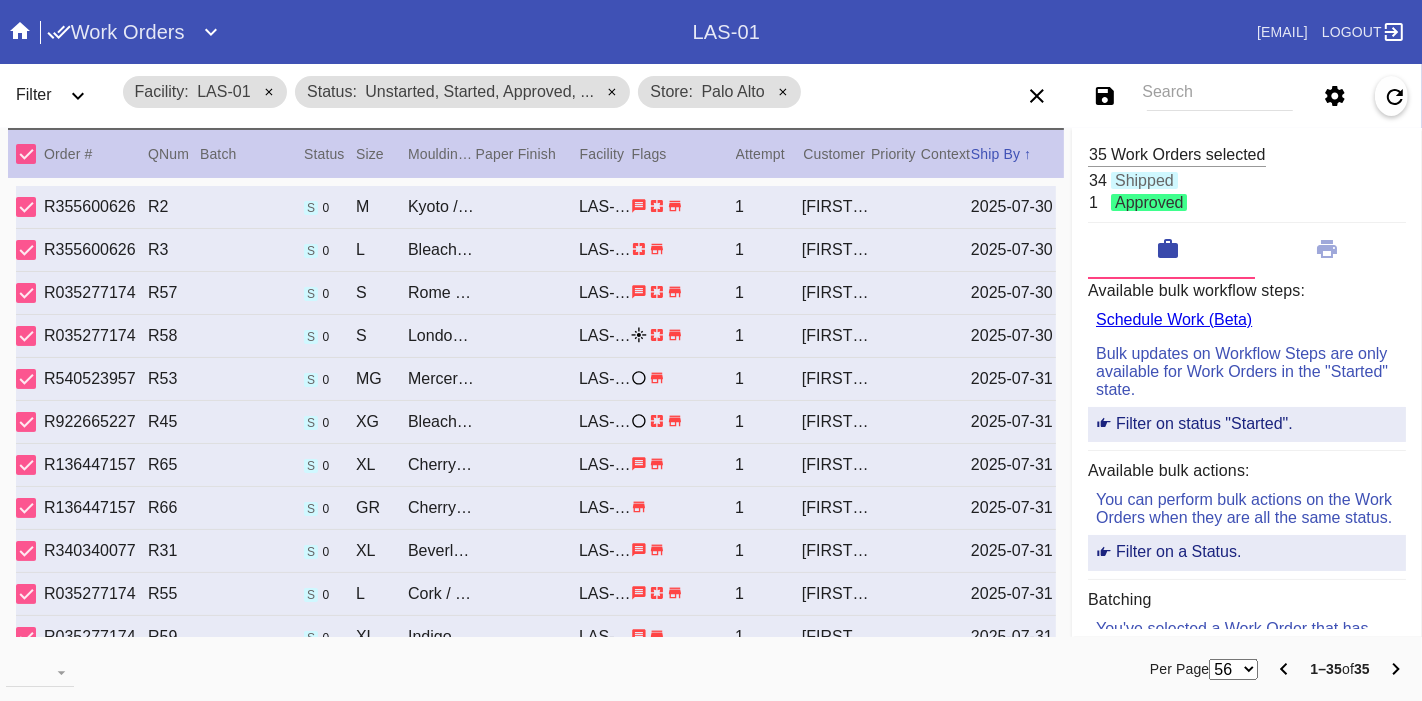 click at bounding box center (26, 154) 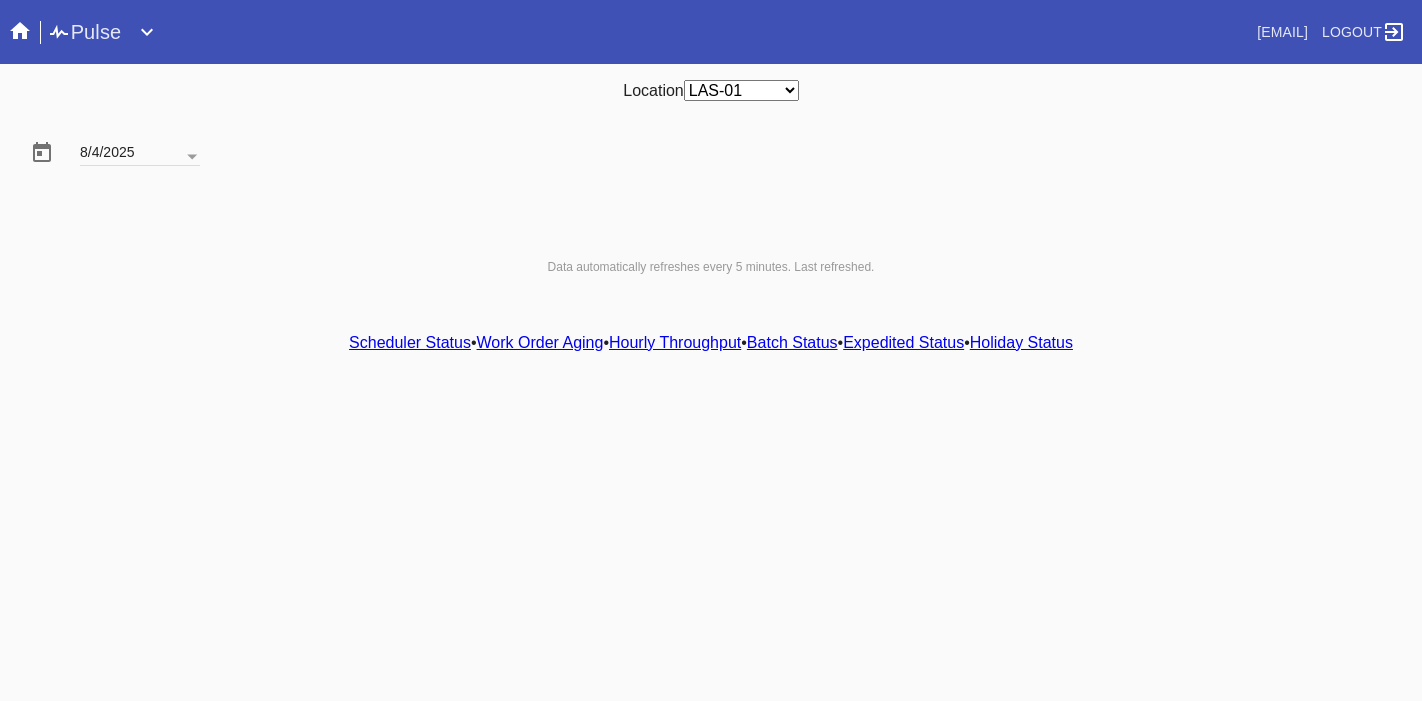 scroll, scrollTop: 0, scrollLeft: 0, axis: both 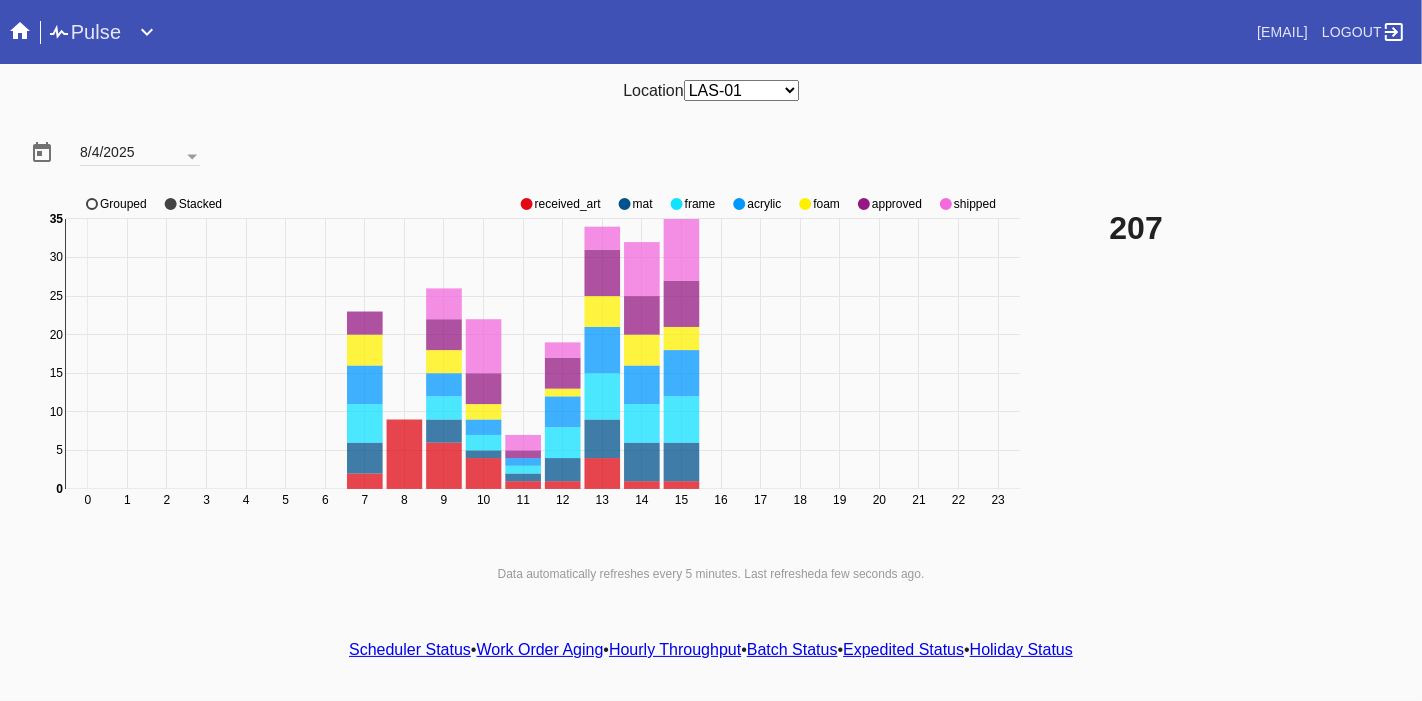 click on "shipped" 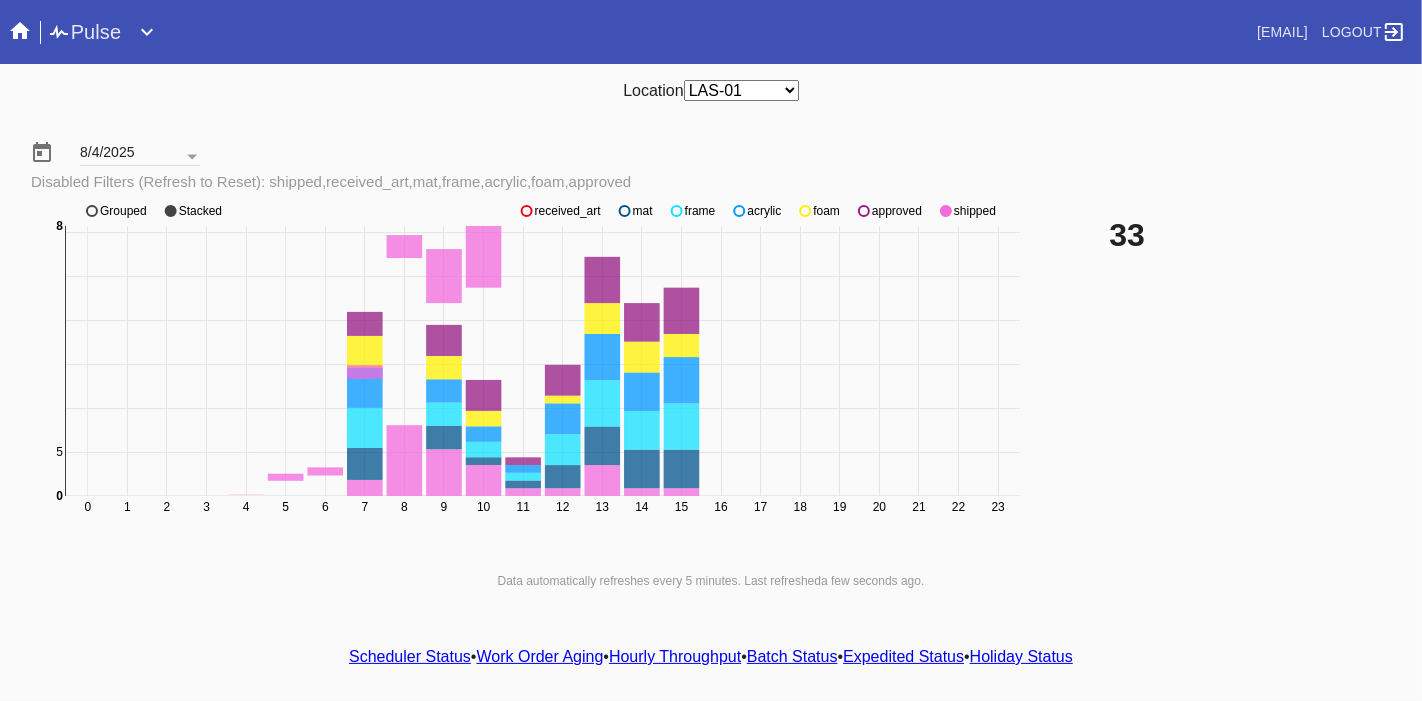 click on "shipped" 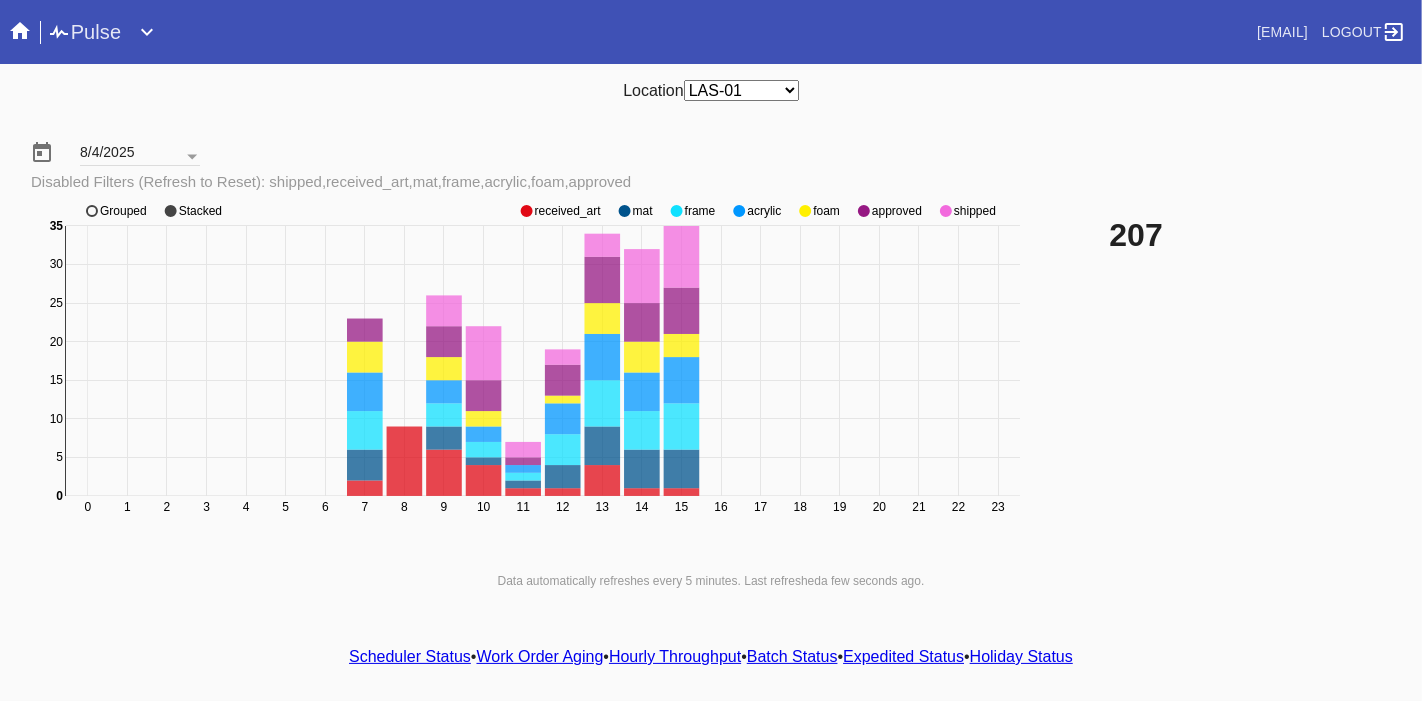 click on "shipped" 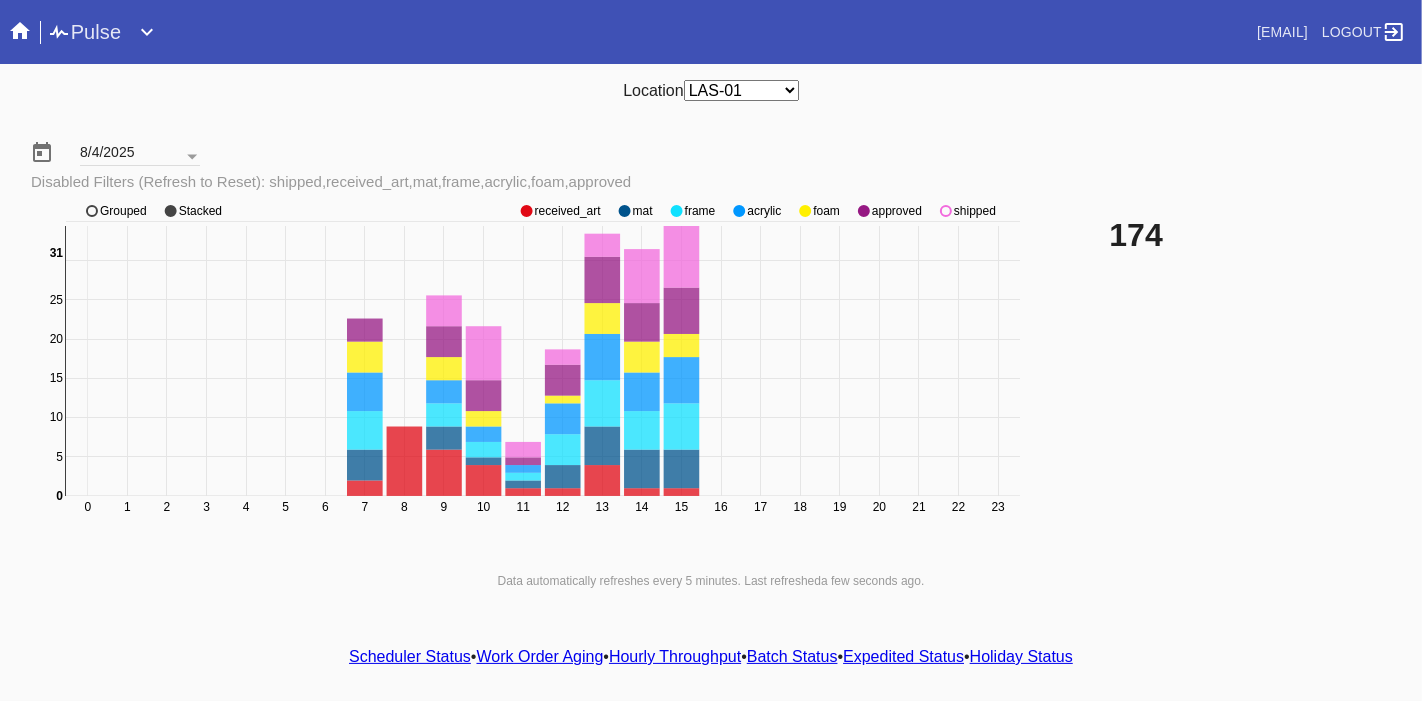 click on "shipped" 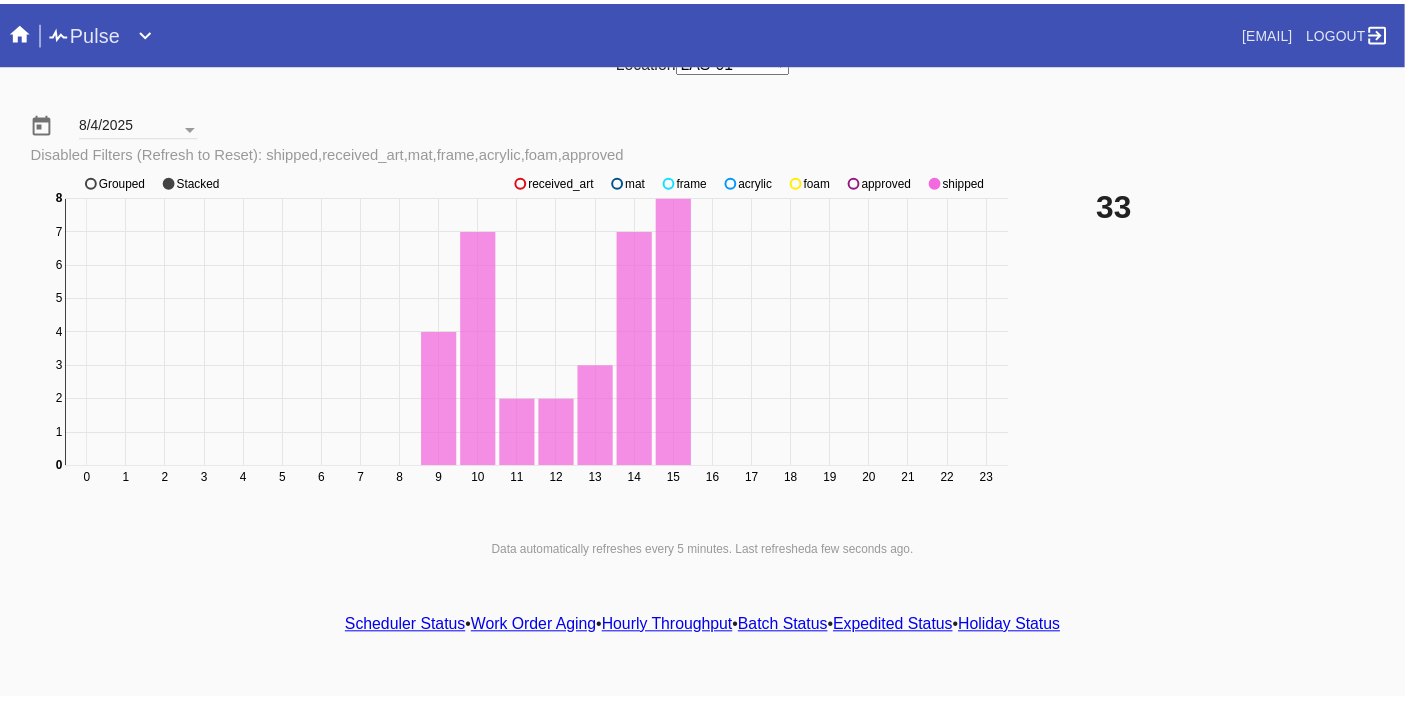 scroll, scrollTop: 0, scrollLeft: 0, axis: both 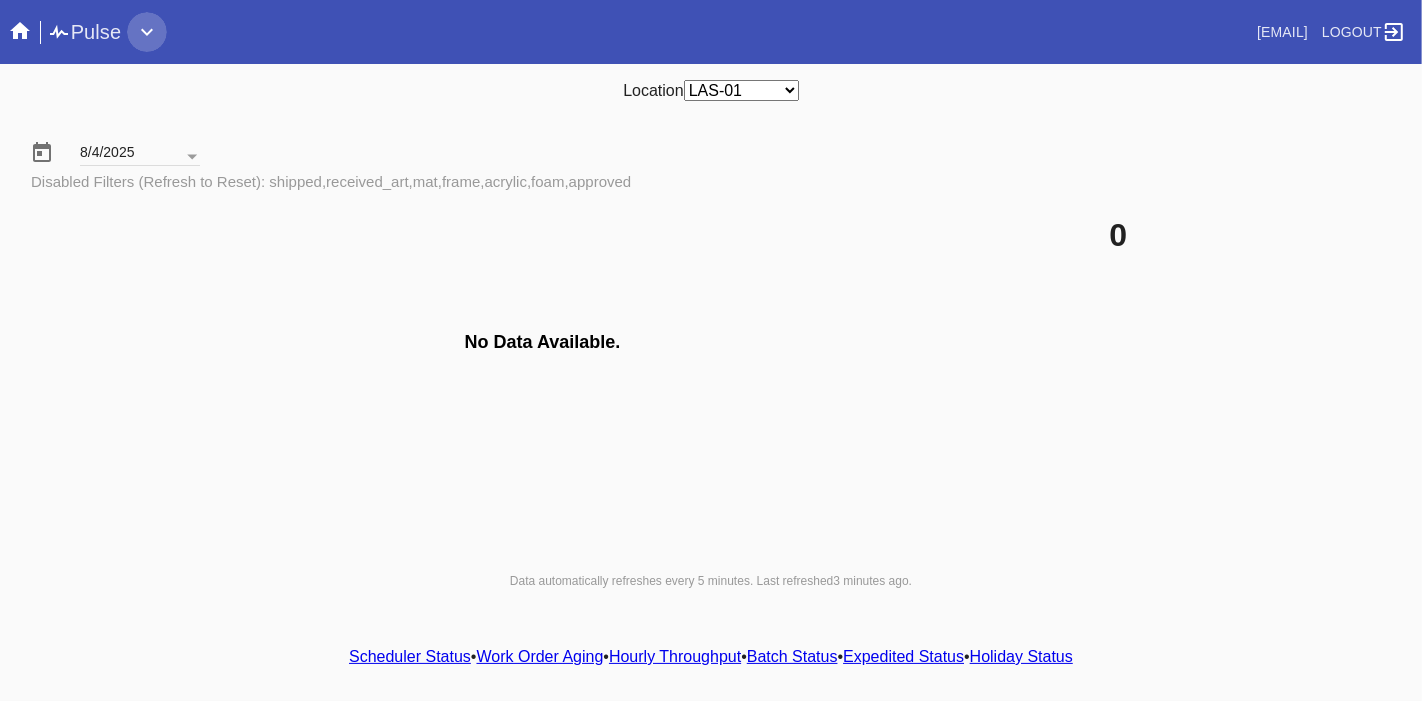 click 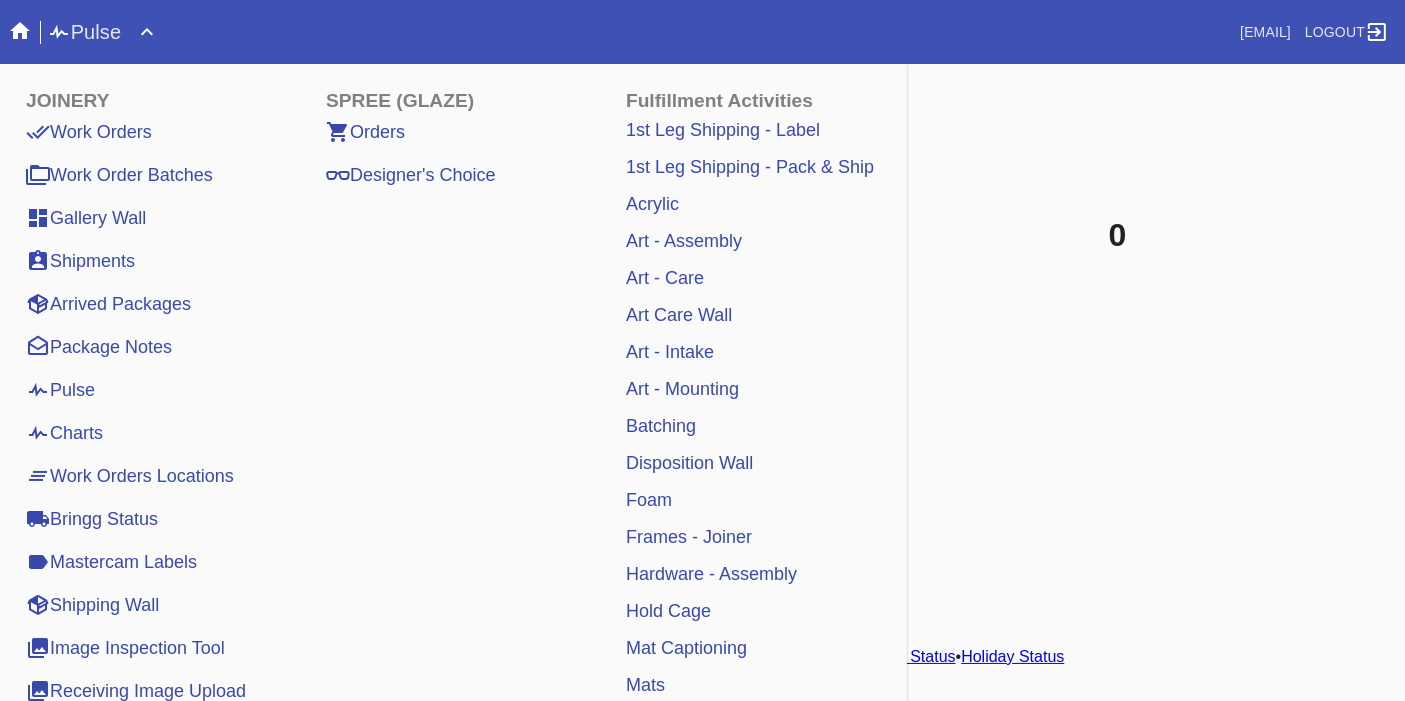 click on "Pulse" at bounding box center [60, 390] 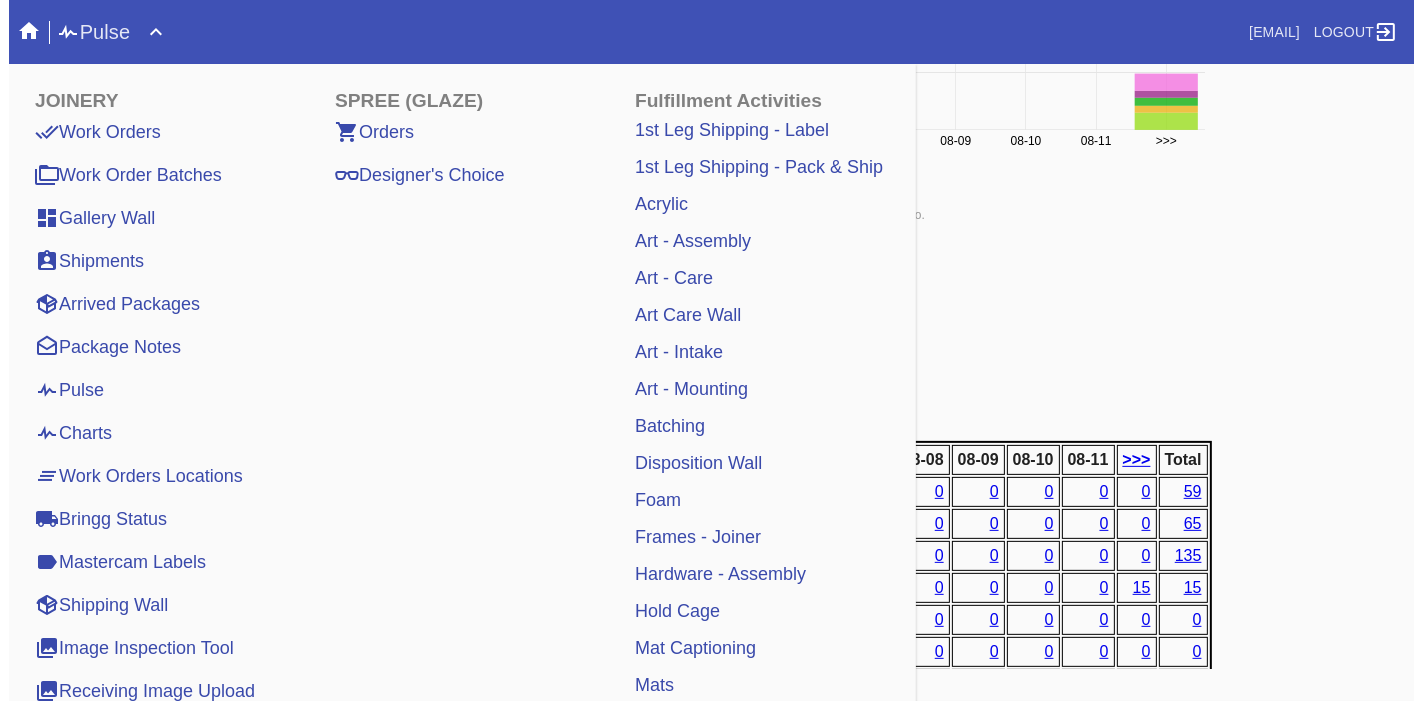 scroll, scrollTop: 655, scrollLeft: 0, axis: vertical 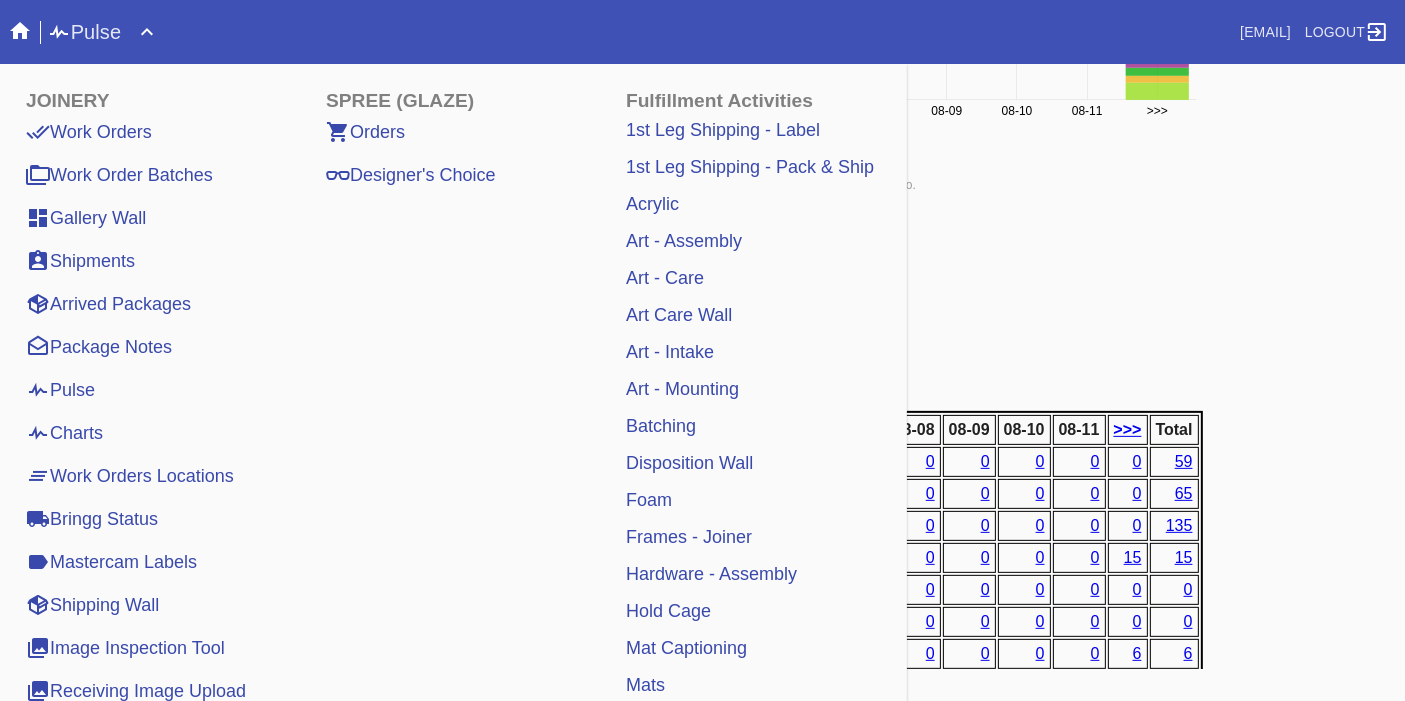click 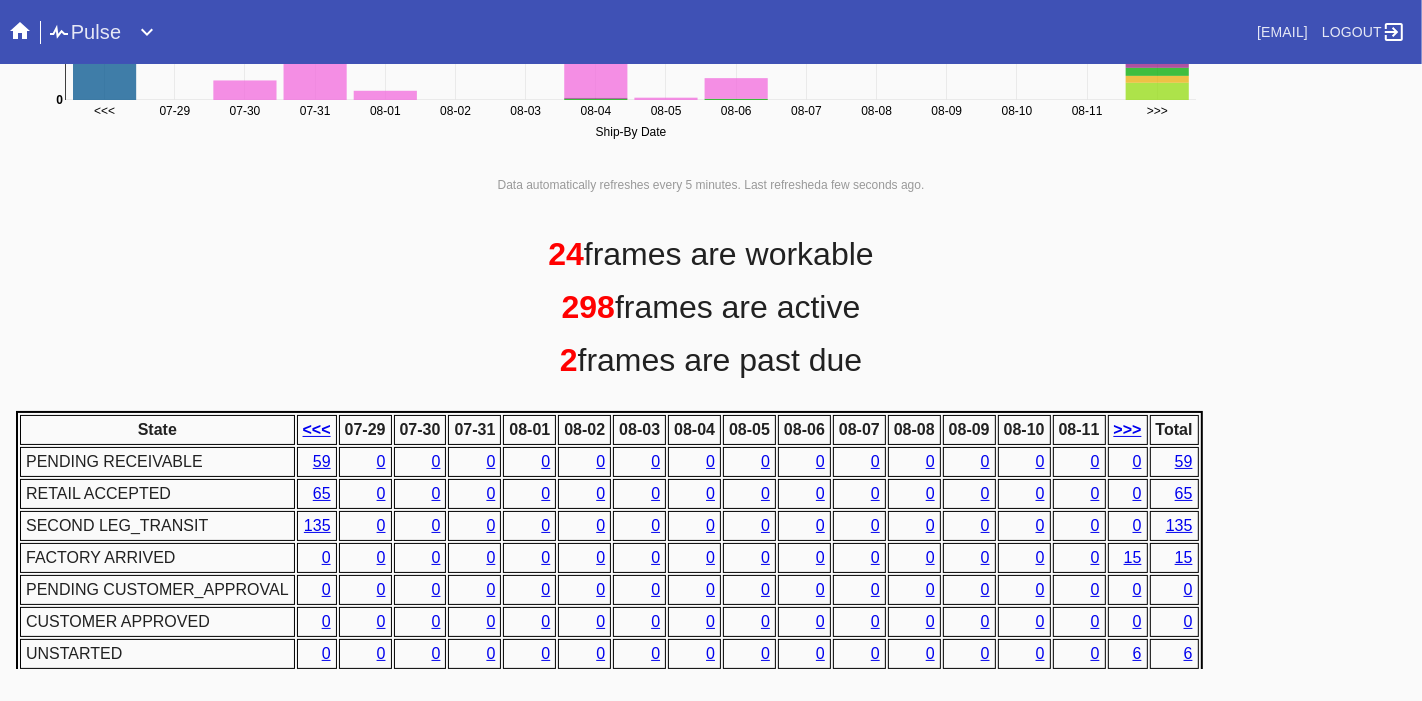 scroll, scrollTop: 950, scrollLeft: 0, axis: vertical 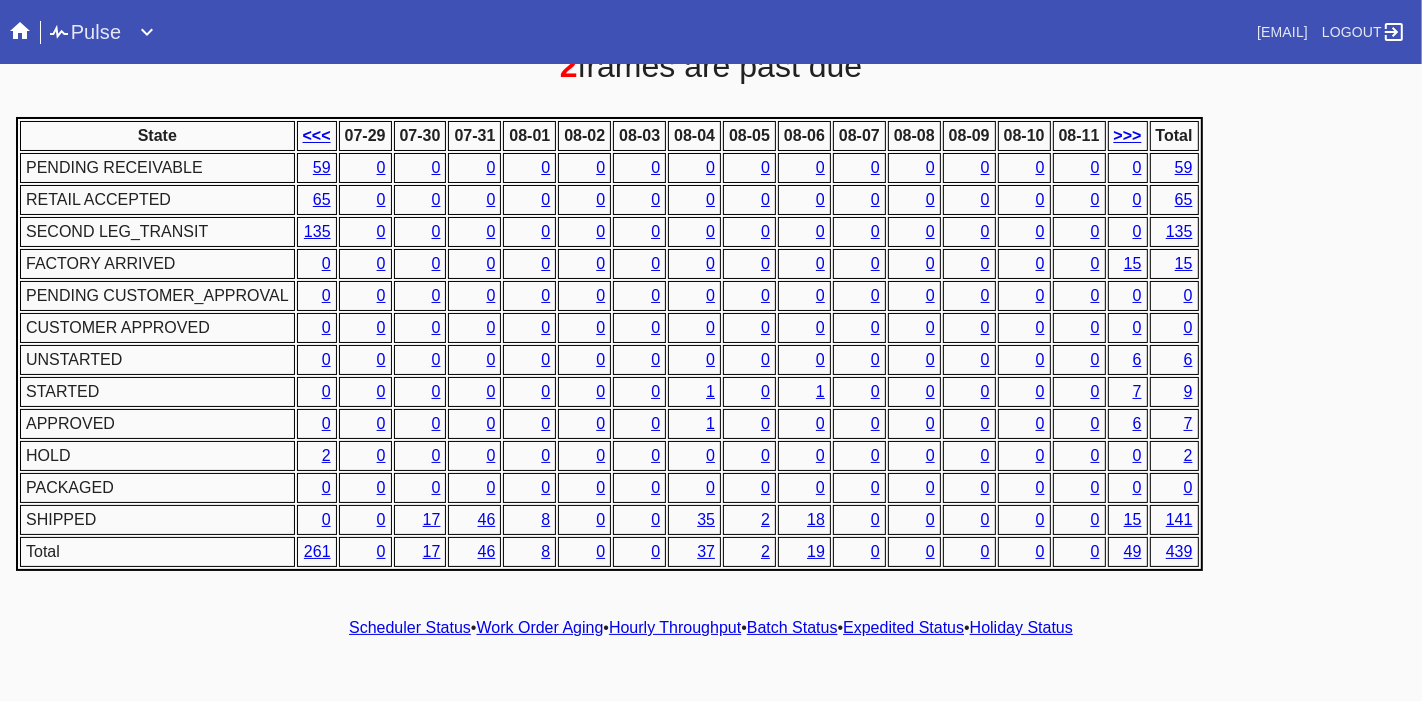 click on "135" at bounding box center (317, 231) 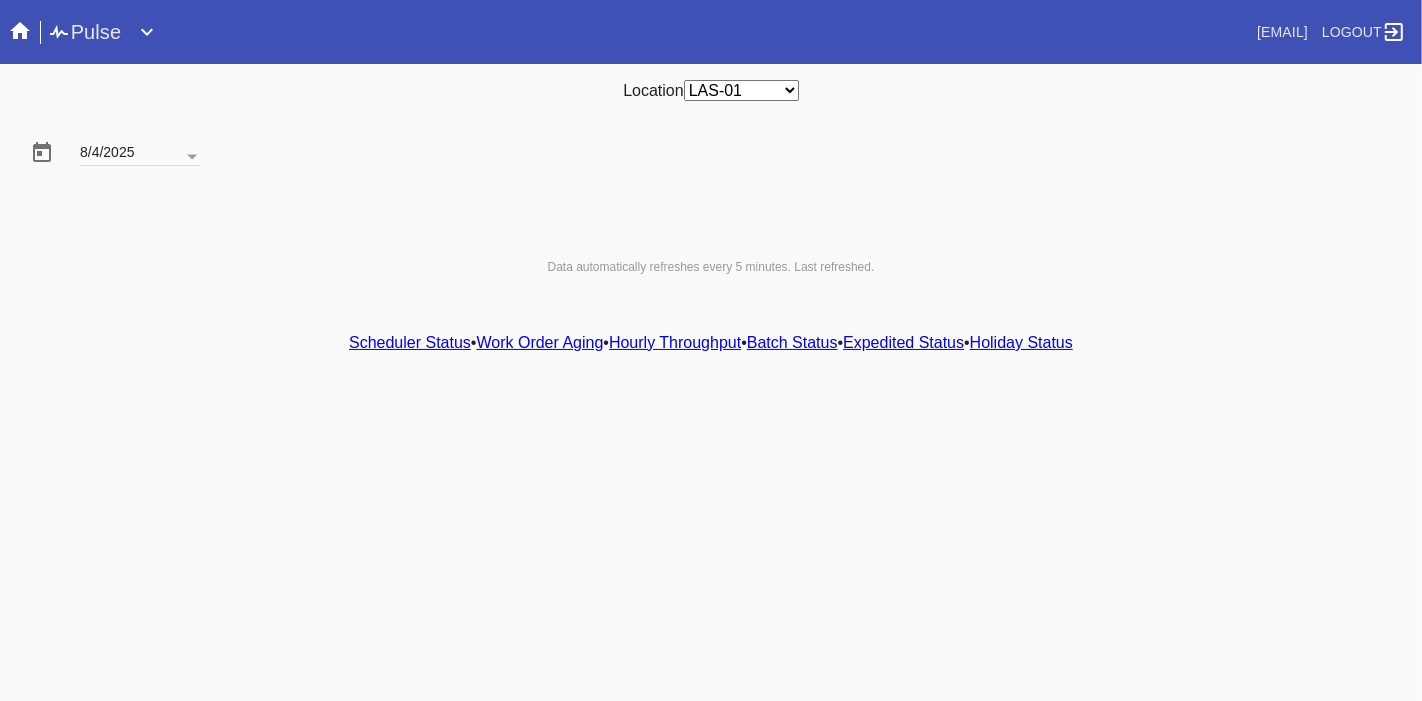 scroll, scrollTop: 0, scrollLeft: 0, axis: both 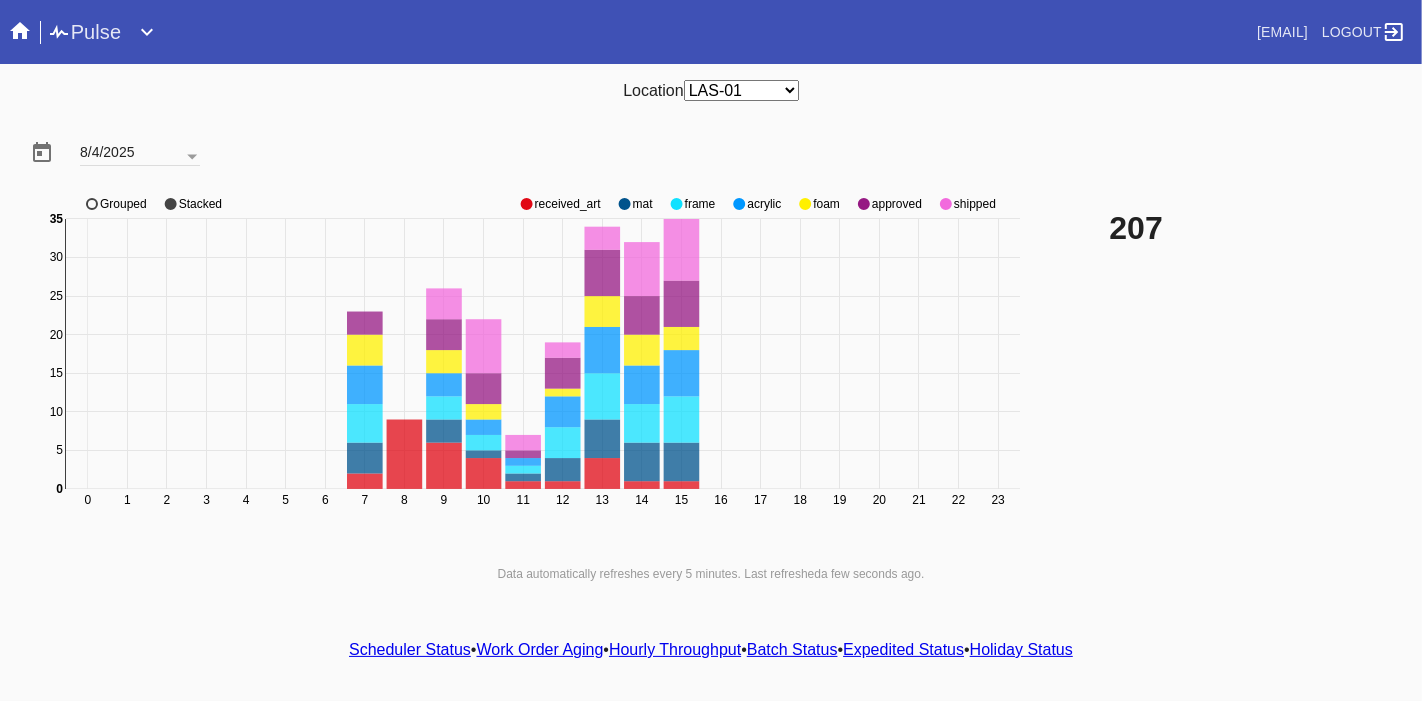 click on "shipped" 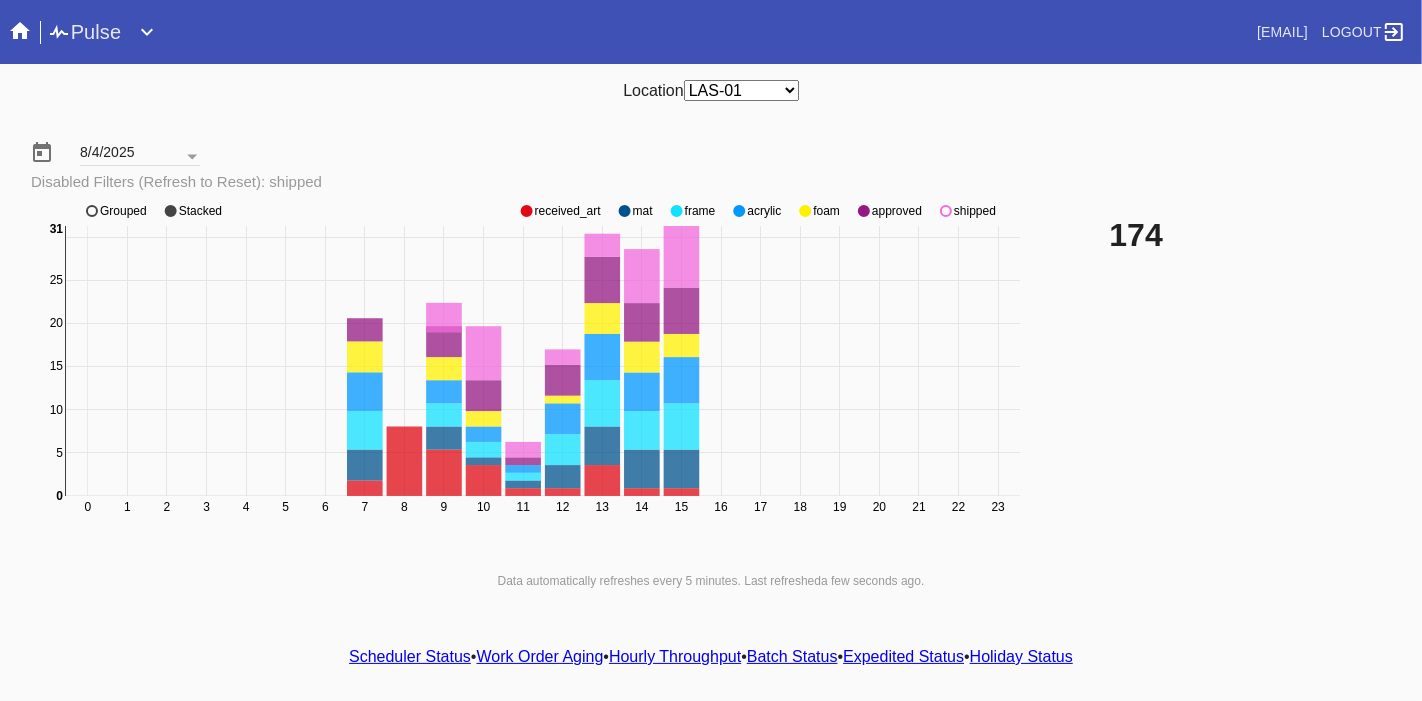 click on "shipped" 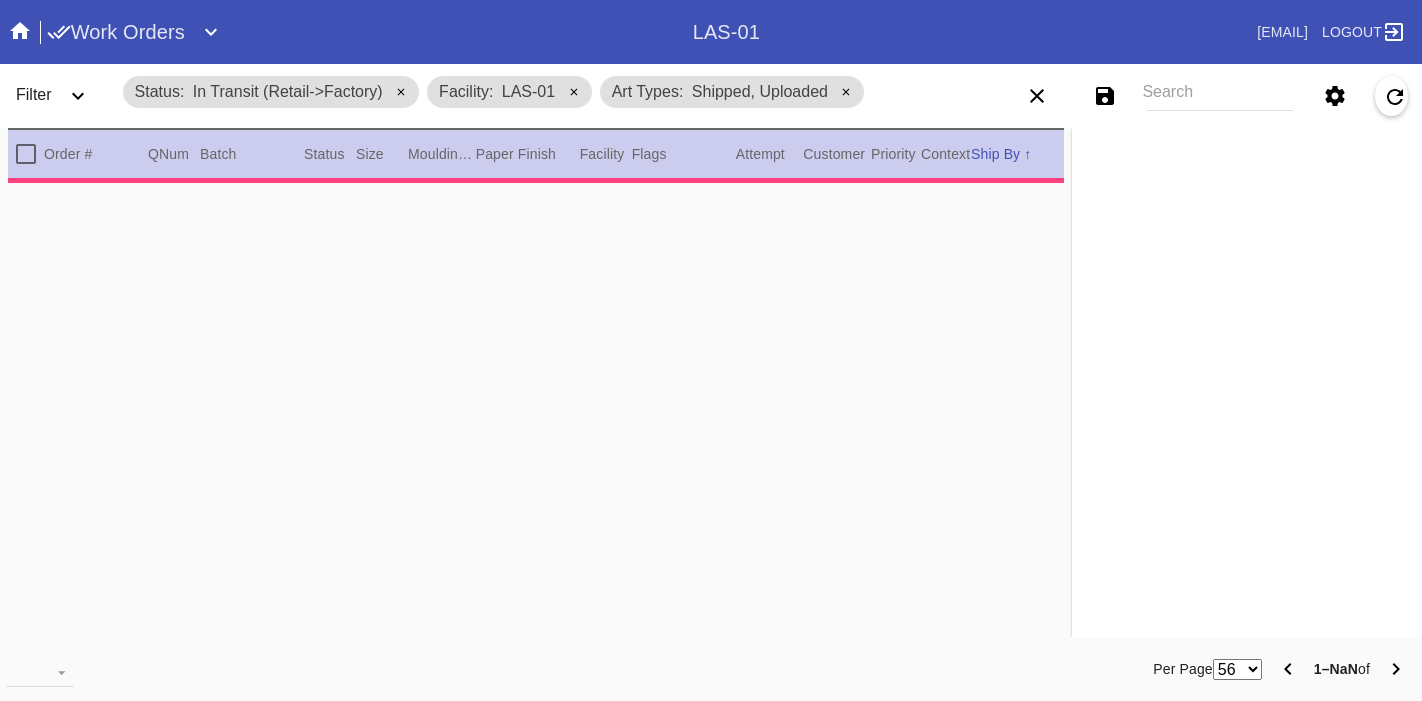 scroll, scrollTop: 0, scrollLeft: 0, axis: both 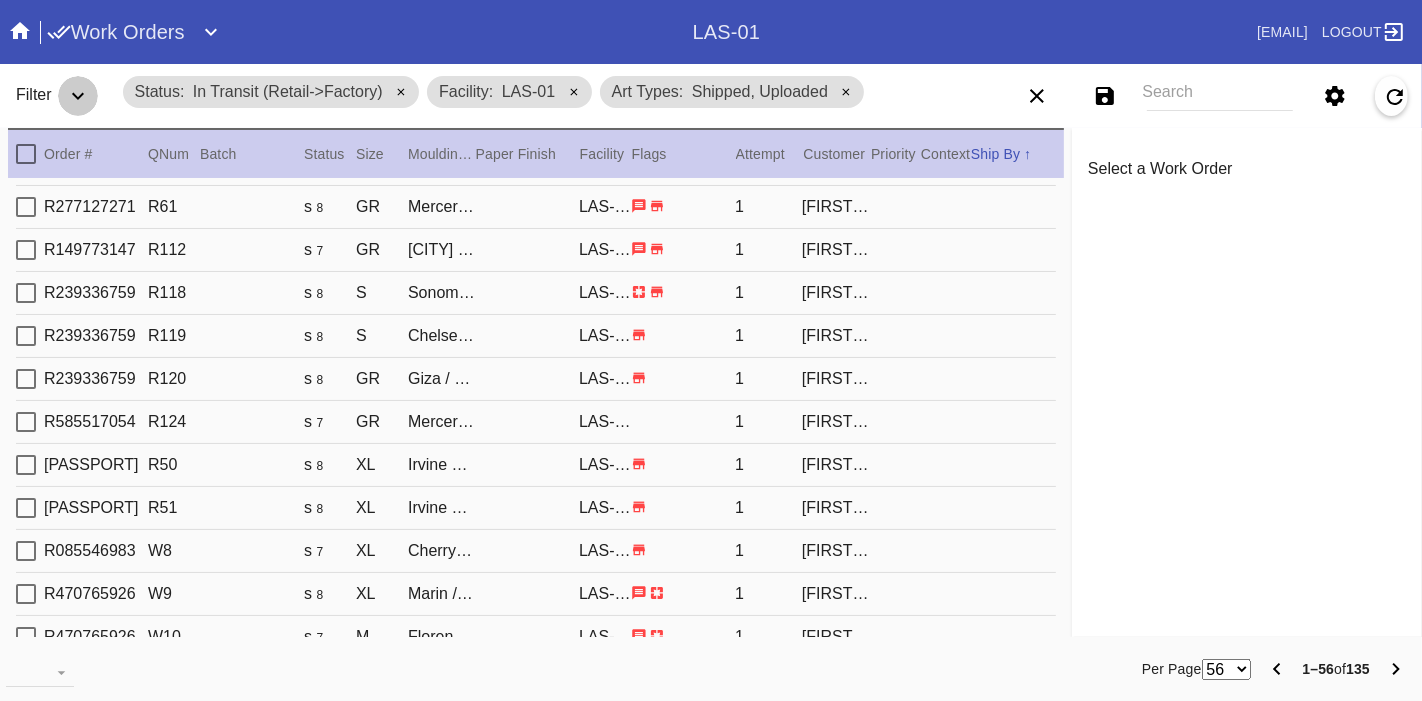 click 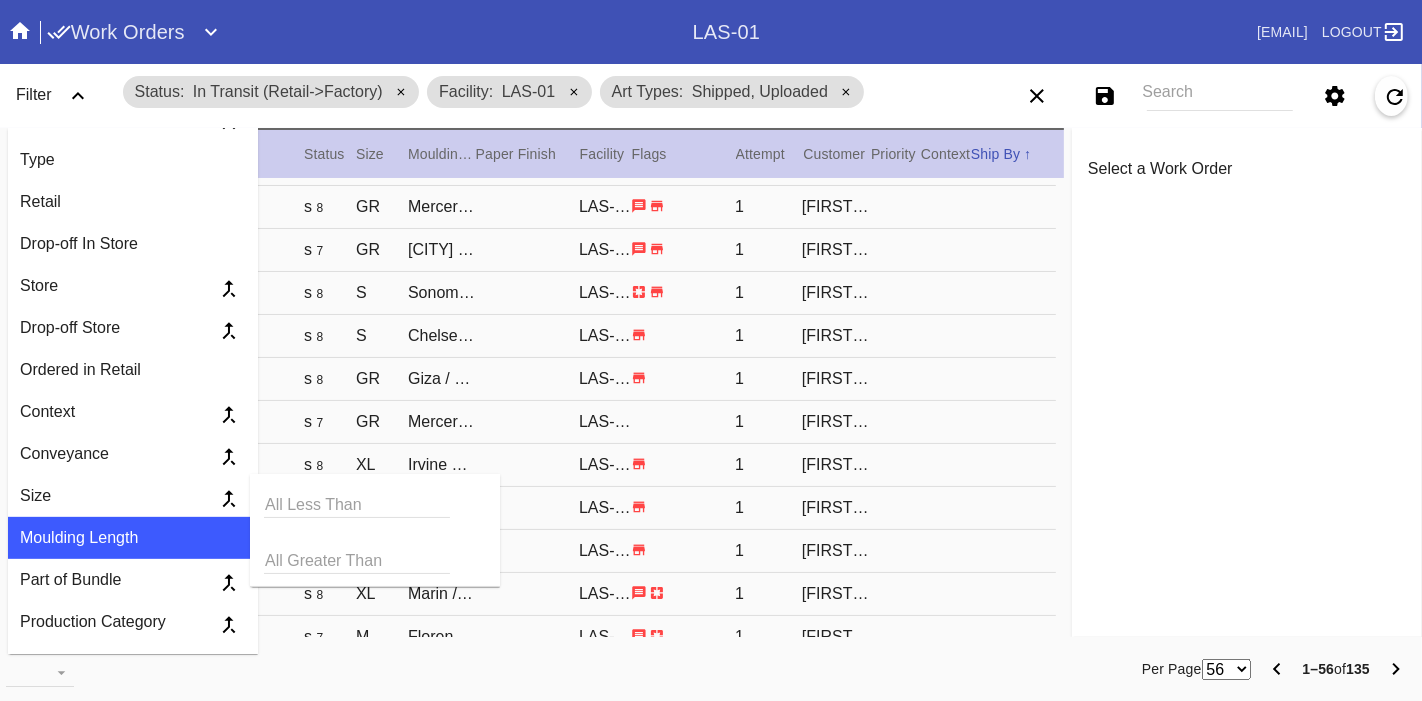 scroll, scrollTop: 652, scrollLeft: 0, axis: vertical 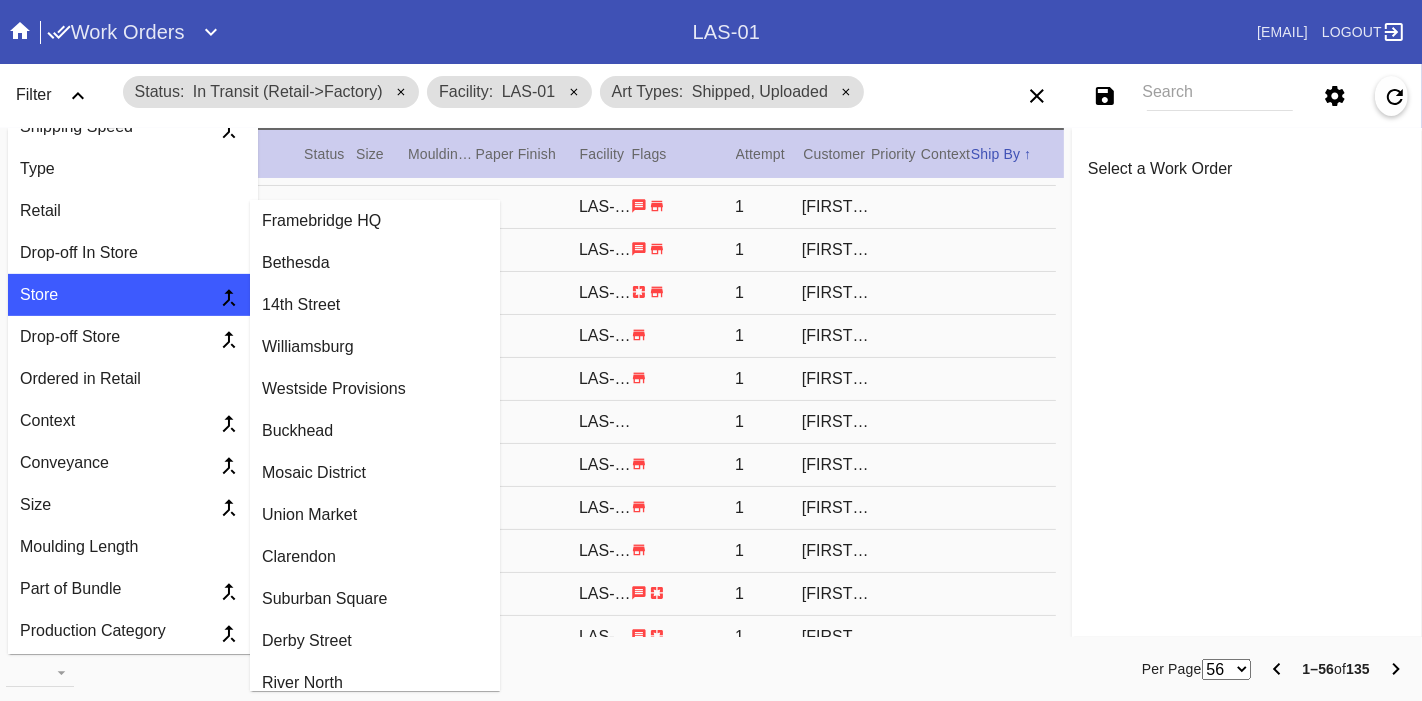 drag, startPoint x: 104, startPoint y: 313, endPoint x: 156, endPoint y: 318, distance: 52.23983 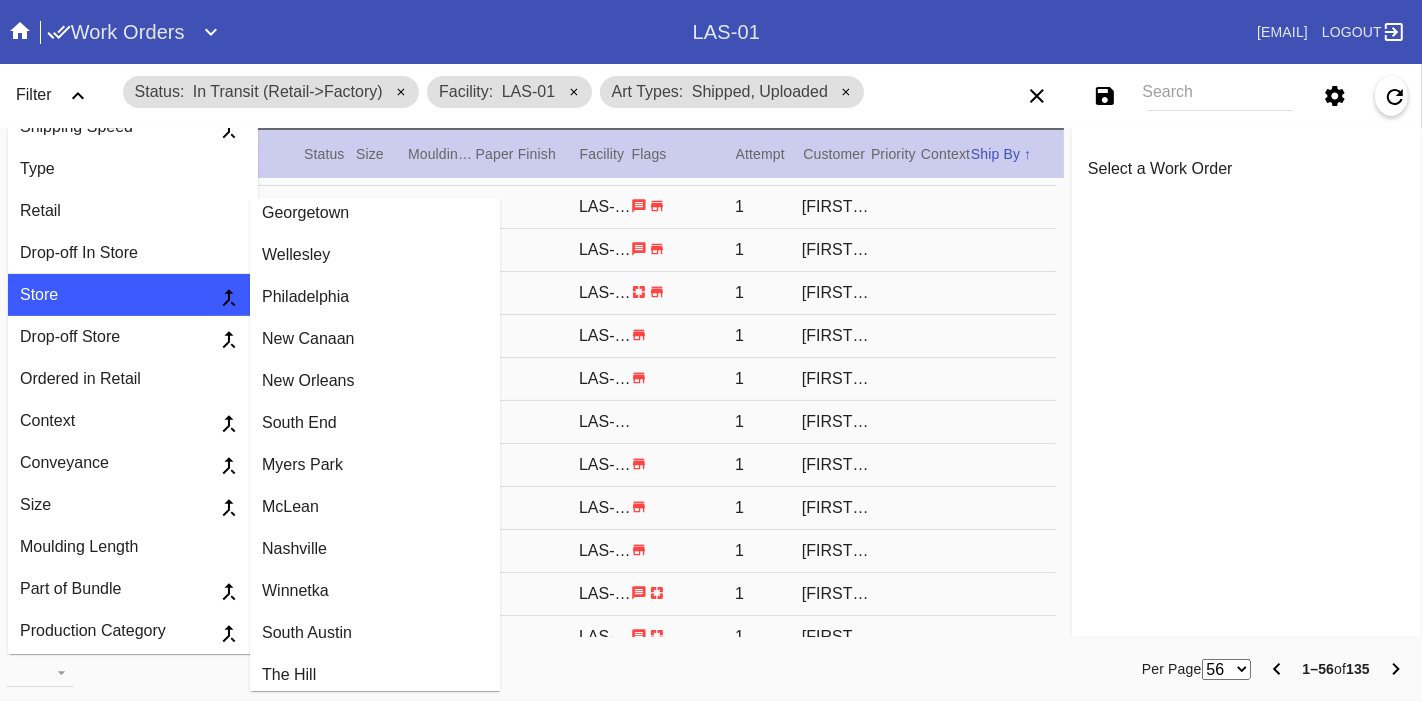 scroll, scrollTop: 1411, scrollLeft: 0, axis: vertical 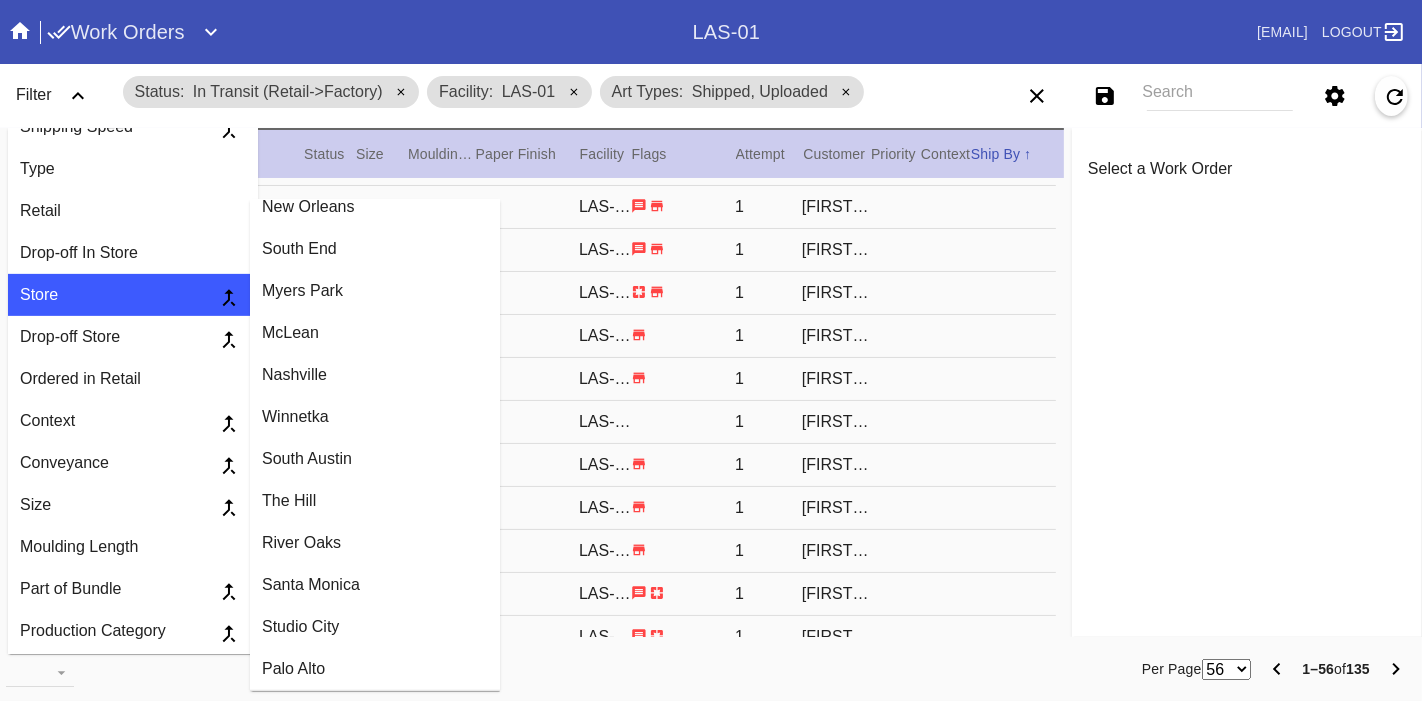 click on "Santa Monica" at bounding box center [375, 585] 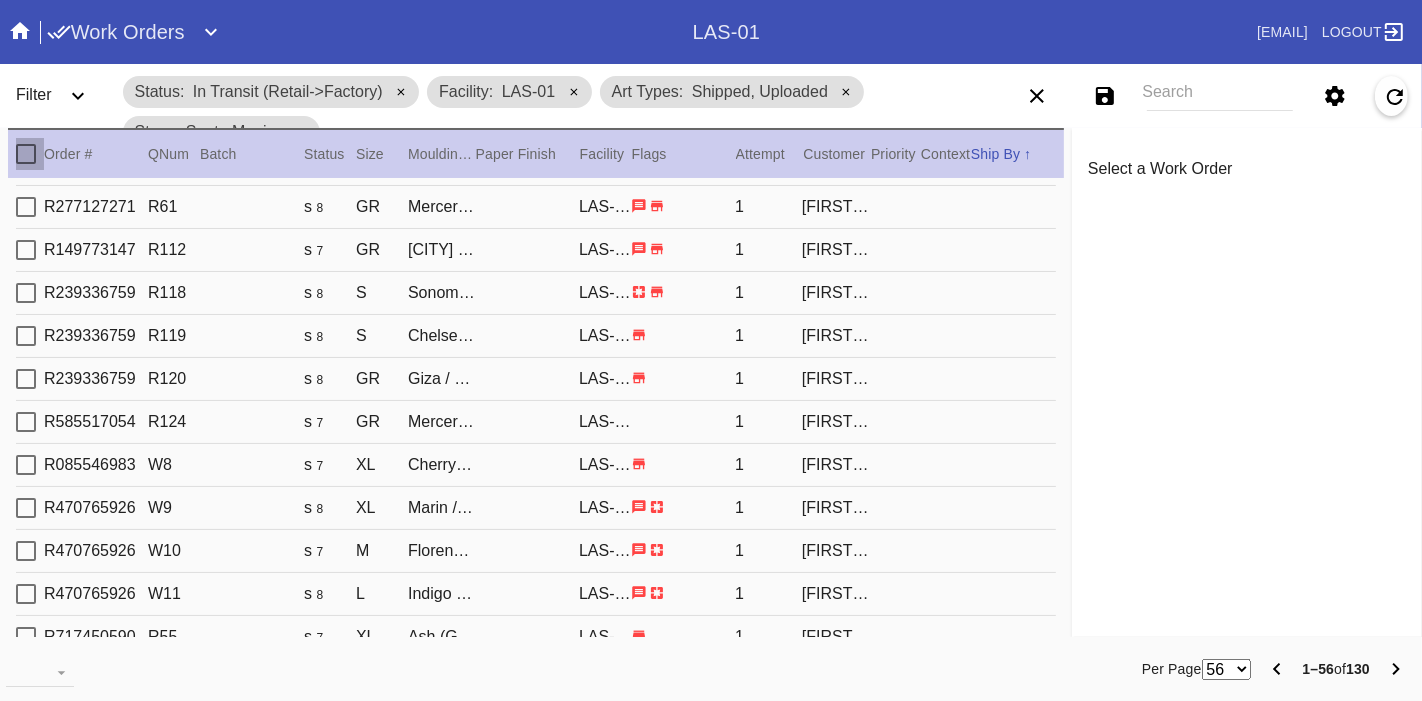 click at bounding box center (26, 154) 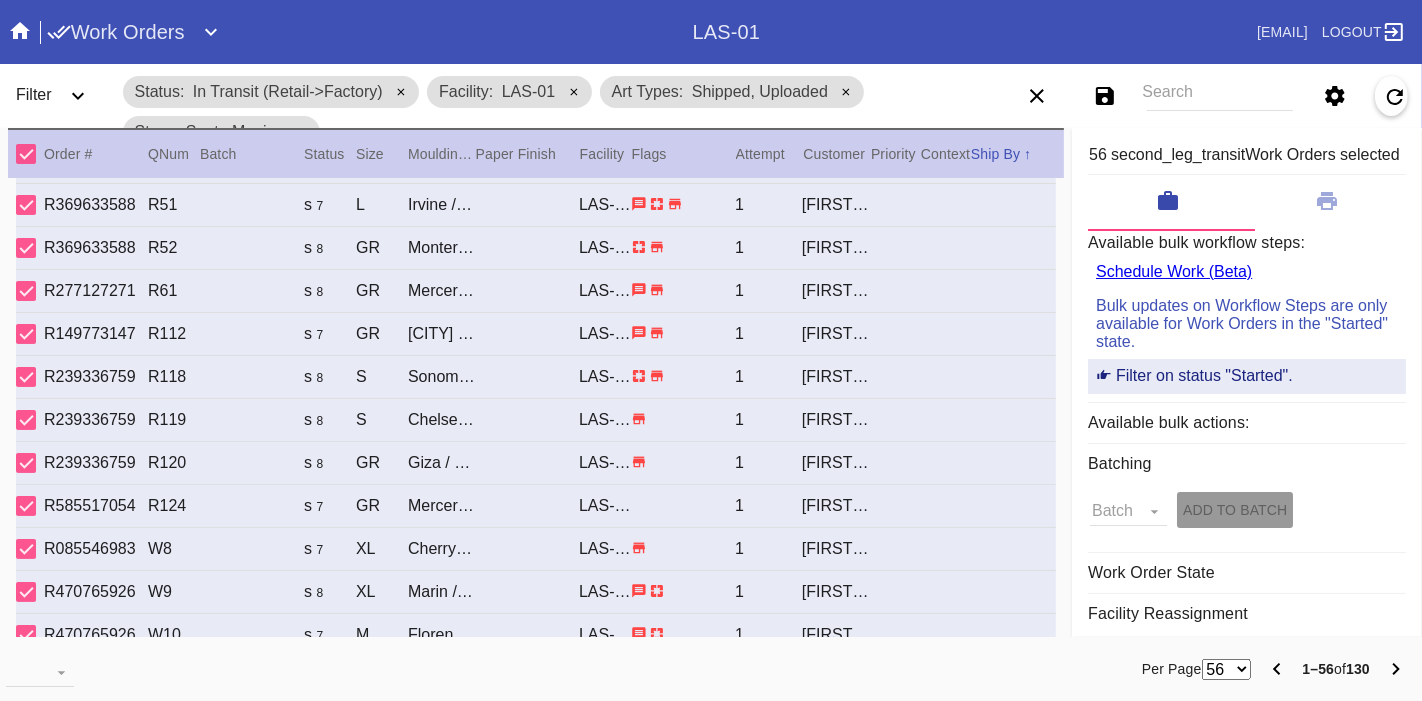 scroll, scrollTop: 1520, scrollLeft: 0, axis: vertical 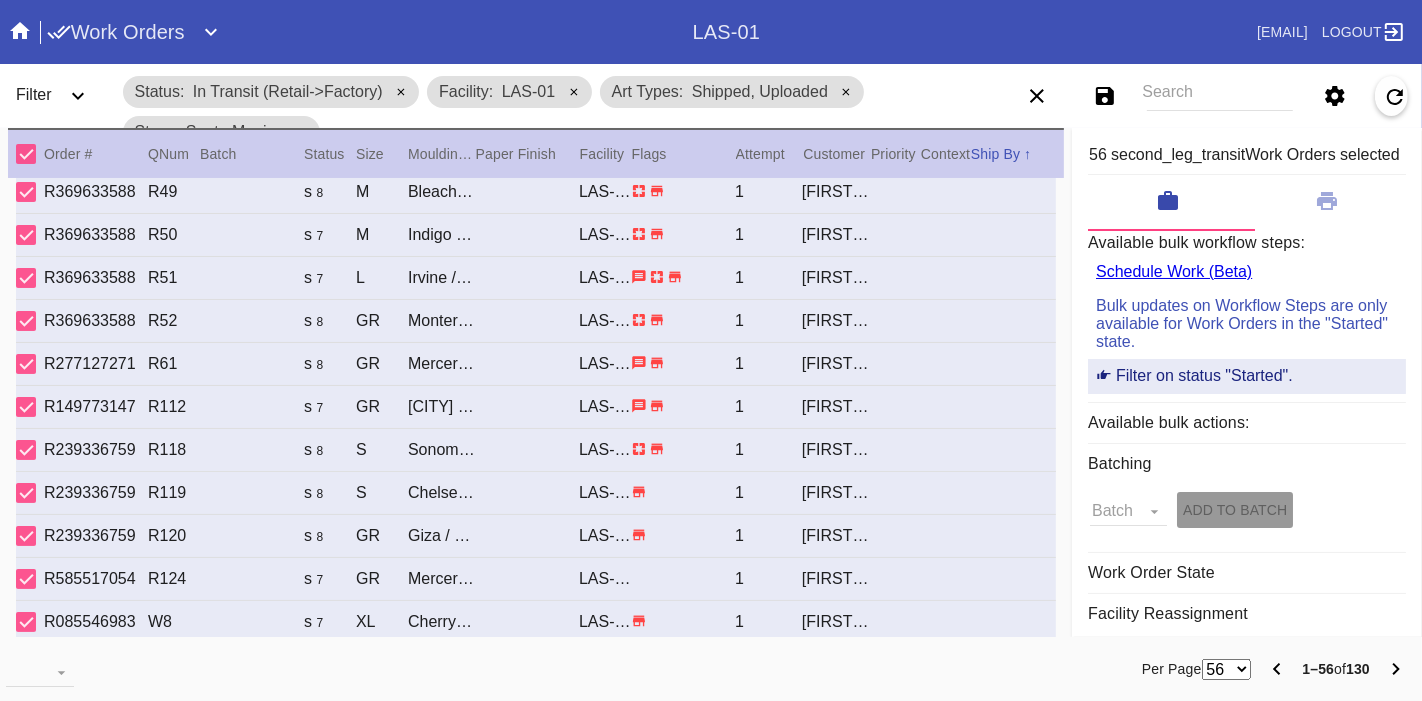 click on "56 100 250" at bounding box center [1226, 669] 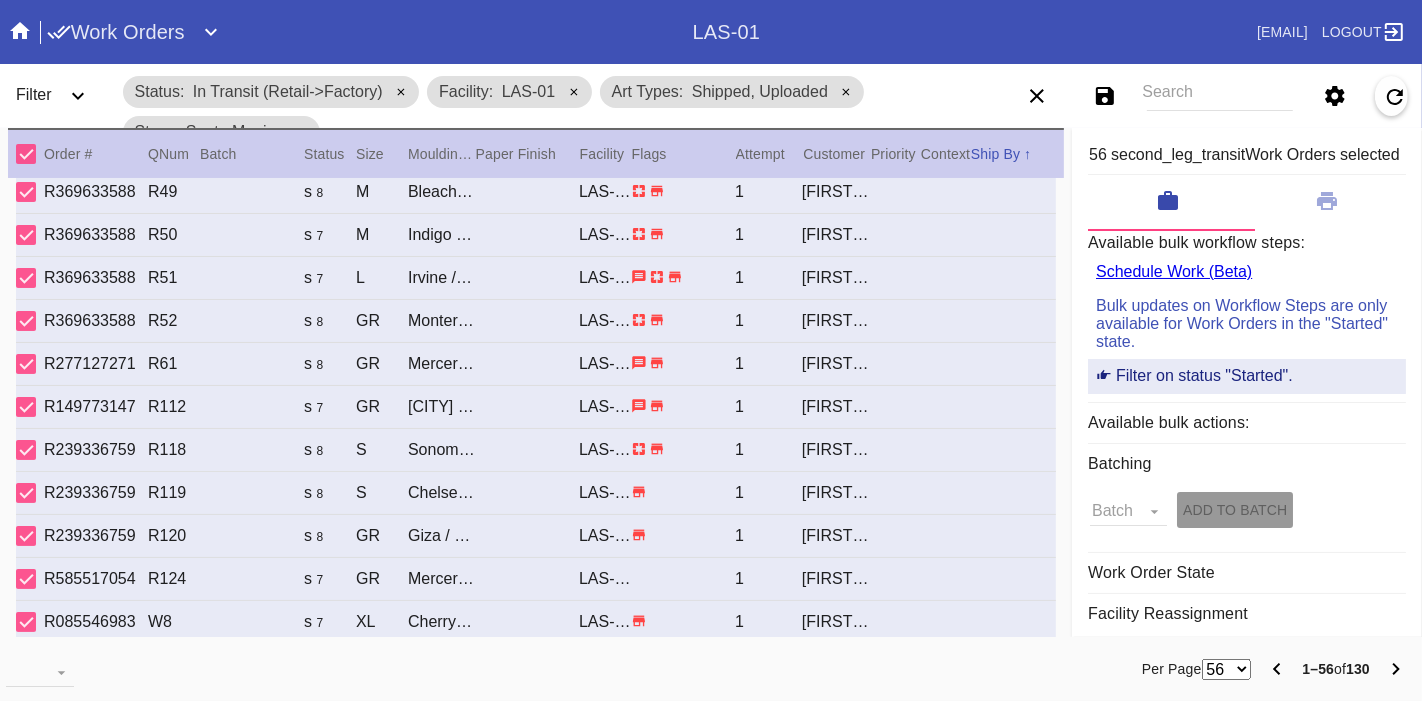 select on "number:250" 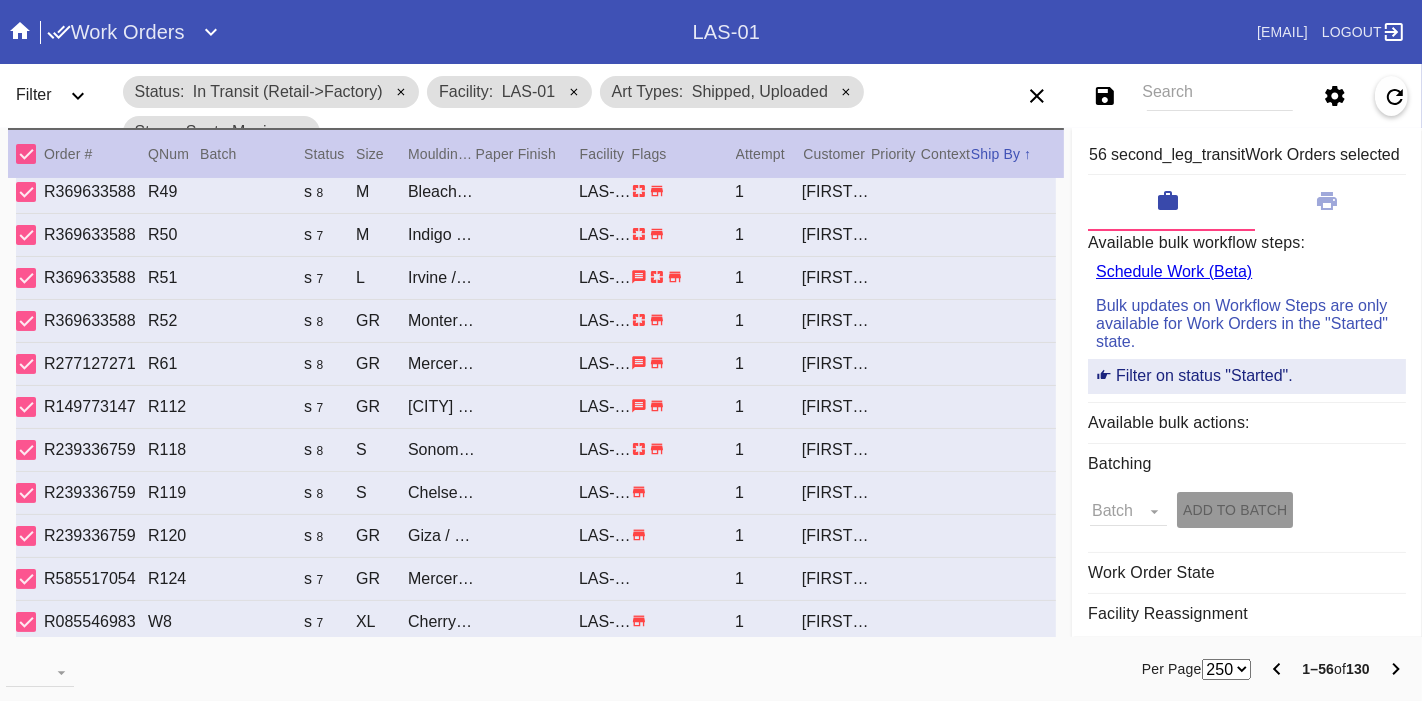 click on "56 100 250" at bounding box center [1226, 669] 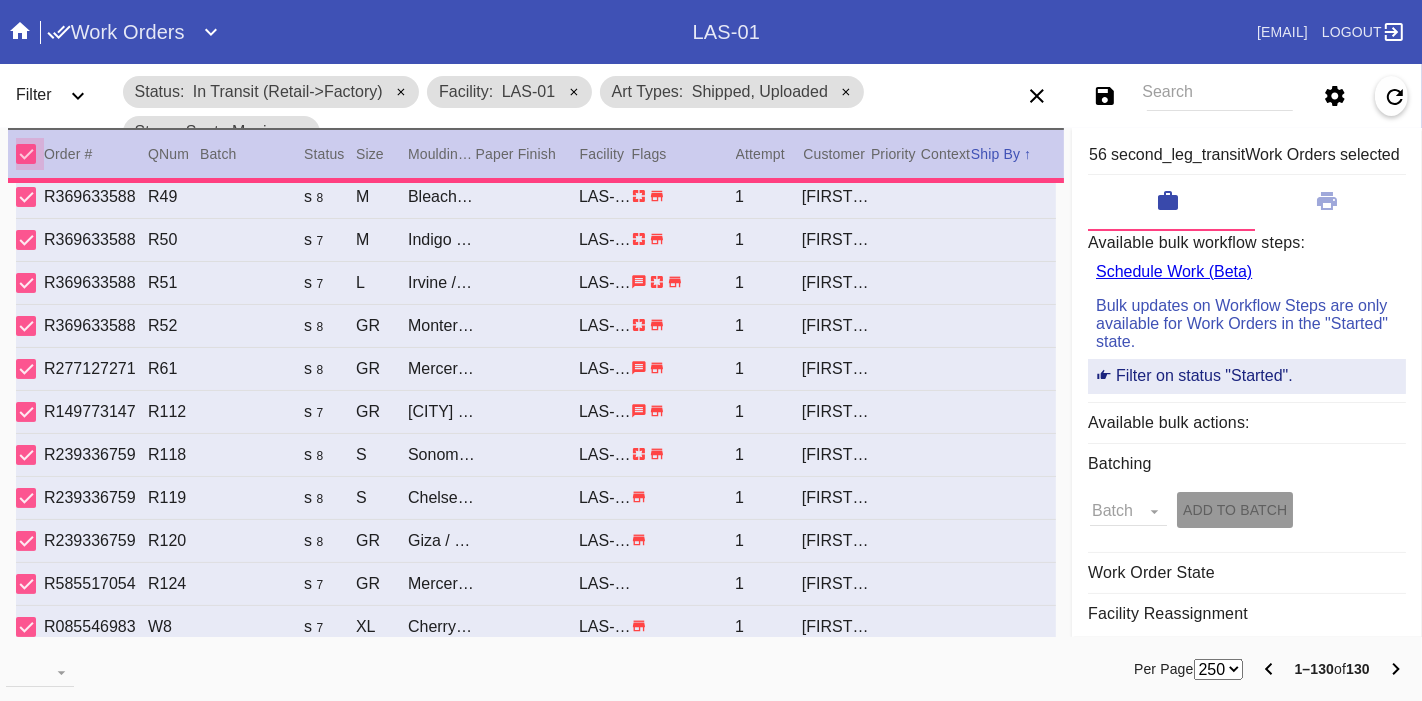 click at bounding box center [26, 154] 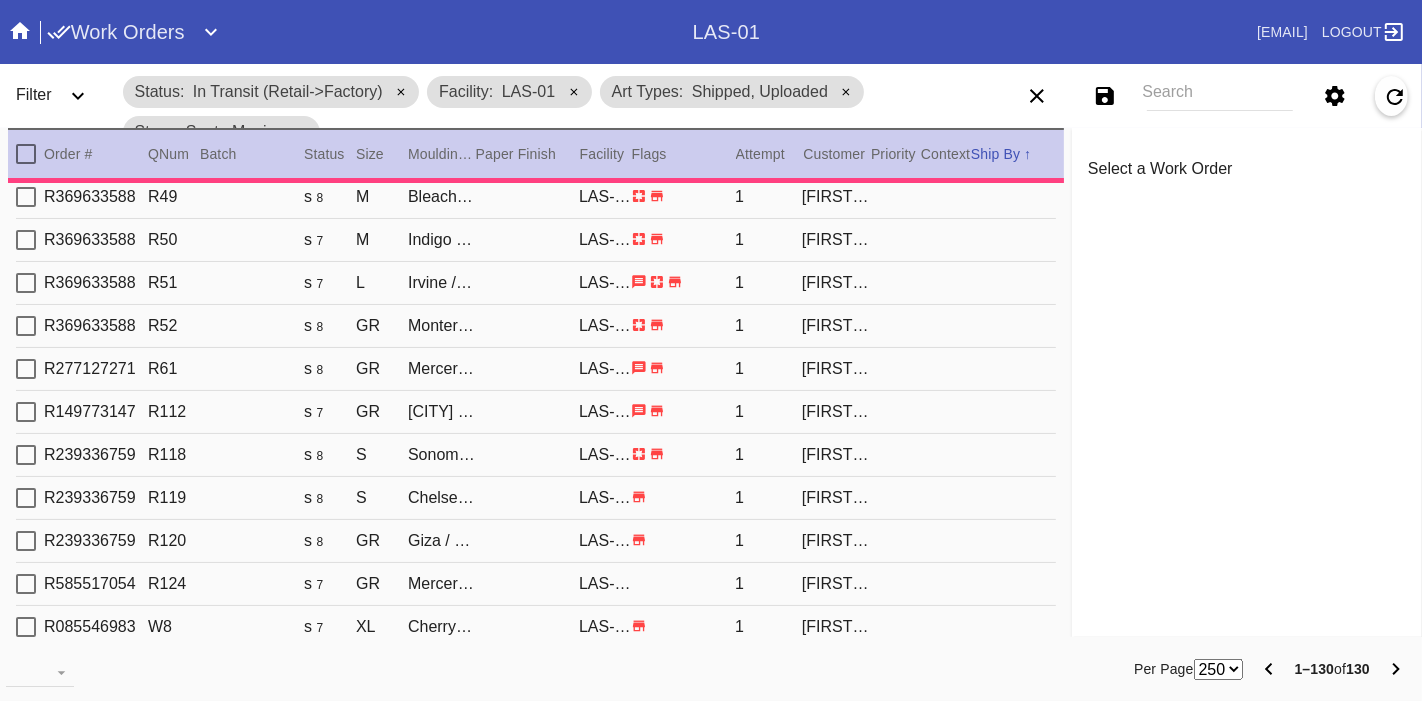 click at bounding box center [26, 154] 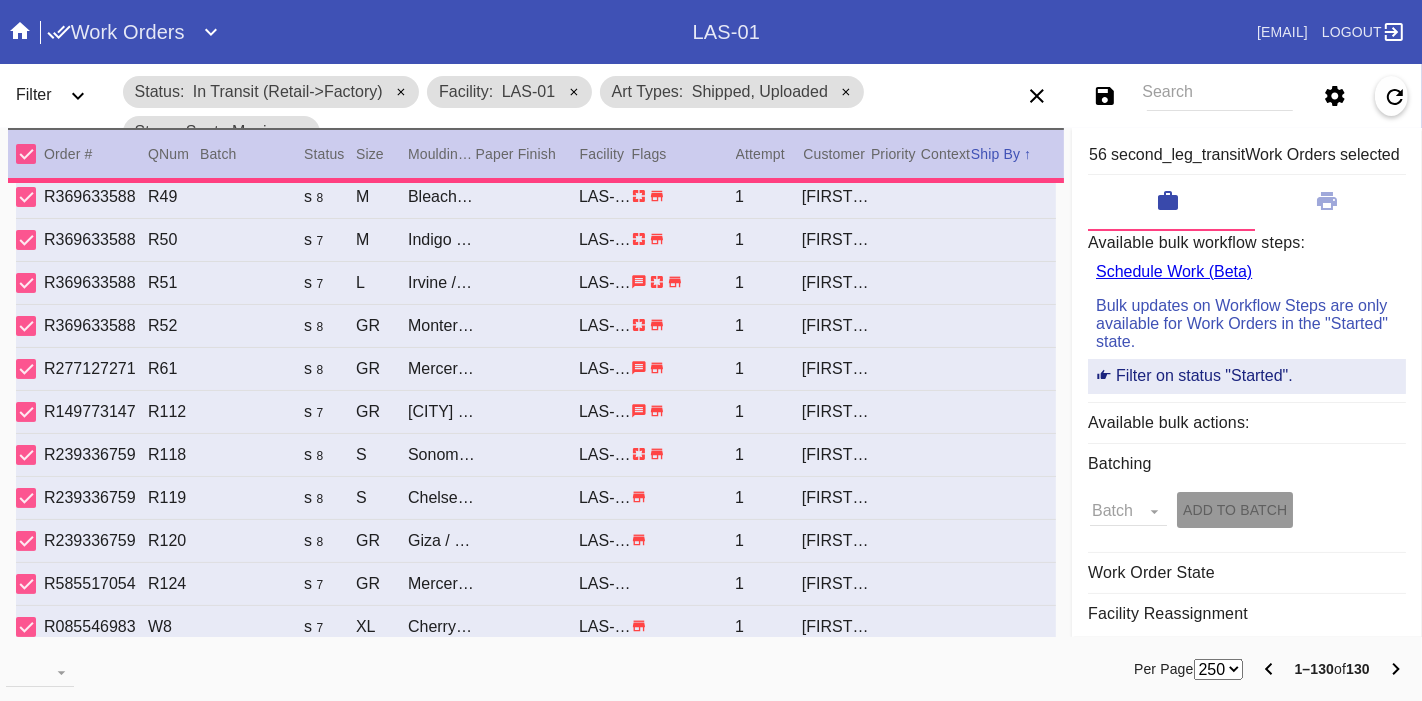 click at bounding box center (26, 154) 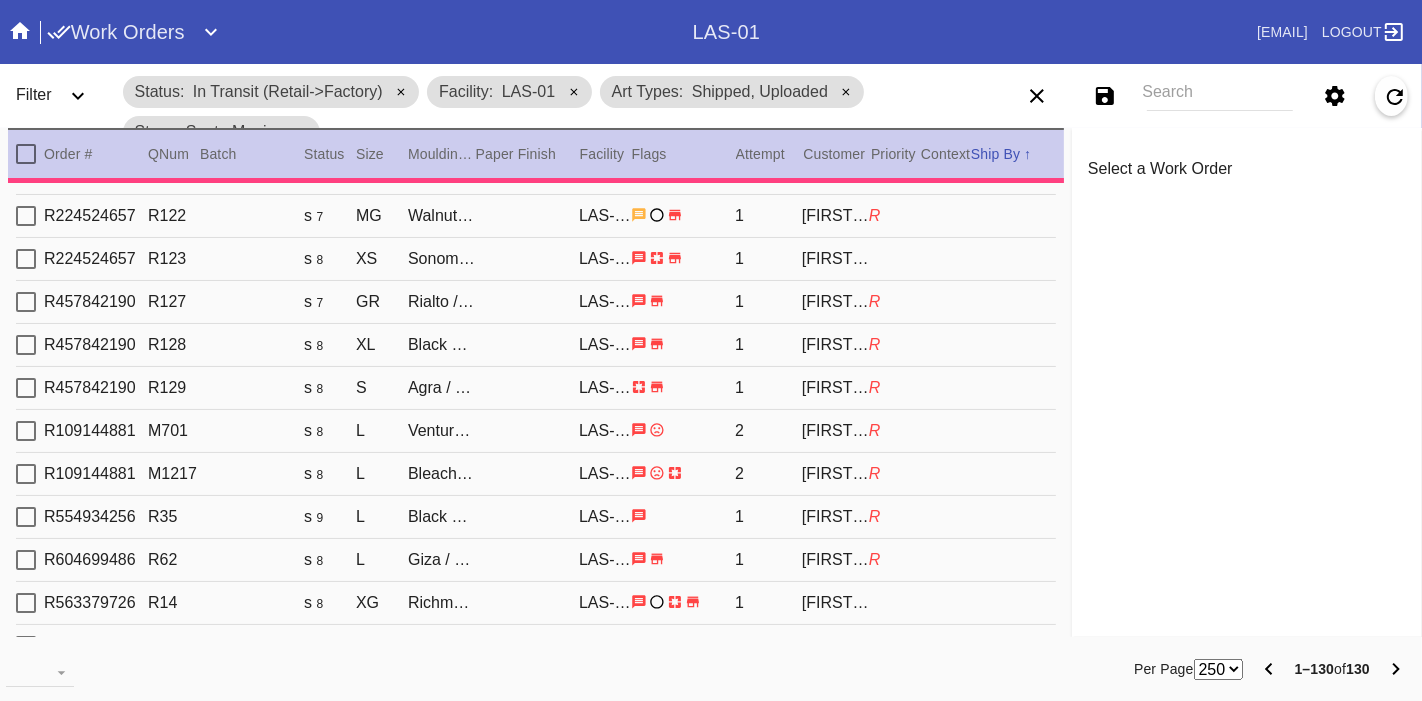 scroll, scrollTop: 0, scrollLeft: 0, axis: both 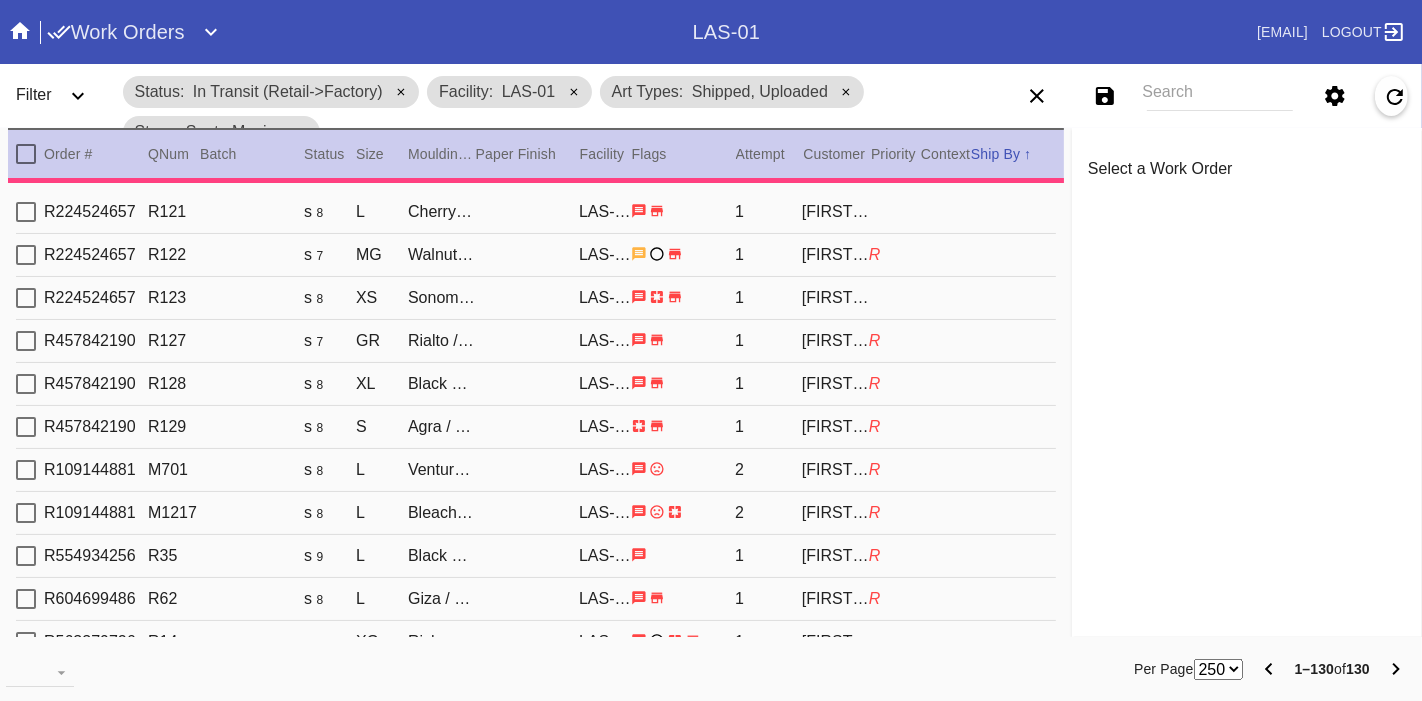 click at bounding box center (26, 154) 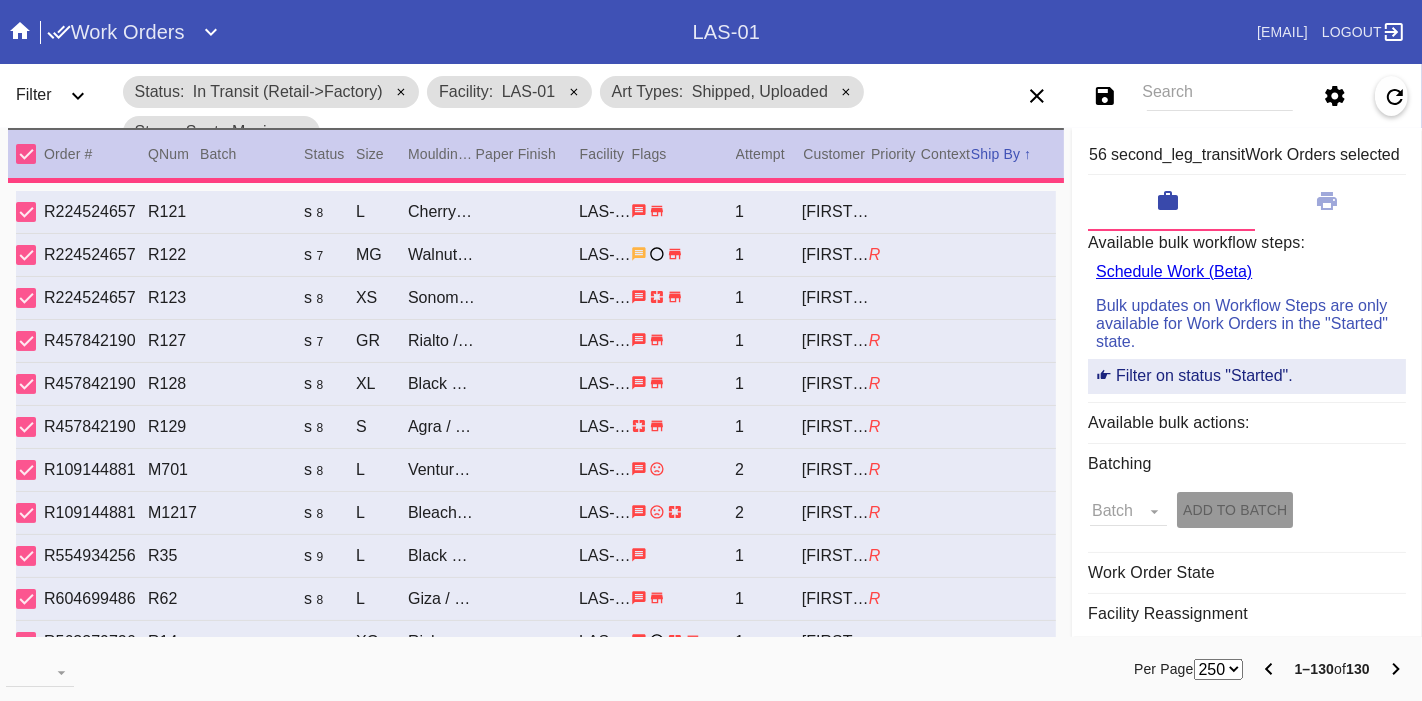click at bounding box center (26, 154) 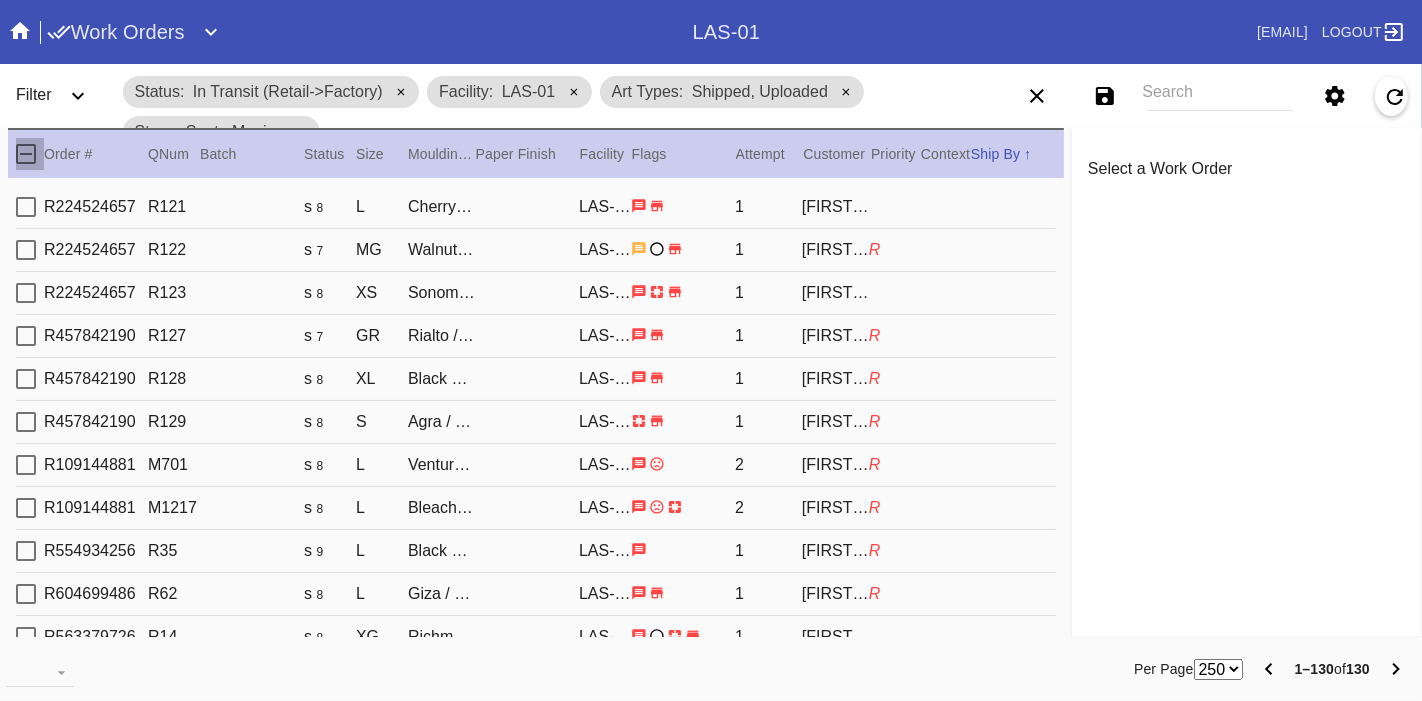 click at bounding box center (26, 154) 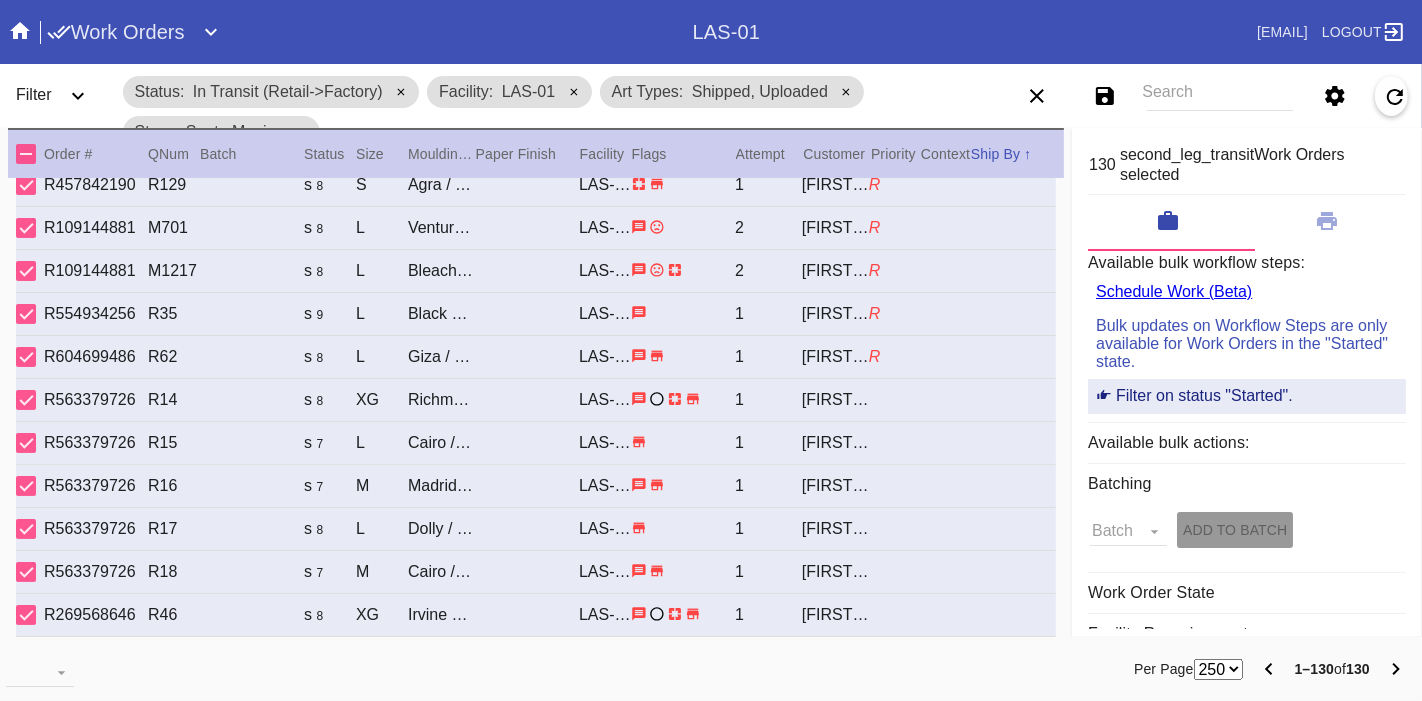 scroll, scrollTop: 0, scrollLeft: 0, axis: both 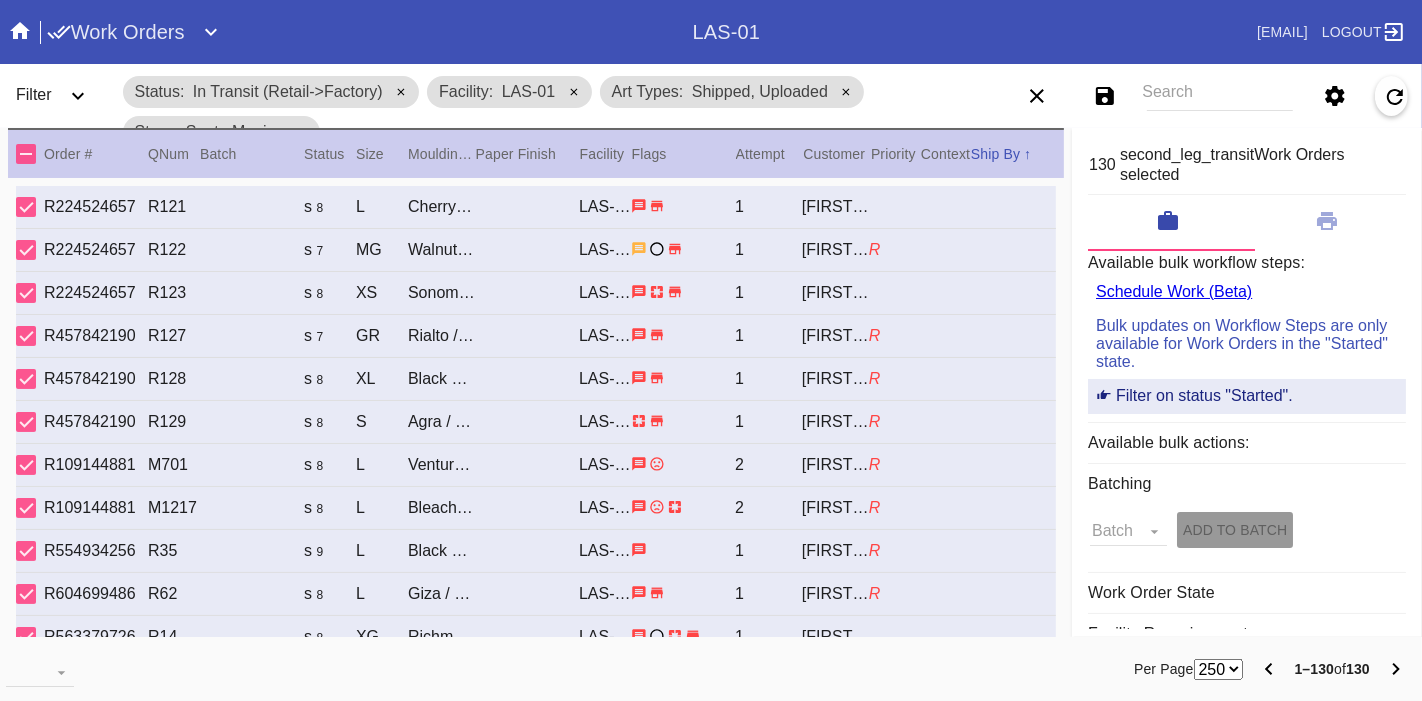 click at bounding box center (26, 154) 